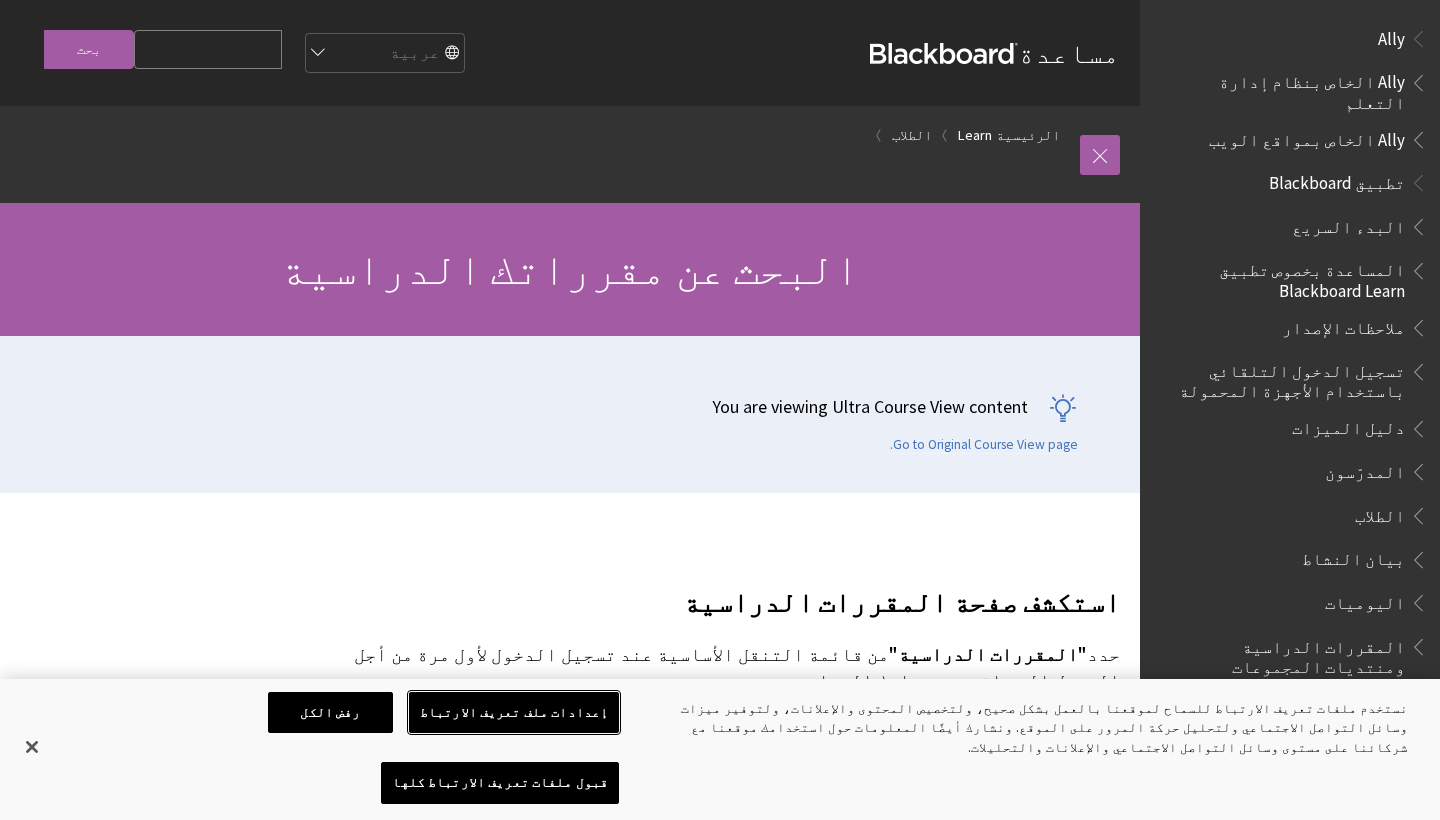 scroll, scrollTop: 0, scrollLeft: 0, axis: both 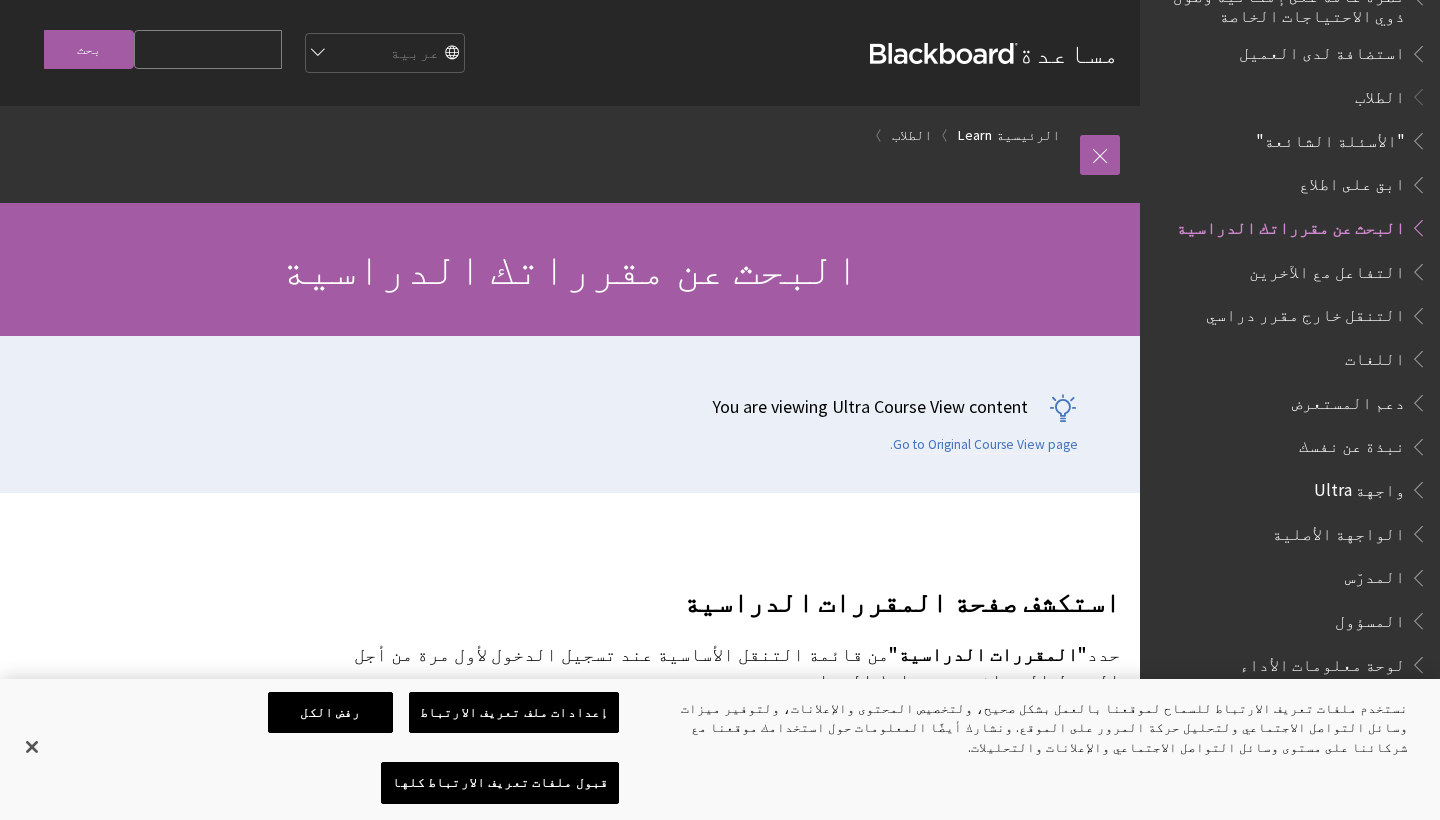 click on "مساعدة  Blackboard   مساعدة  Bb
English عربية Català Cymraeg Deutsch Español Suomi Français עברית Italiano 日本語 한국어 Nederlands Norsk (Bokmål) Português, Brasil Русский Svenska Türkçe 简体中文 Français Canadien
Search Query
بحث" at bounding box center [570, 53] 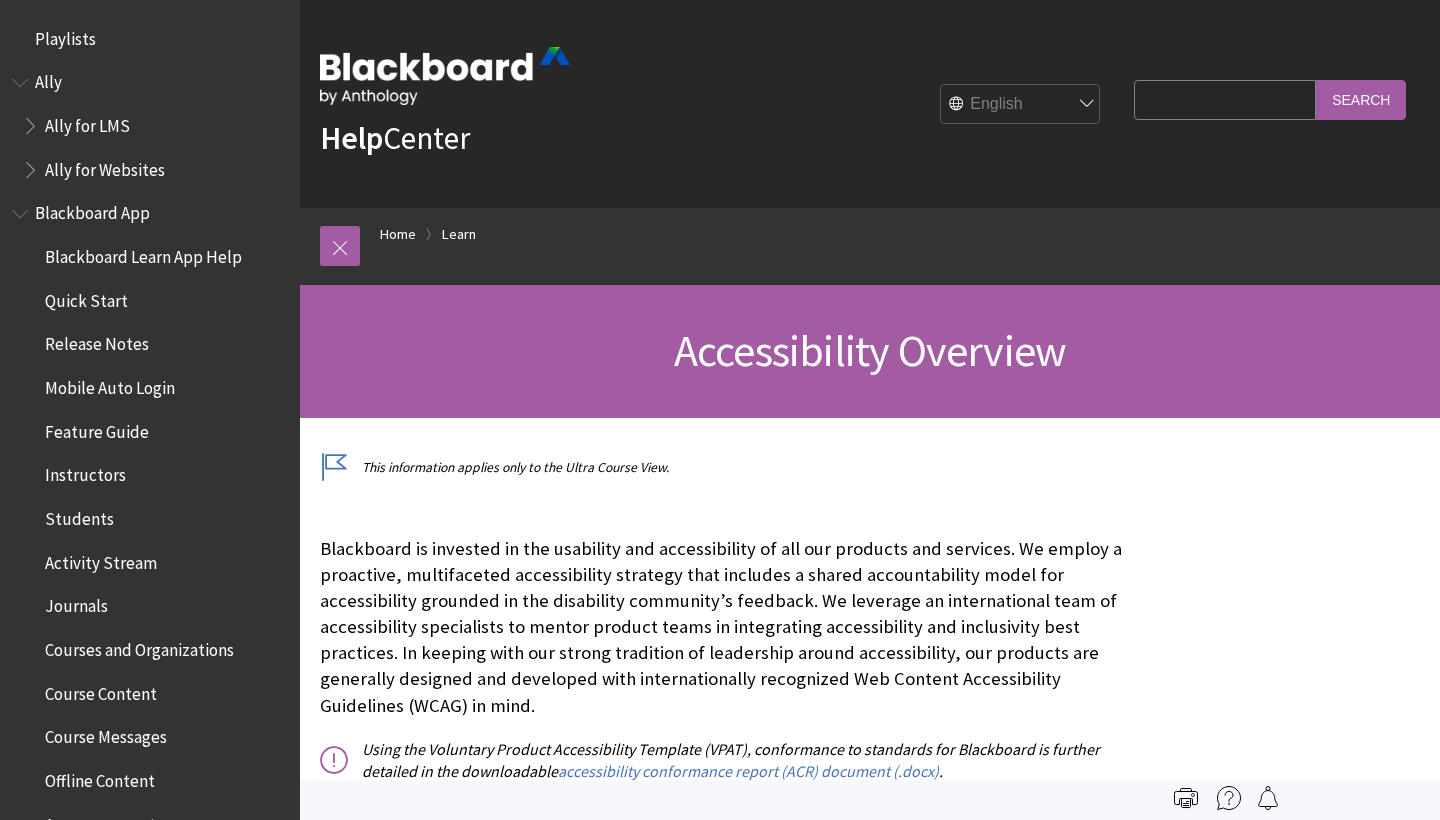 scroll, scrollTop: 0, scrollLeft: 0, axis: both 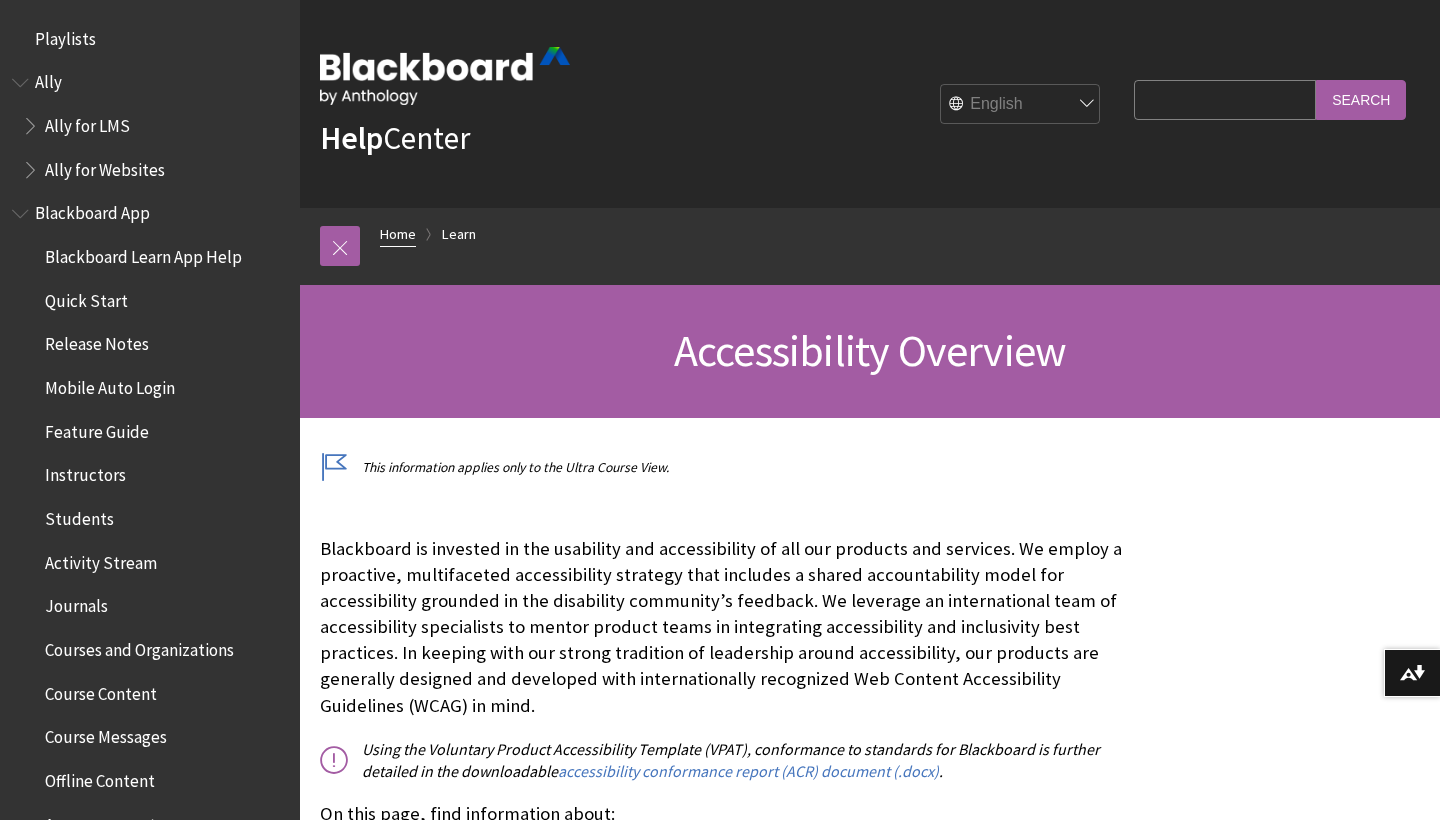 click on "Home" at bounding box center [398, 234] 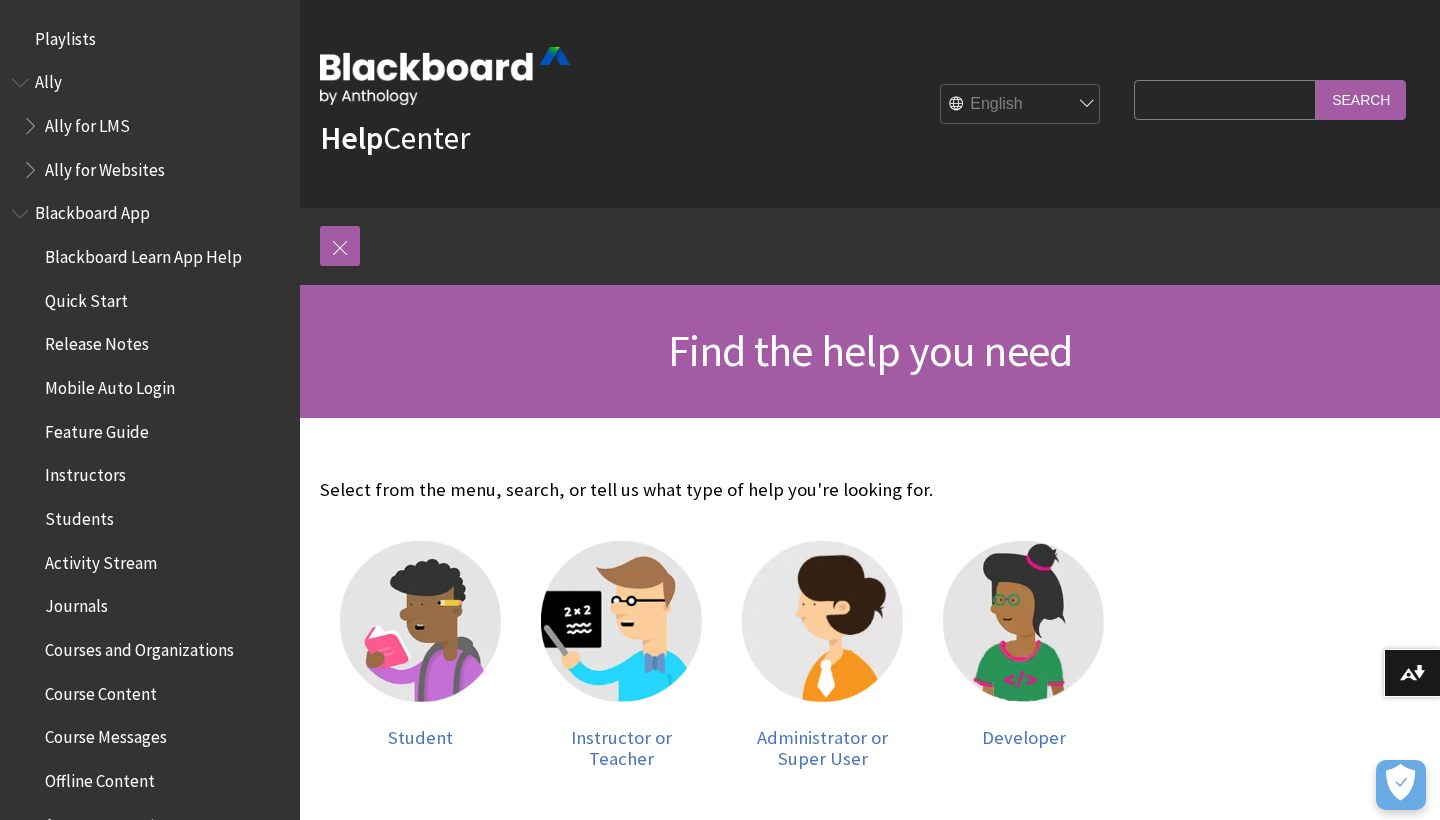 scroll, scrollTop: 0, scrollLeft: 0, axis: both 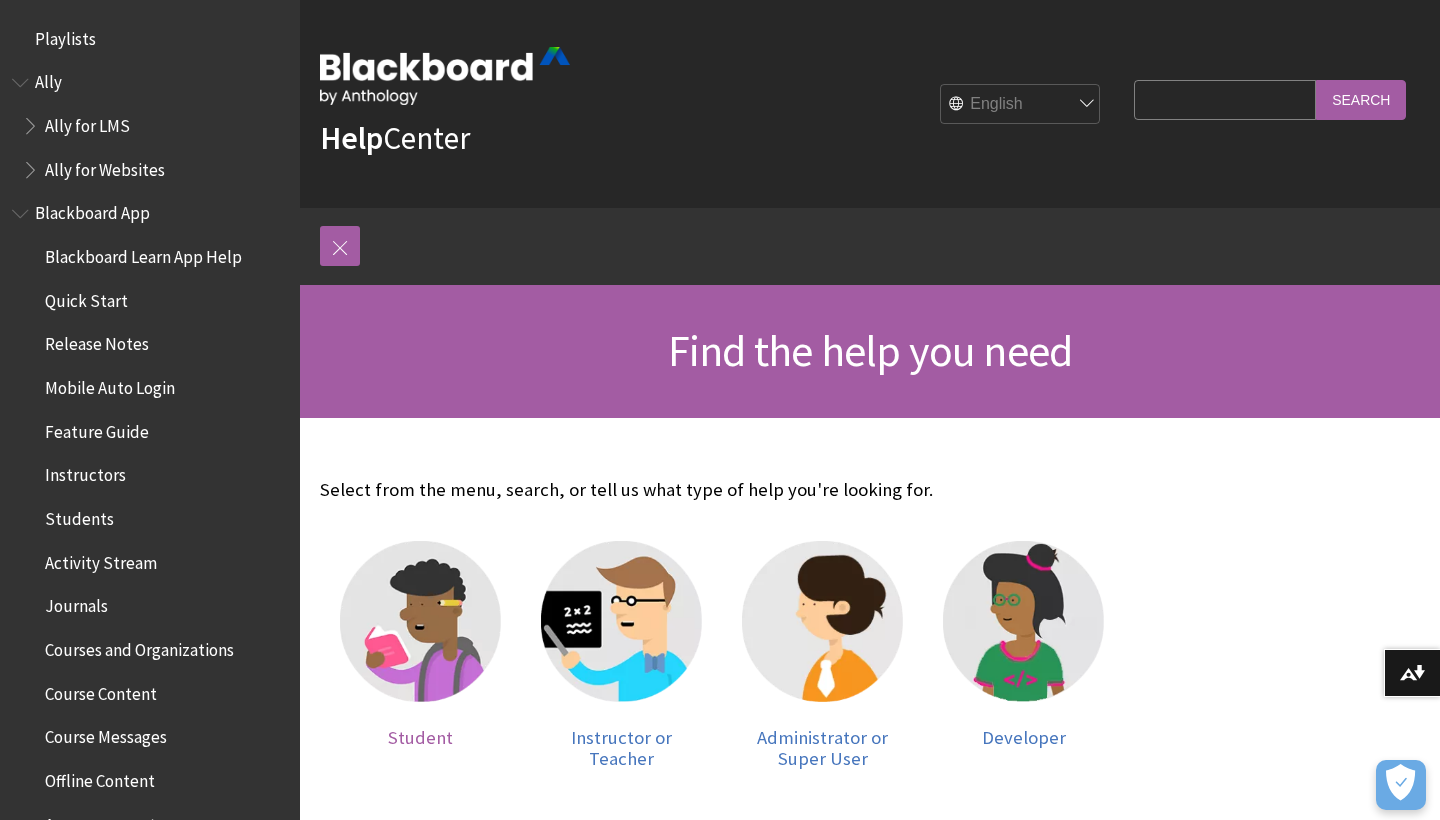 click at bounding box center (420, 621) 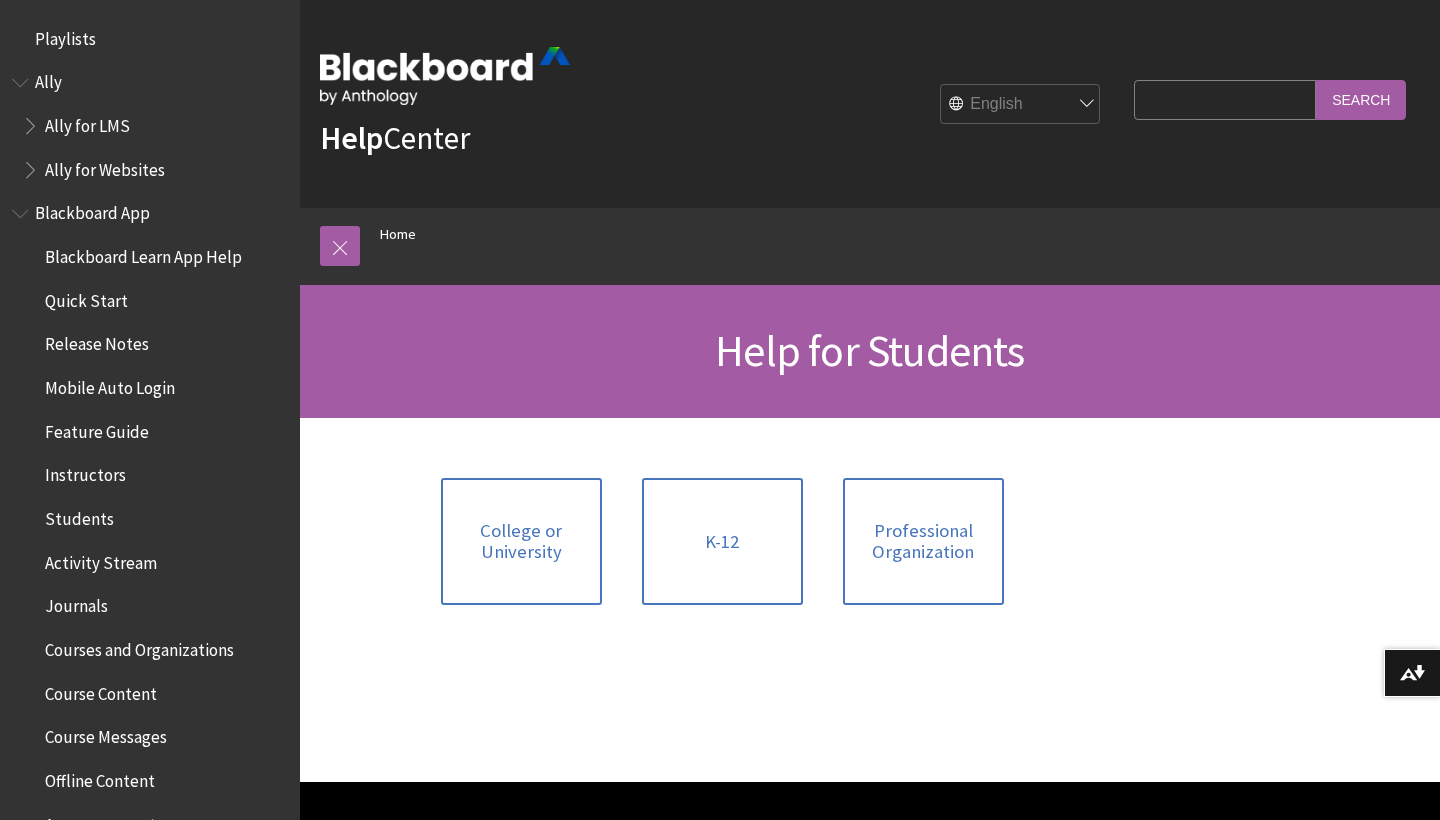 scroll, scrollTop: 0, scrollLeft: 0, axis: both 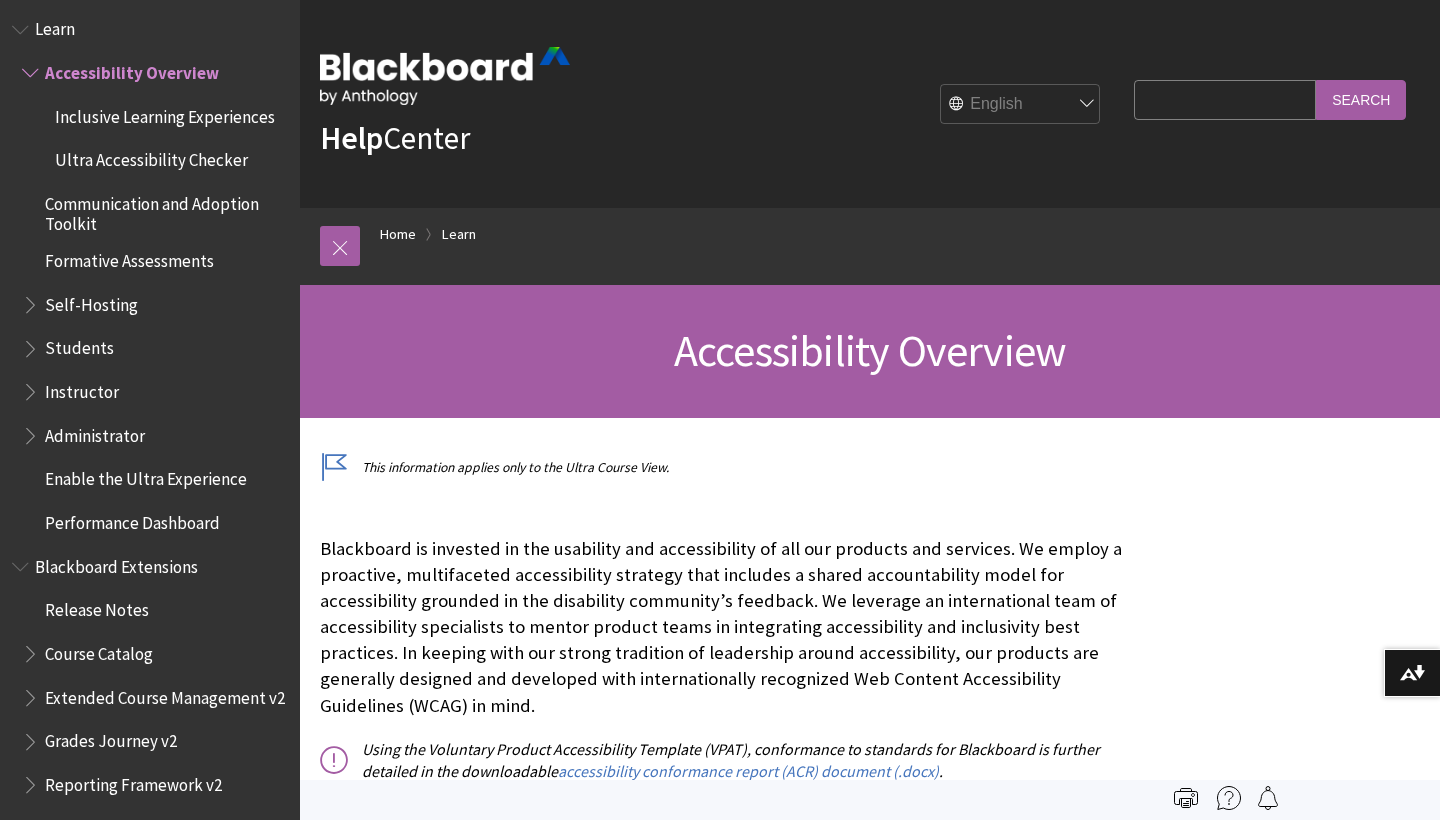 click on "Self-Hosting" at bounding box center (91, 301) 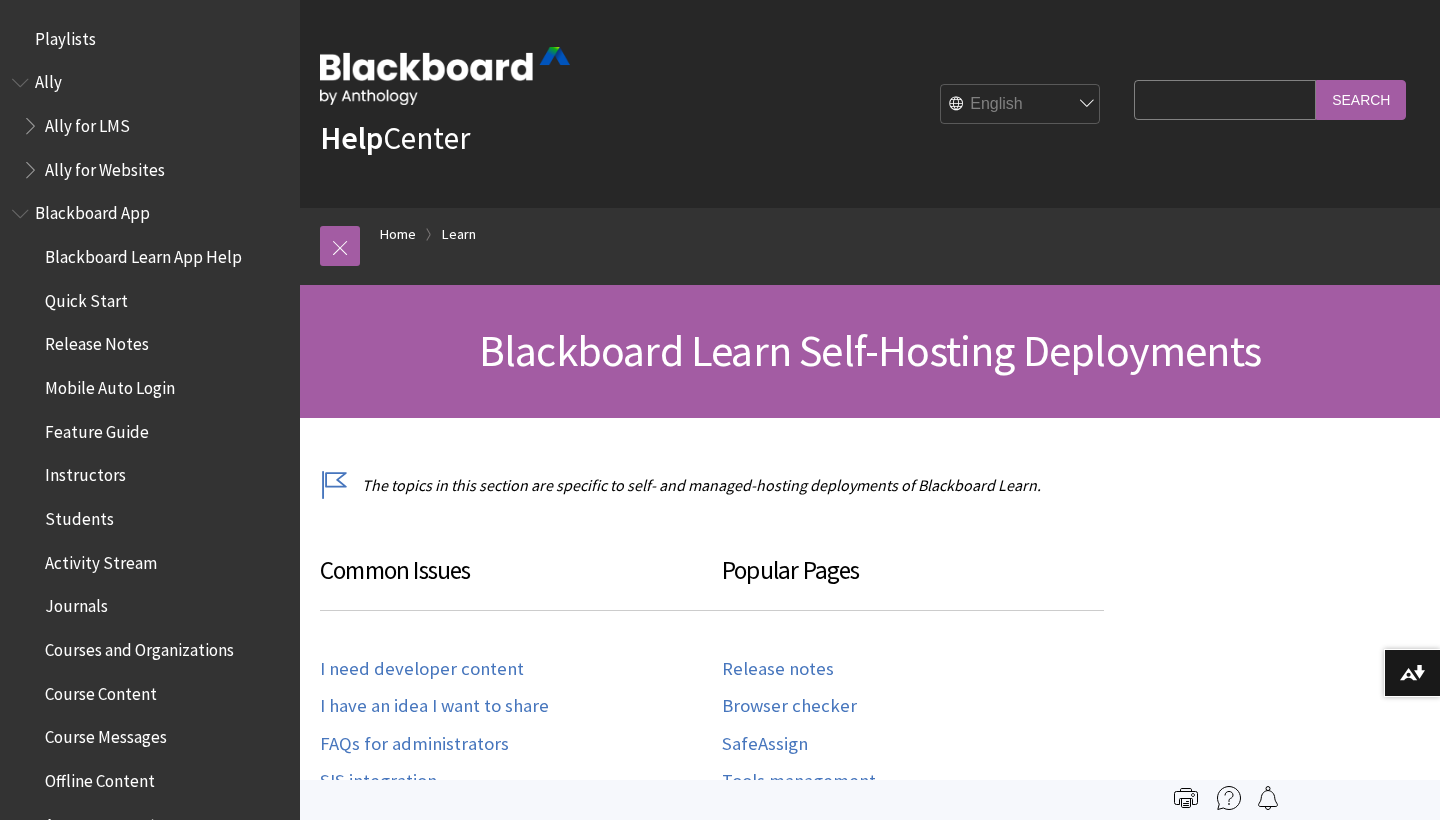 scroll, scrollTop: 0, scrollLeft: 0, axis: both 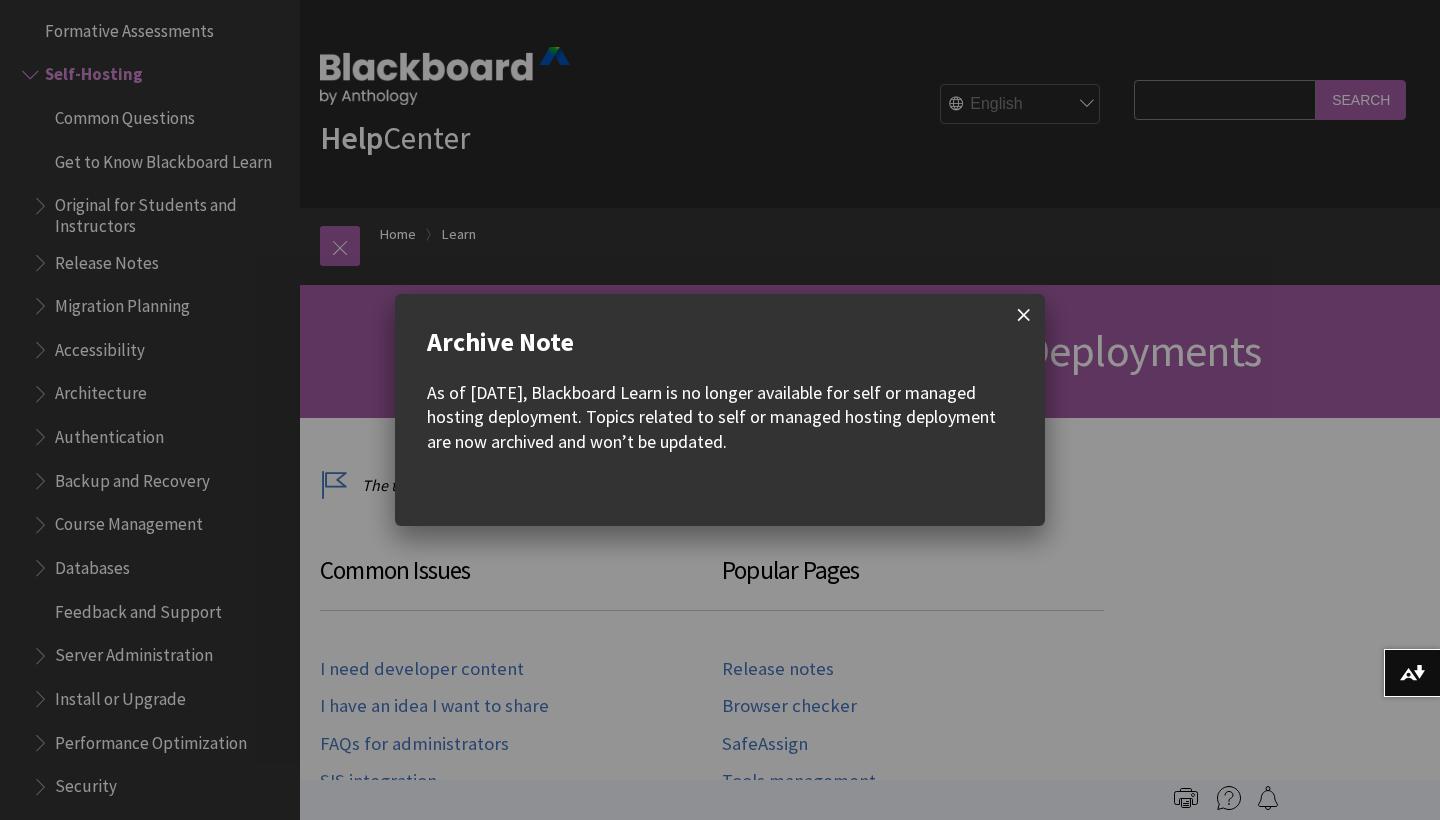 click at bounding box center (1024, 315) 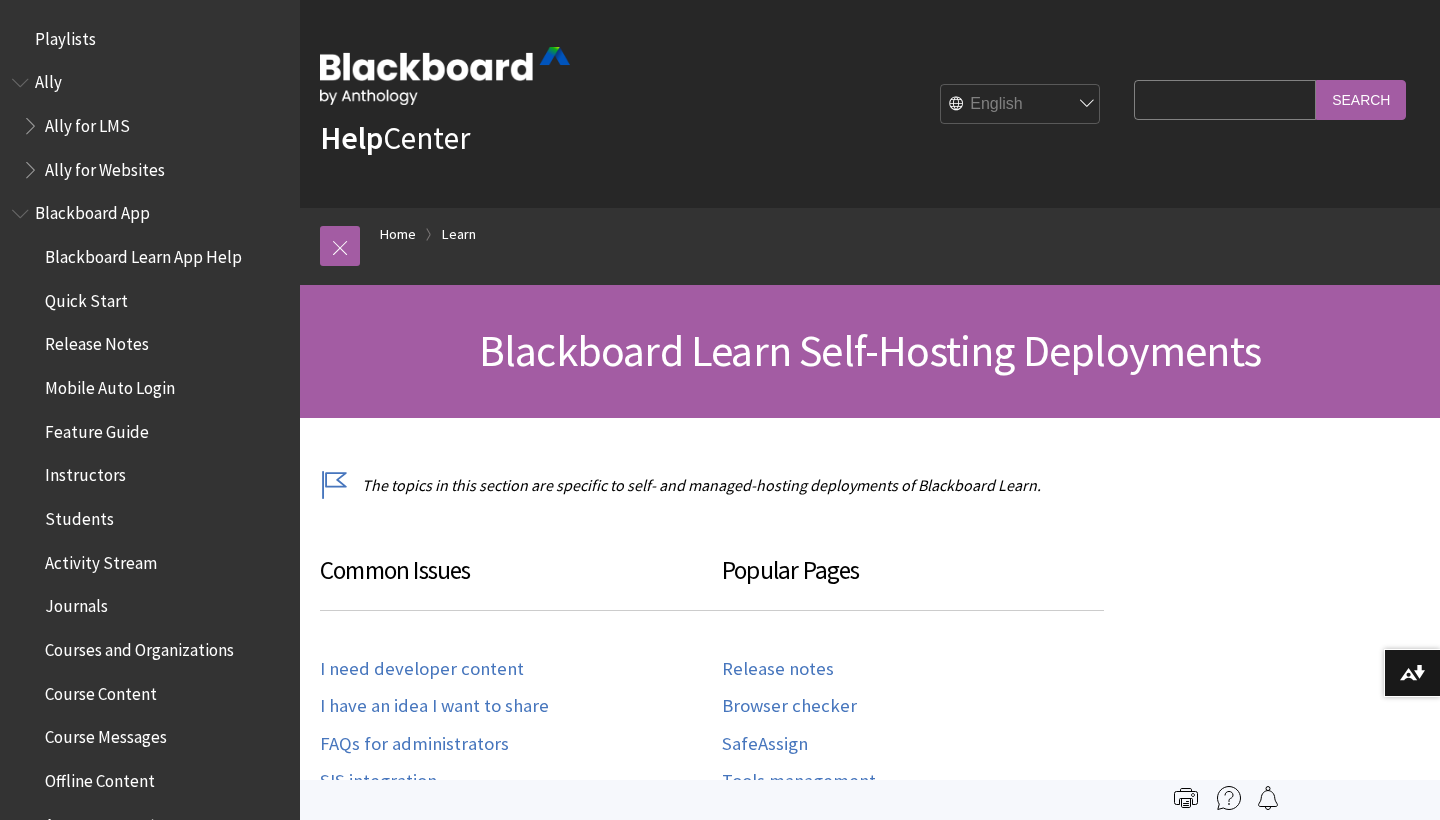 scroll, scrollTop: 0, scrollLeft: 0, axis: both 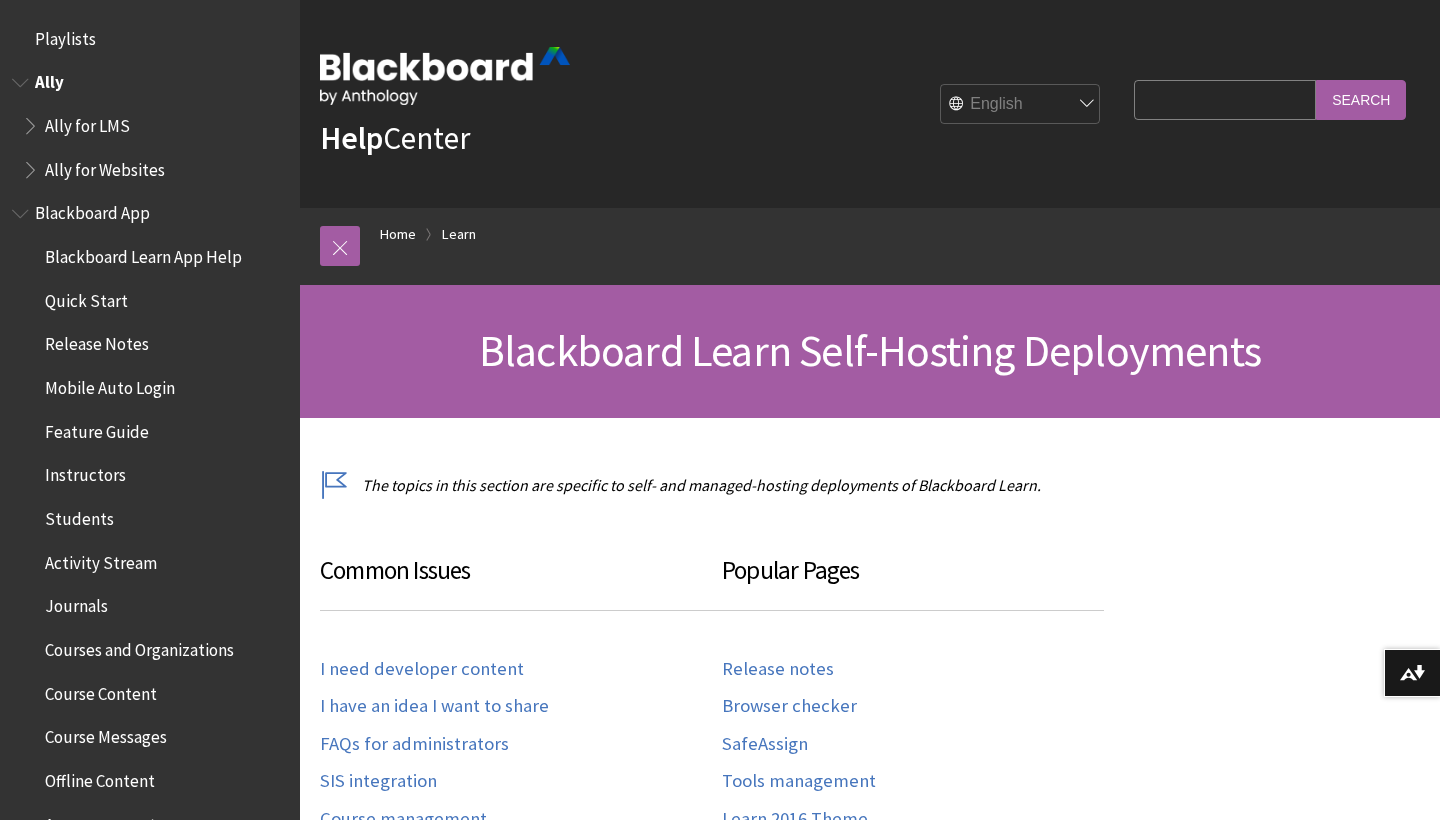click on "Ally for LMS" at bounding box center (87, 122) 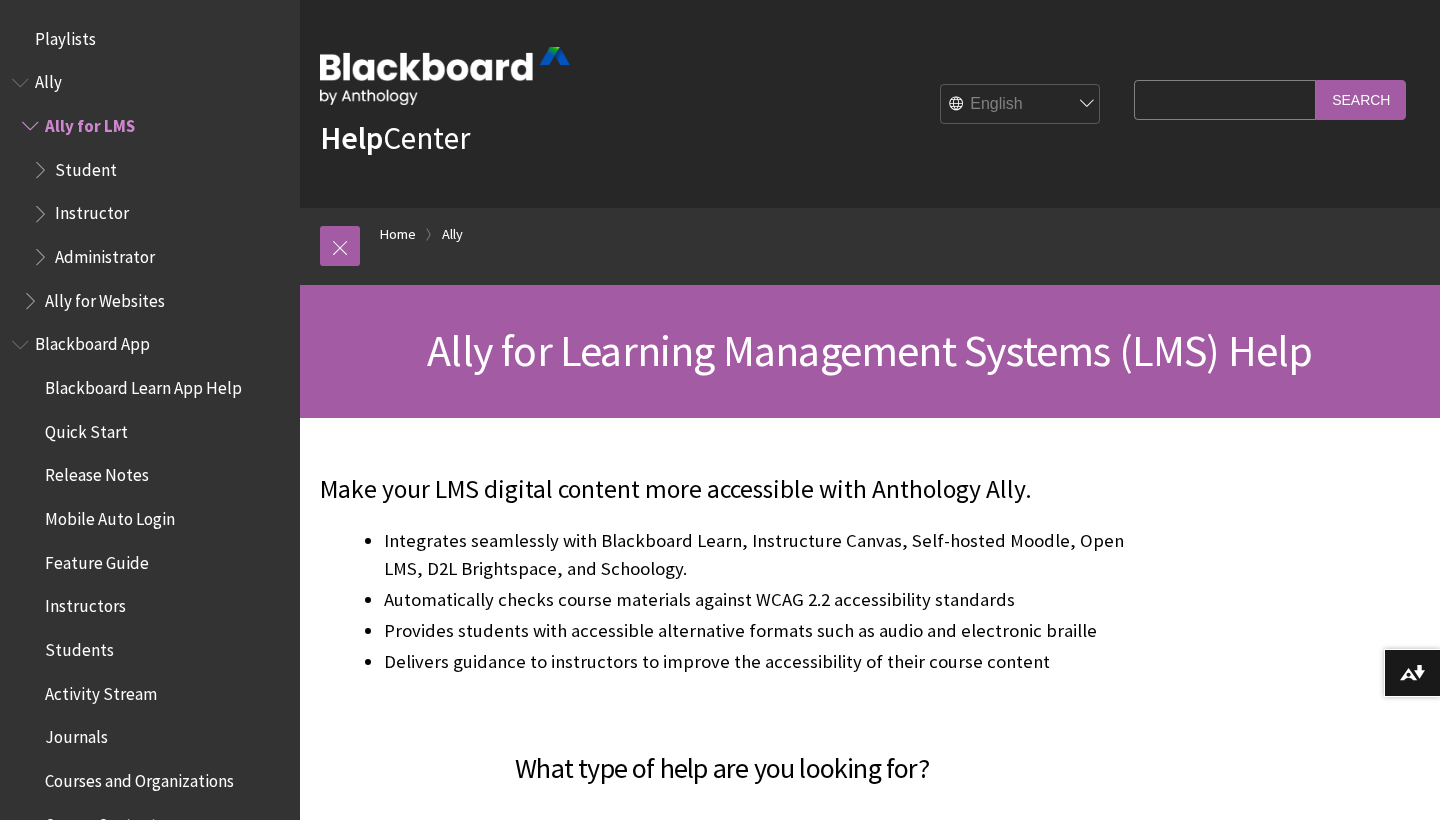 scroll, scrollTop: 0, scrollLeft: 0, axis: both 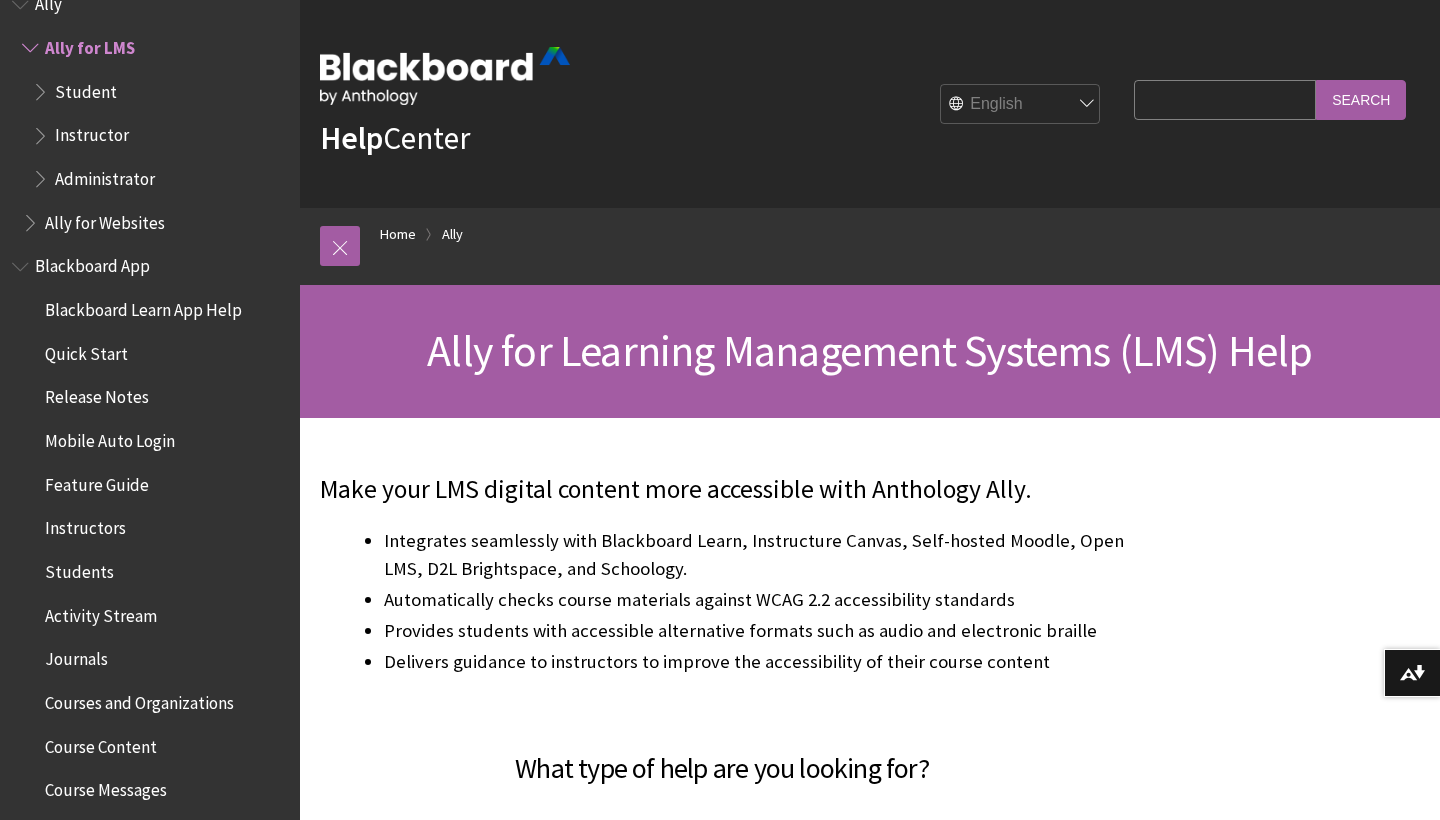click on "Quick Start" at bounding box center [86, 350] 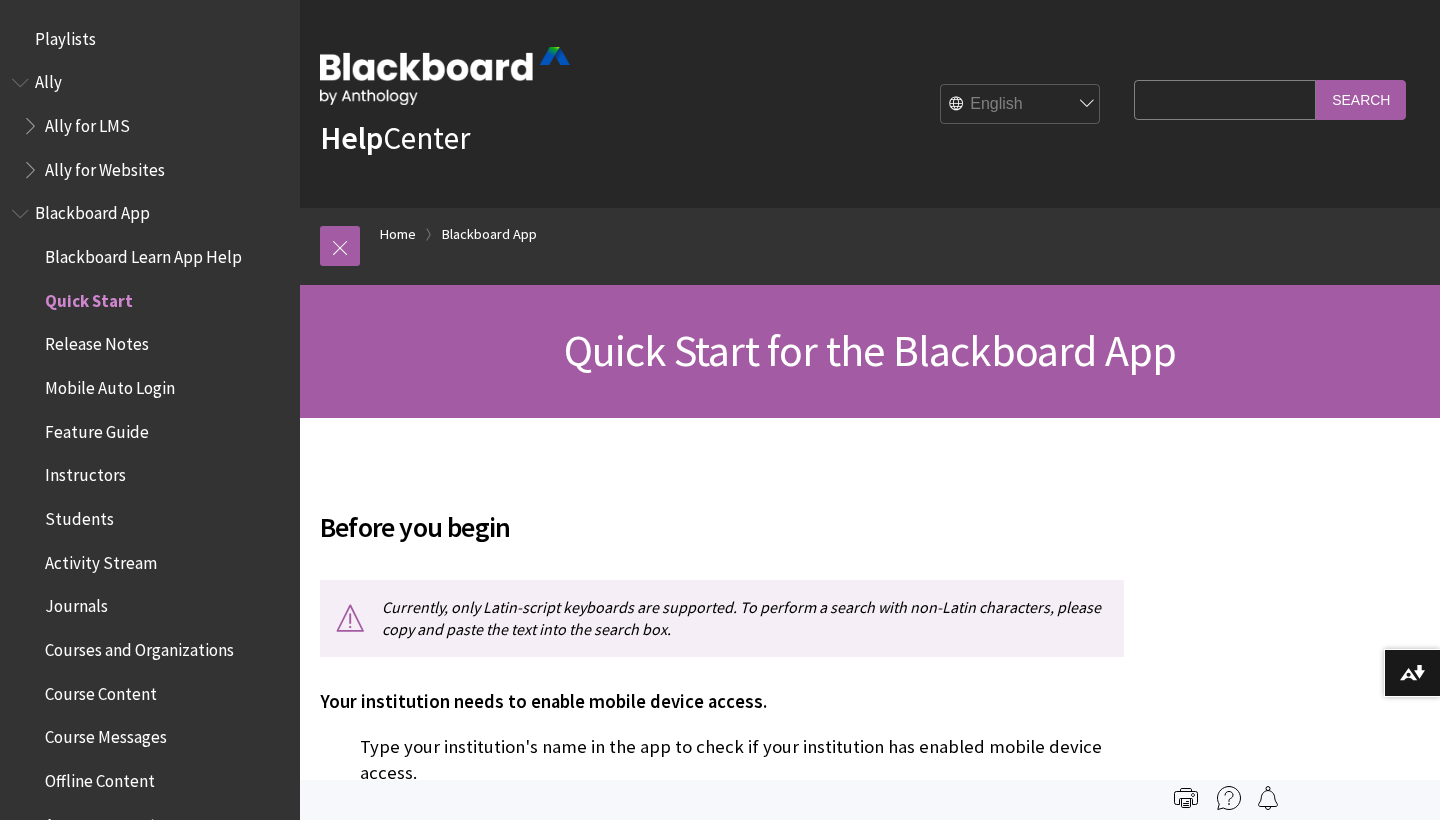 scroll, scrollTop: 0, scrollLeft: 0, axis: both 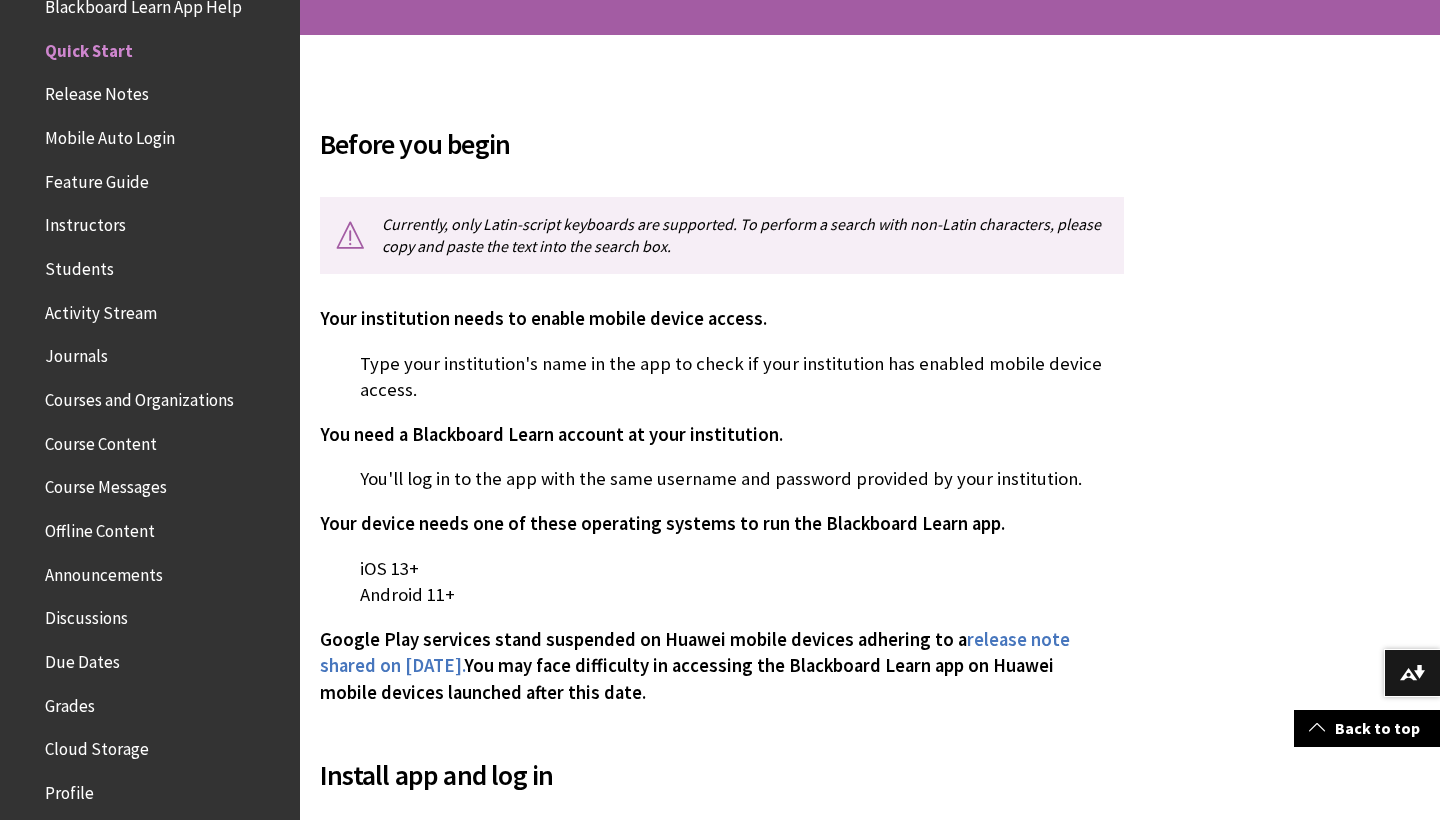 click on "Currently, only Latin-script keyboards are supported. To perform a search with non-Latin characters, please copy and paste the text into the search box." at bounding box center [722, 235] 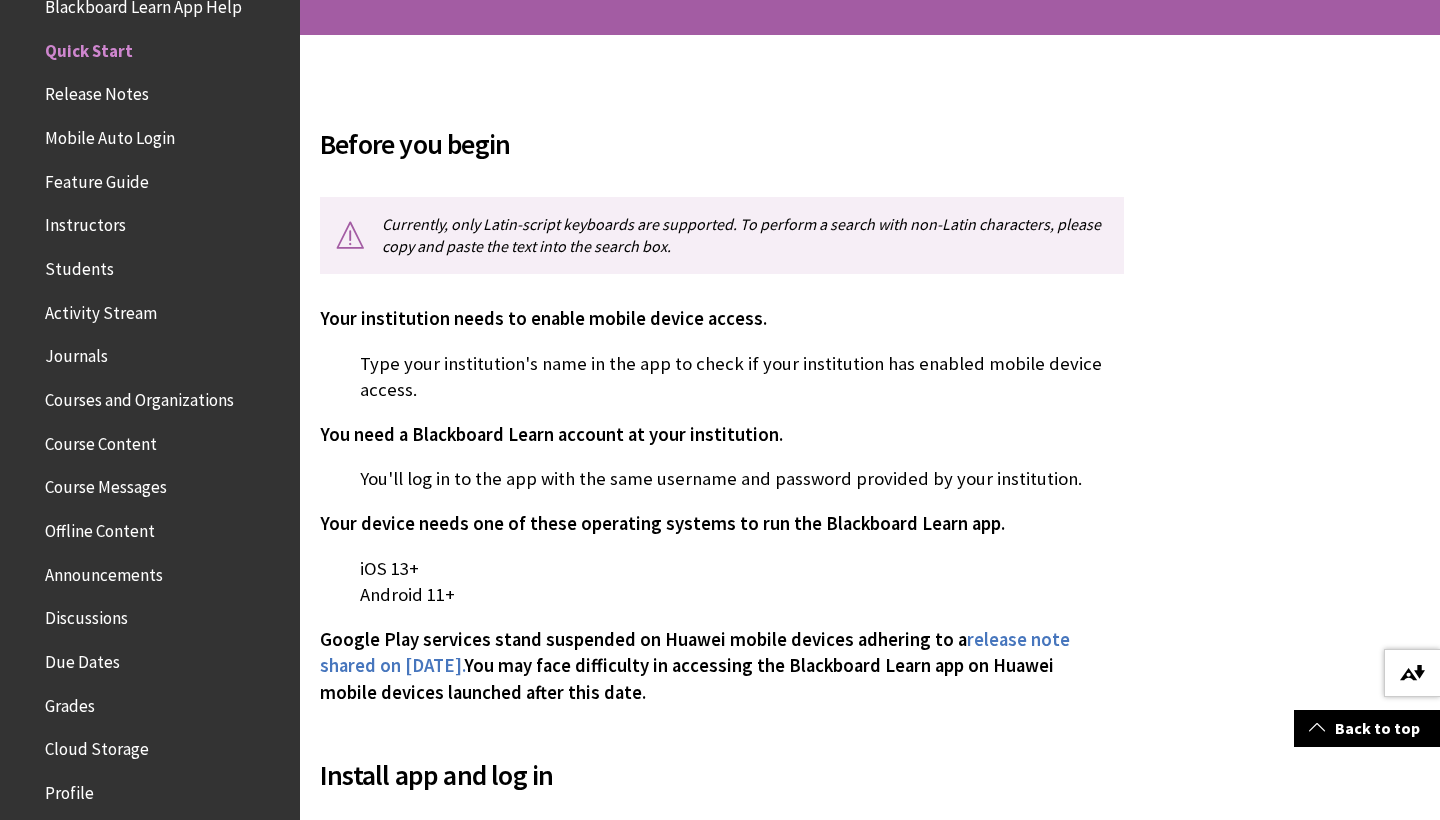 click on "Download alternative formats ..." at bounding box center (1412, 673) 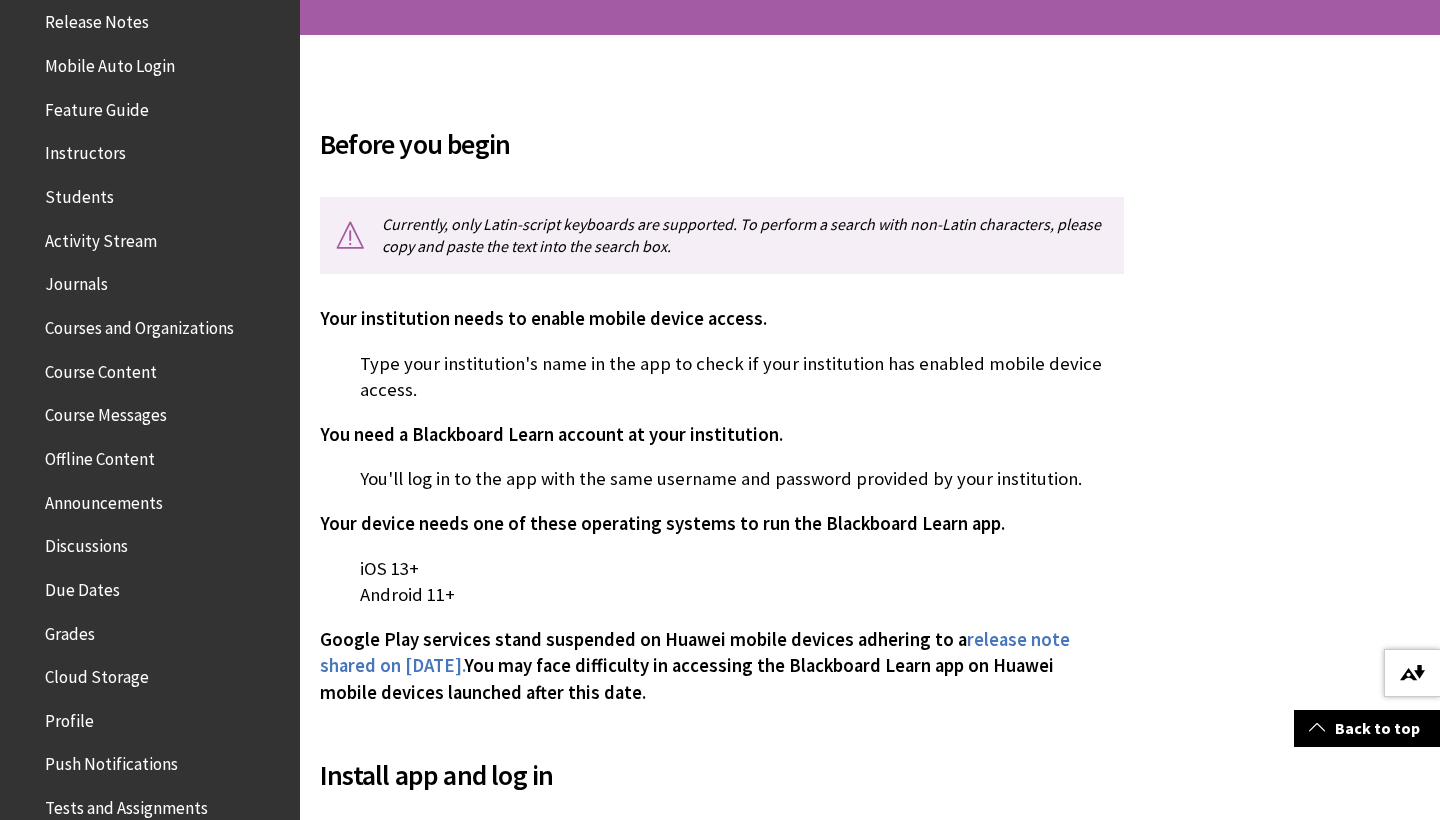 scroll, scrollTop: 333, scrollLeft: 0, axis: vertical 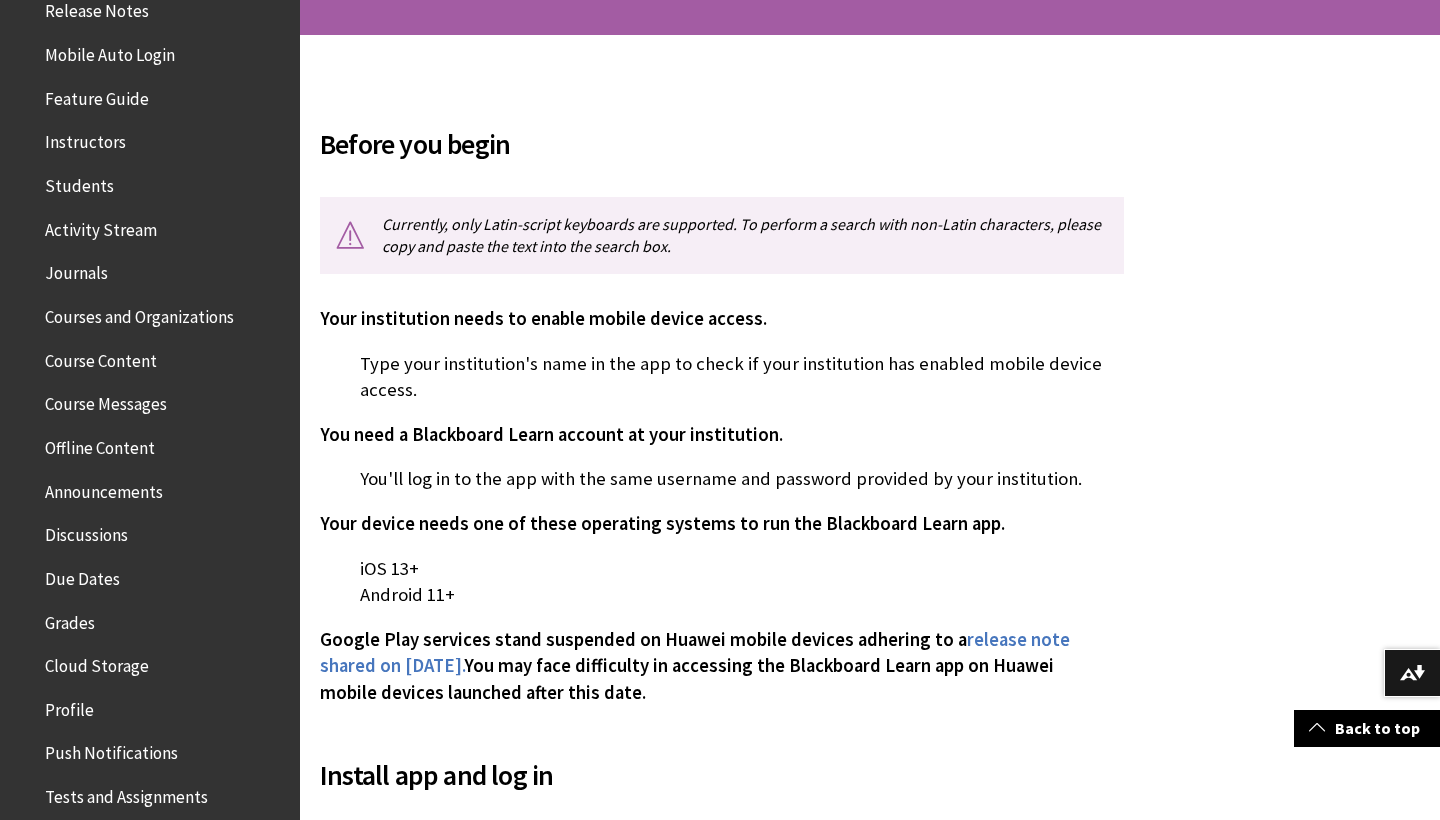 click on "Grades" at bounding box center (70, 619) 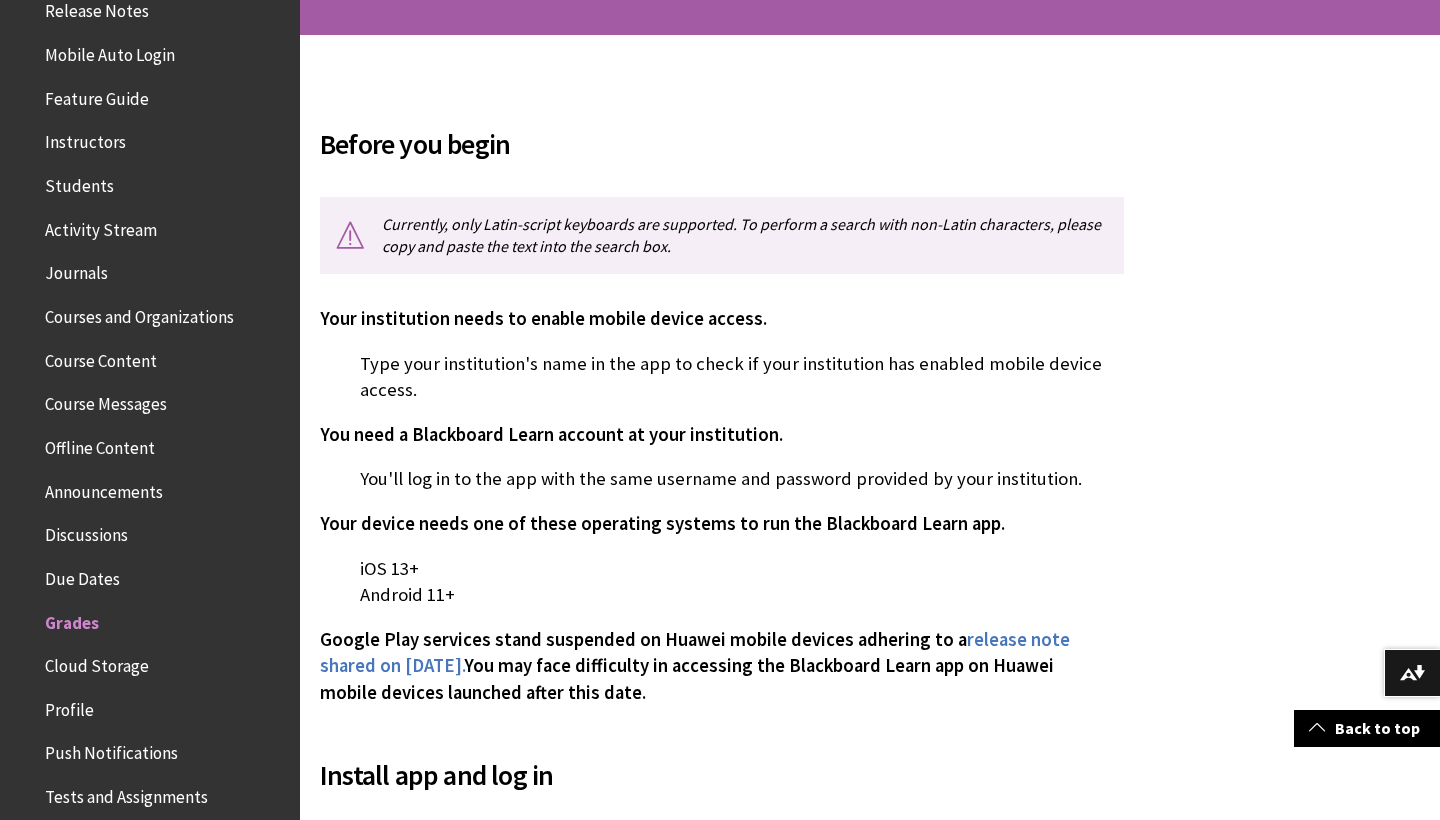 click on "Grades" at bounding box center (72, 619) 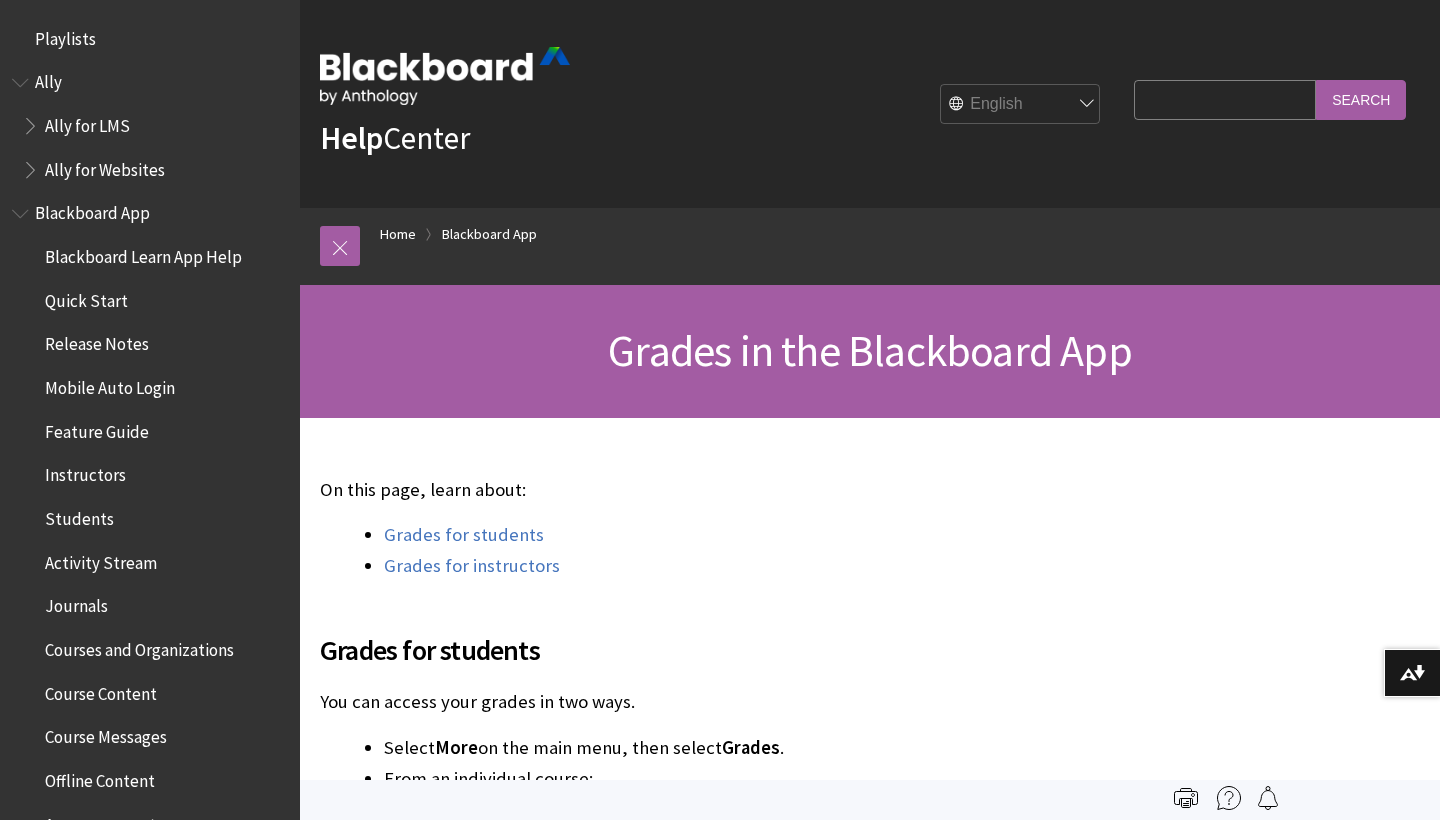 scroll, scrollTop: 494, scrollLeft: 0, axis: vertical 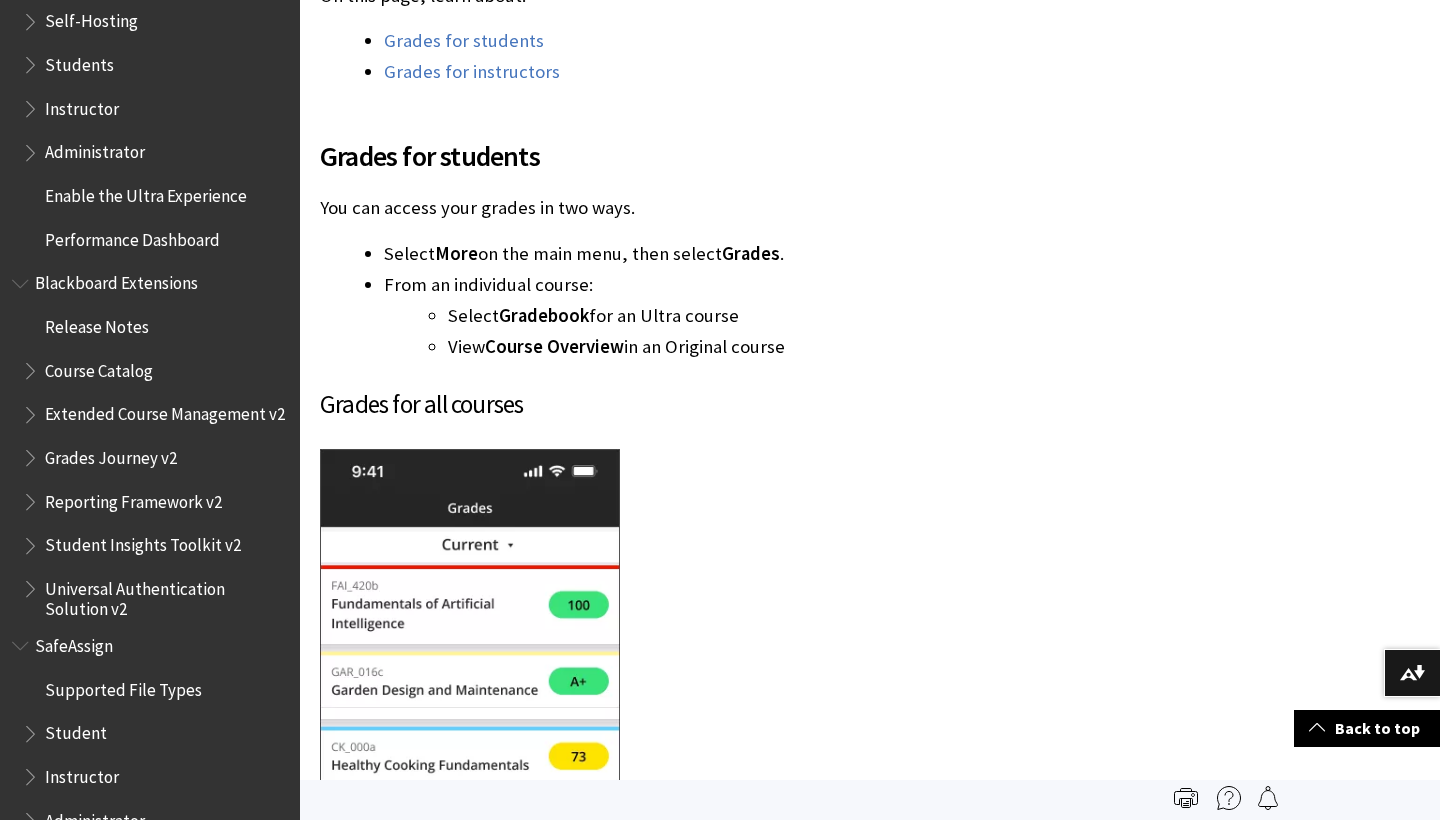 click on "Student" at bounding box center (155, 734) 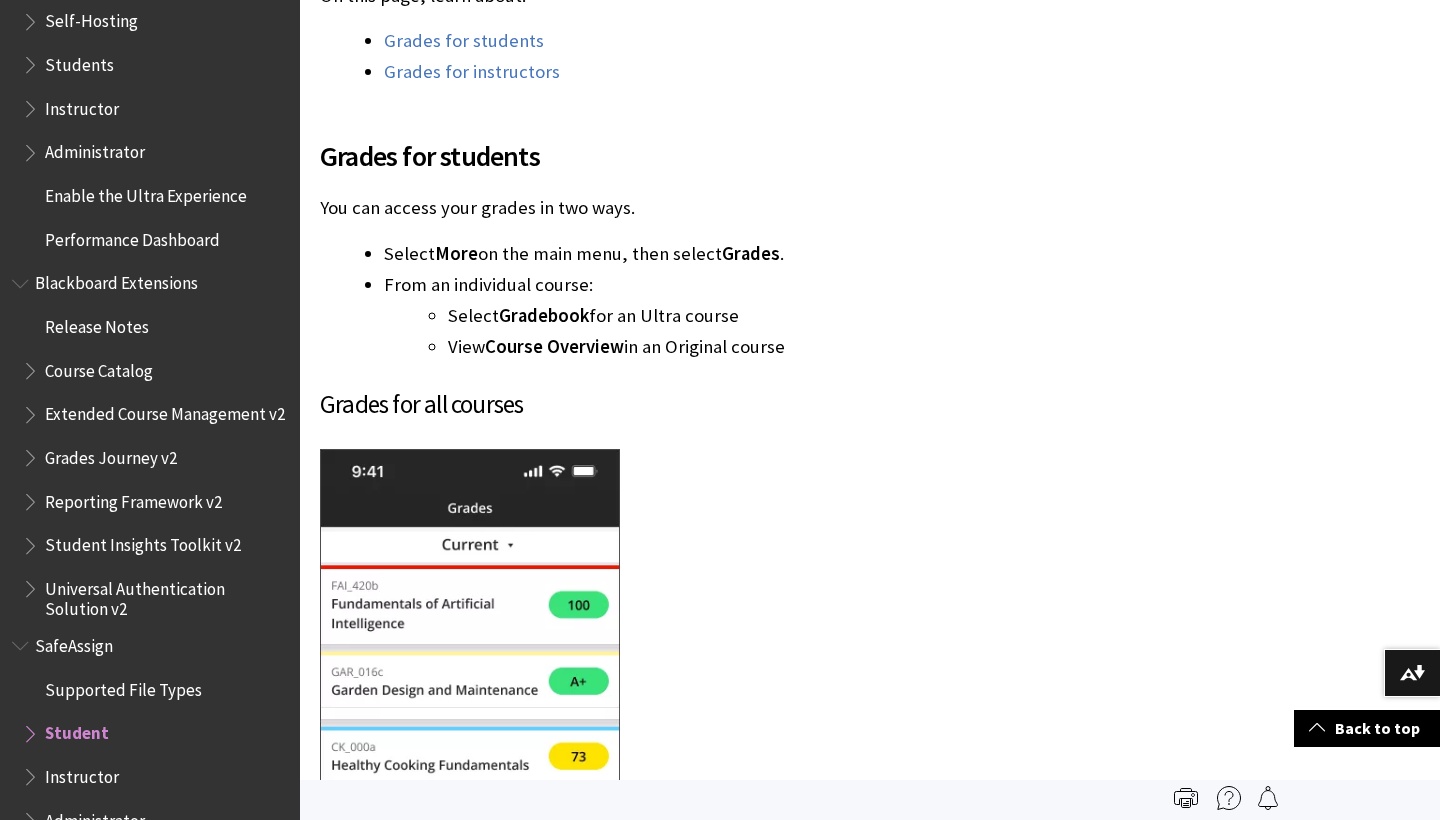 click on "Student" at bounding box center (77, 730) 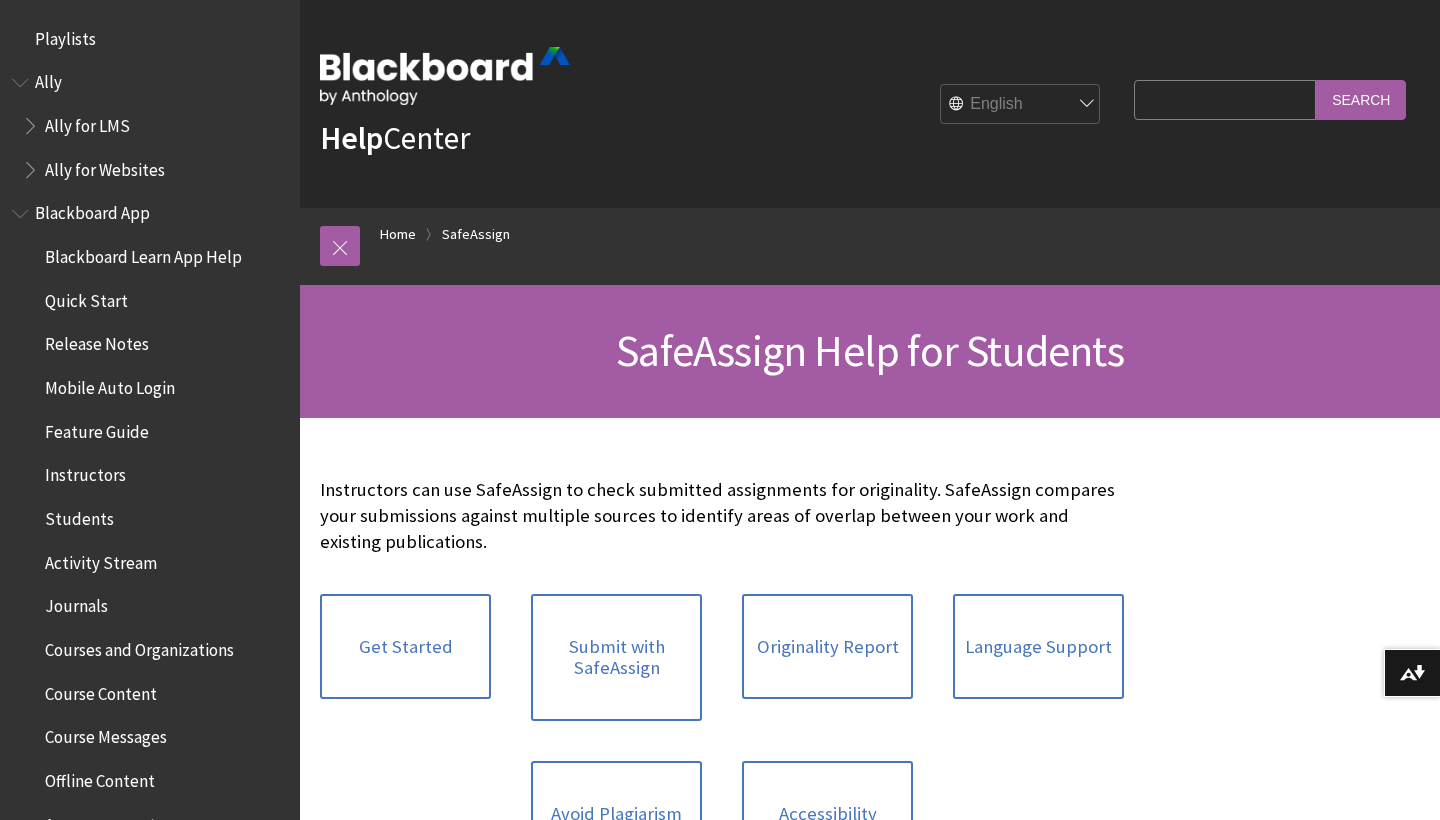 scroll, scrollTop: 0, scrollLeft: 0, axis: both 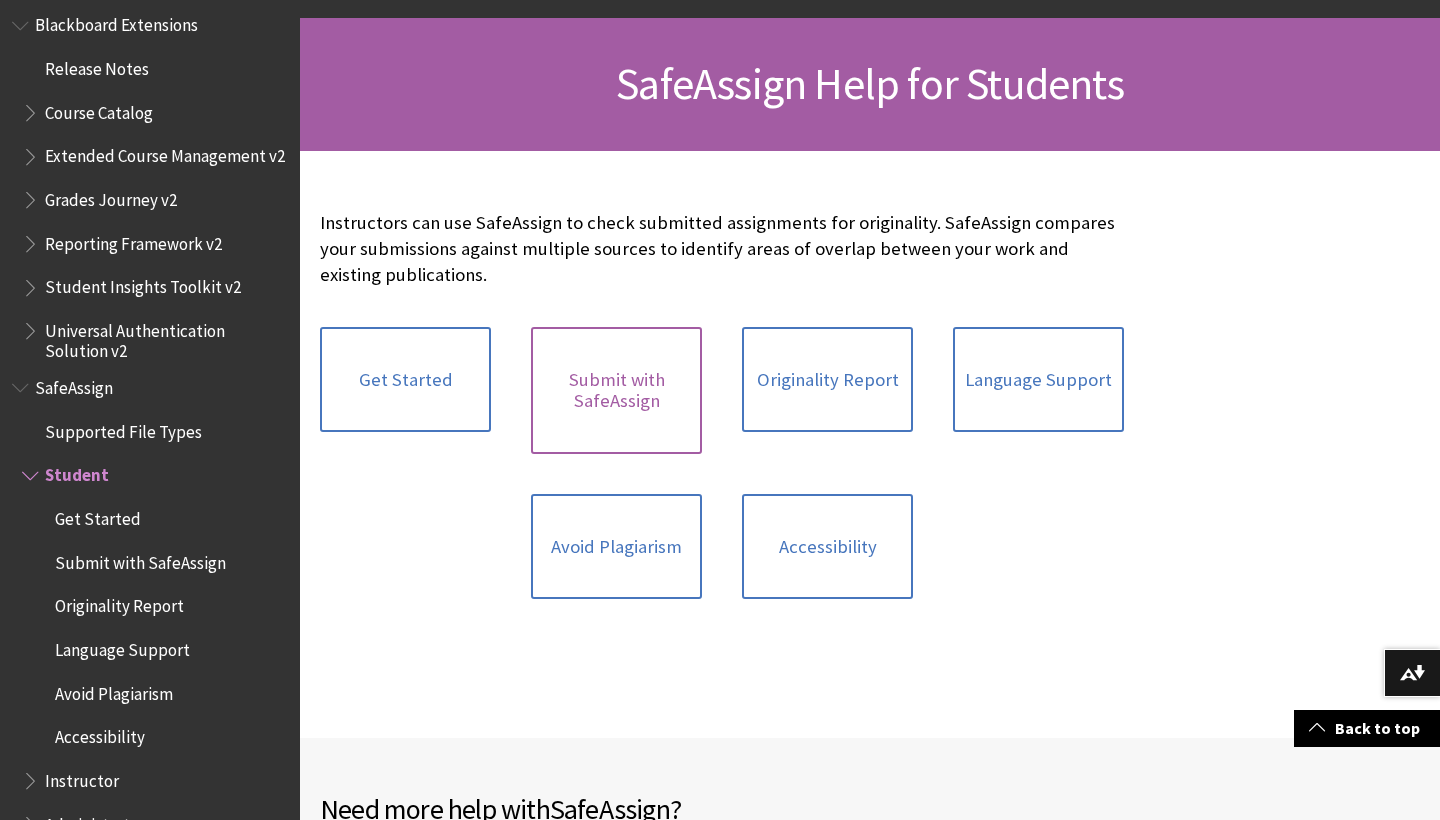 click on "Submit with SafeAssign" at bounding box center (616, 390) 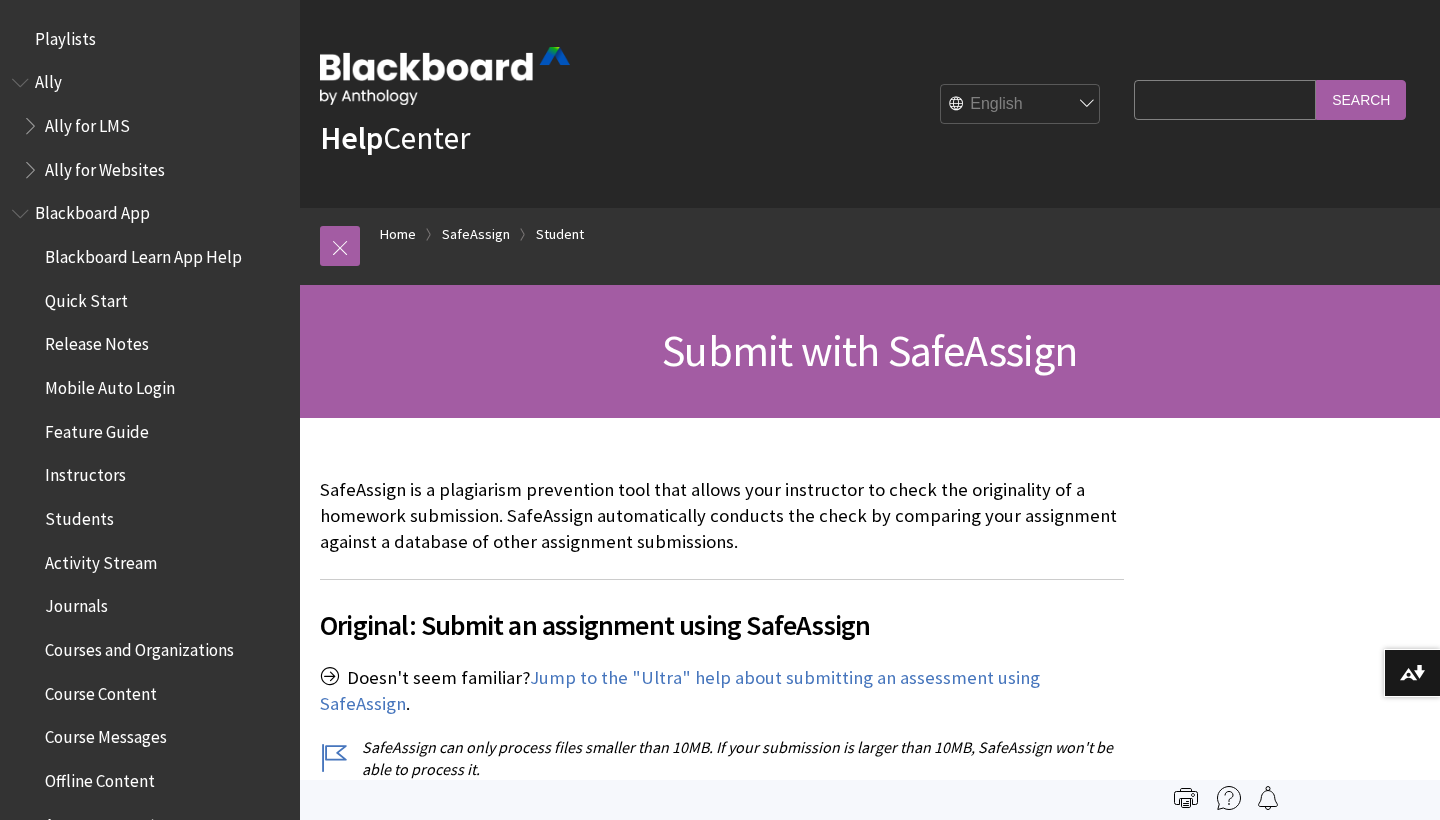 scroll, scrollTop: 0, scrollLeft: 0, axis: both 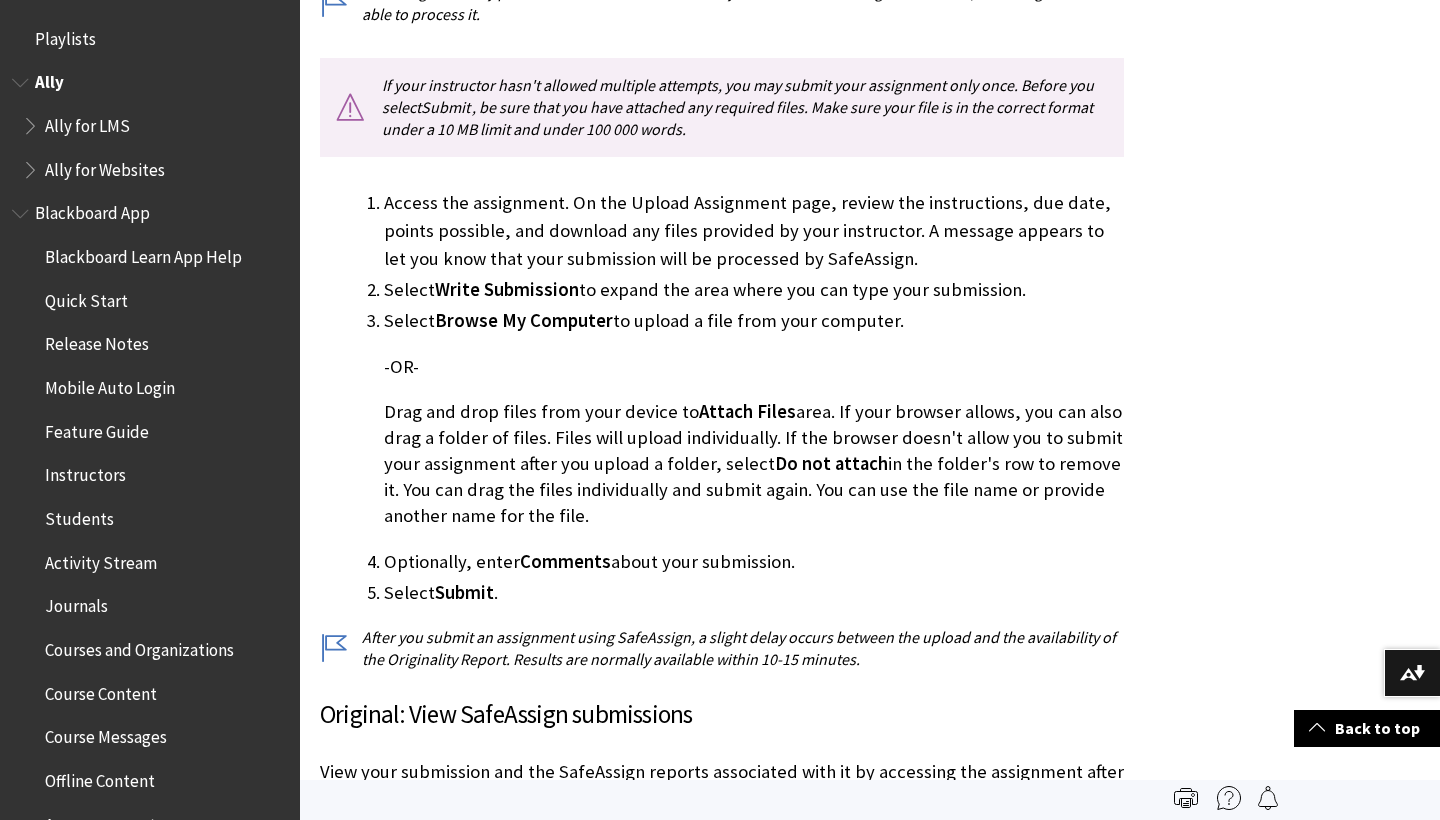 click on "Ally for Websites" at bounding box center (105, 166) 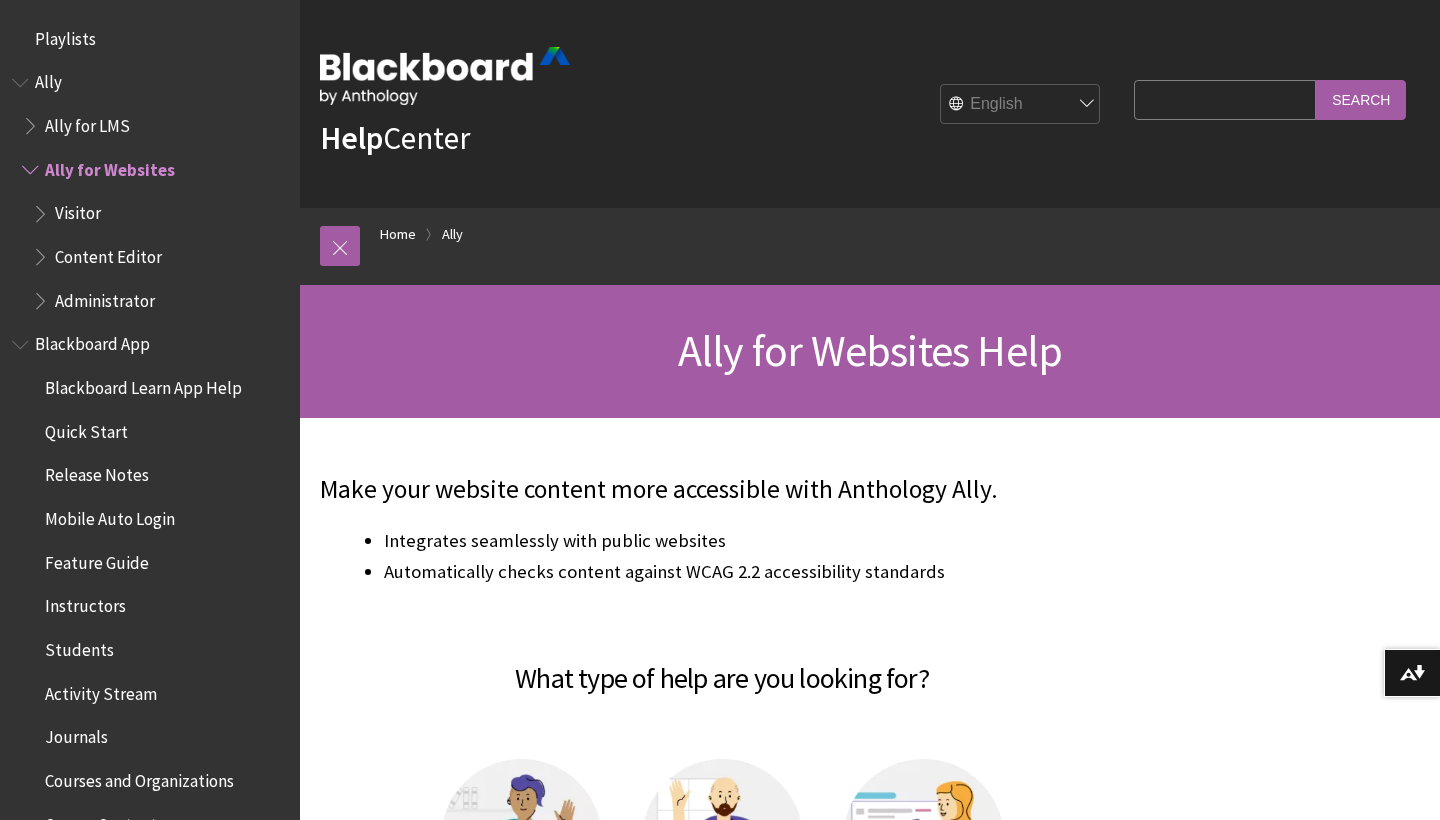 scroll, scrollTop: 0, scrollLeft: 0, axis: both 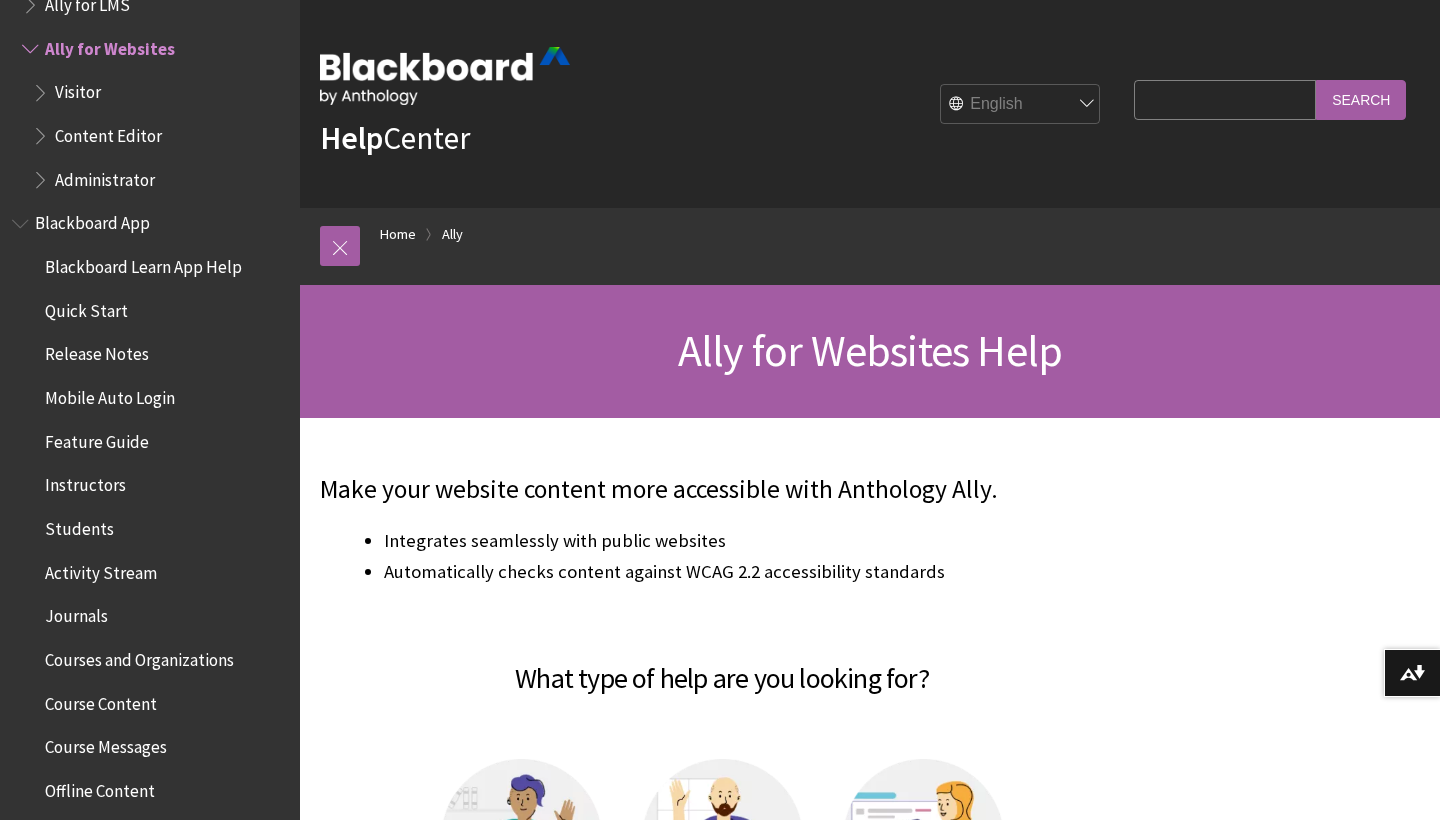 click on "Visitor" at bounding box center (78, 89) 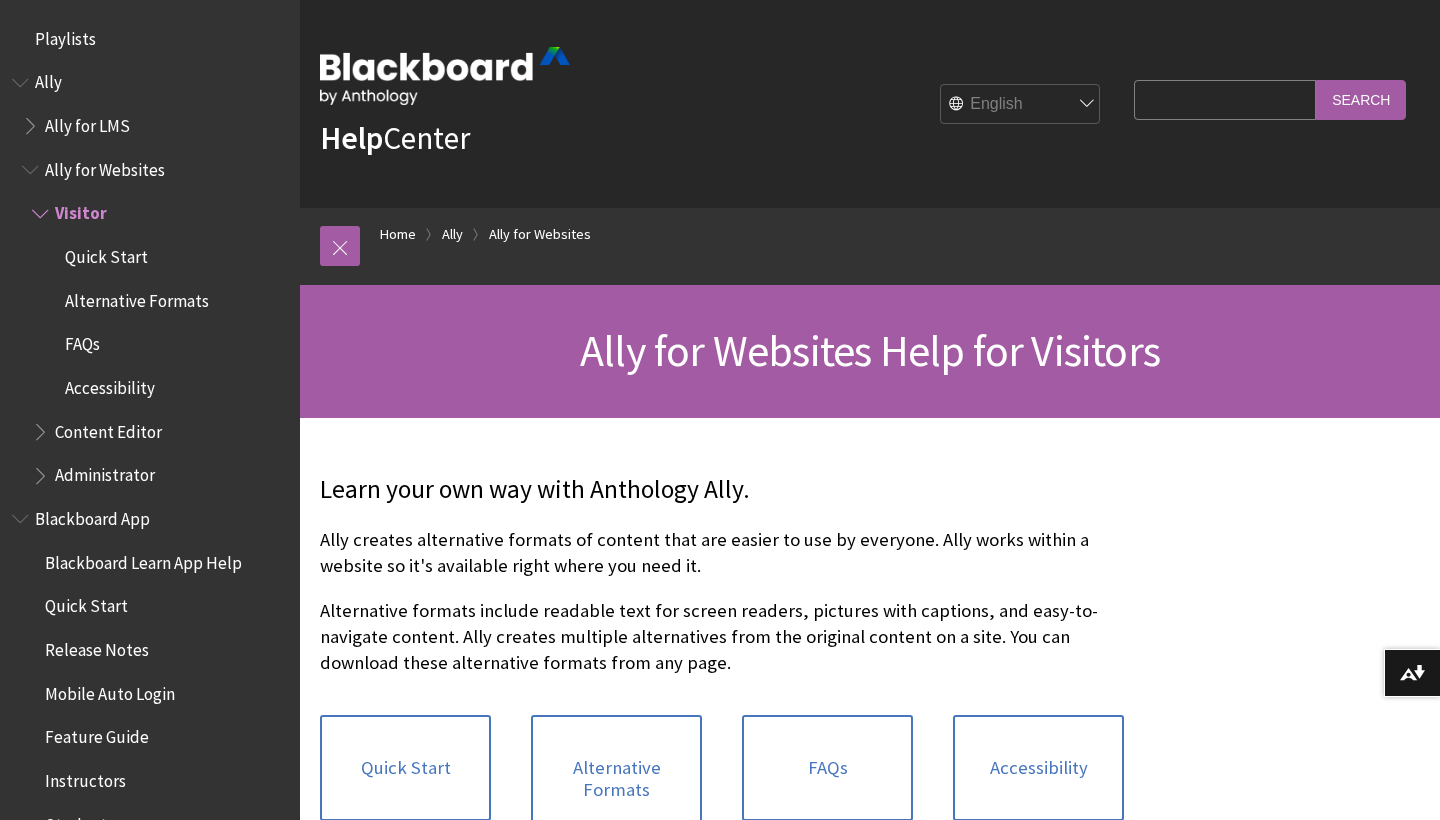 scroll, scrollTop: 0, scrollLeft: 0, axis: both 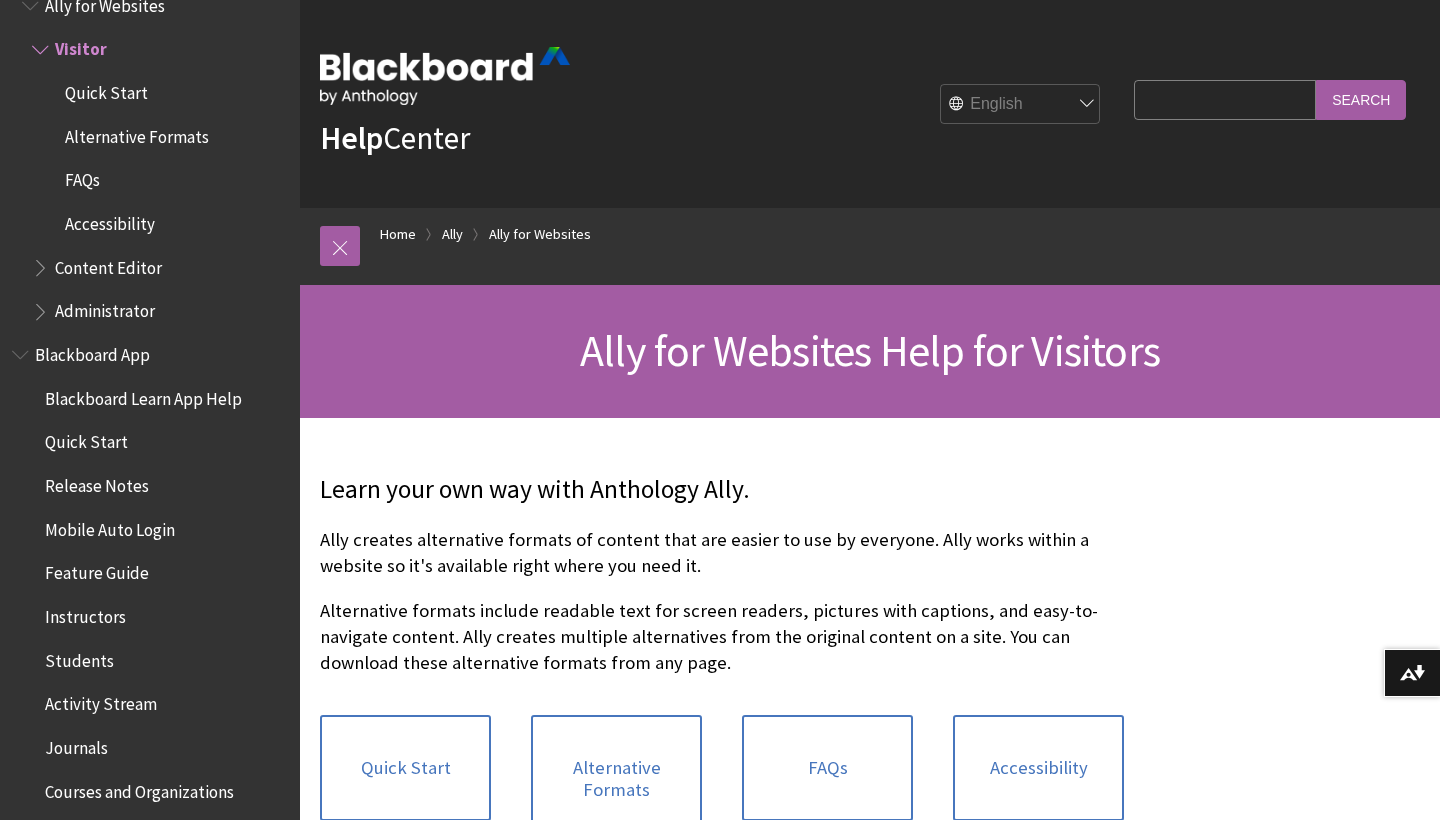 click on "Search Query" at bounding box center (1225, 99) 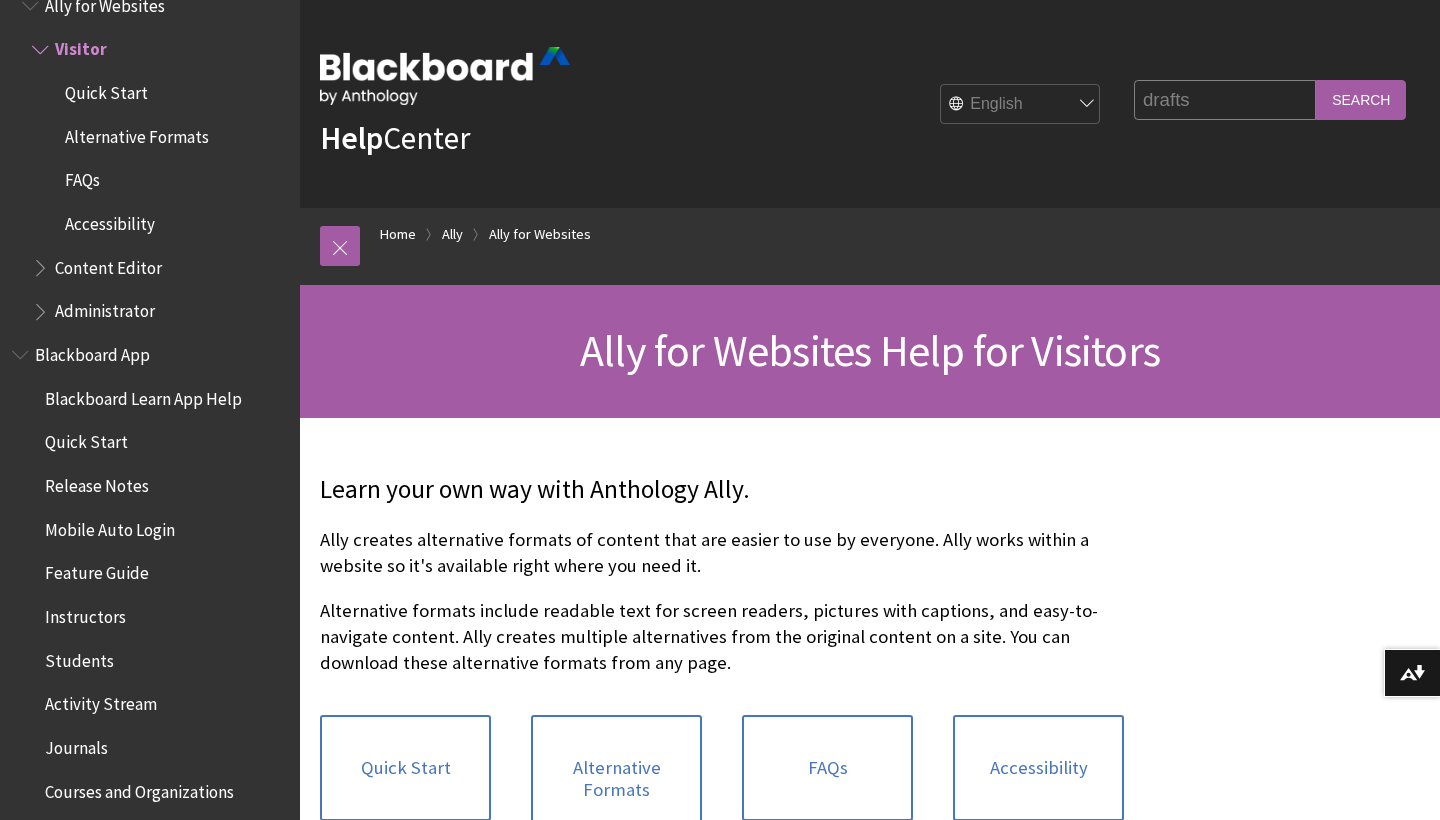 type on "drafts" 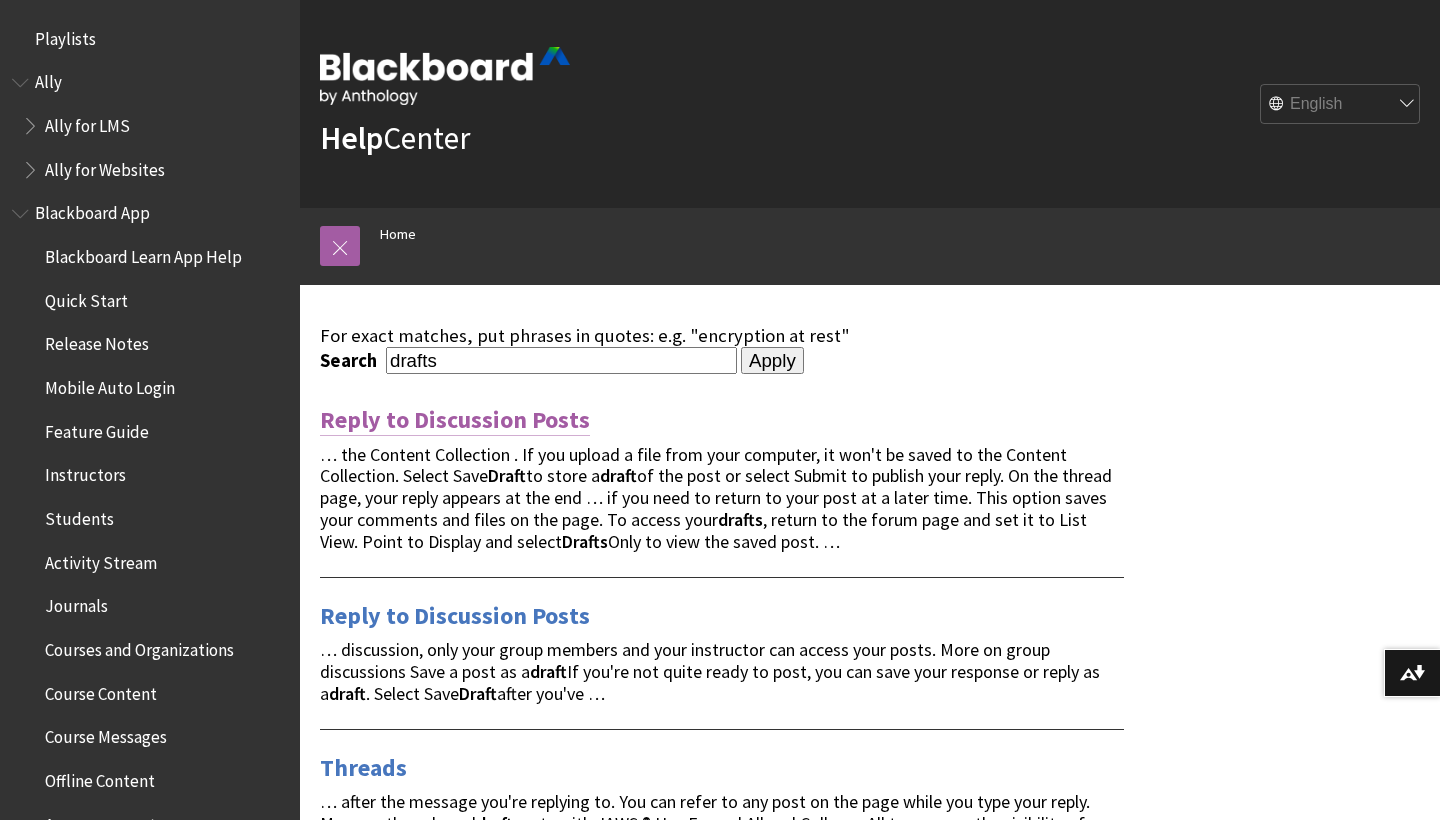 scroll, scrollTop: 0, scrollLeft: 0, axis: both 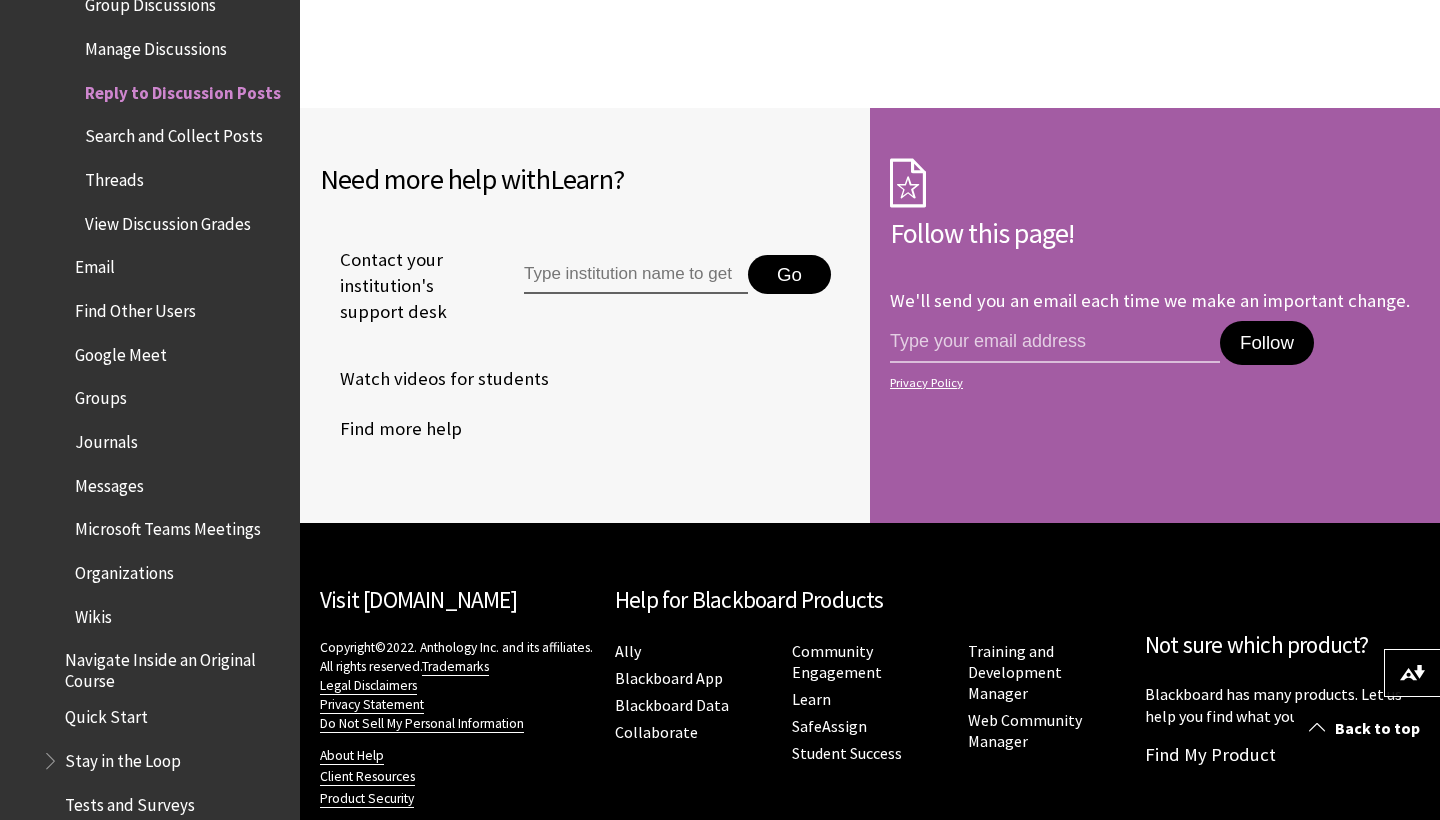click at bounding box center [636, 275] 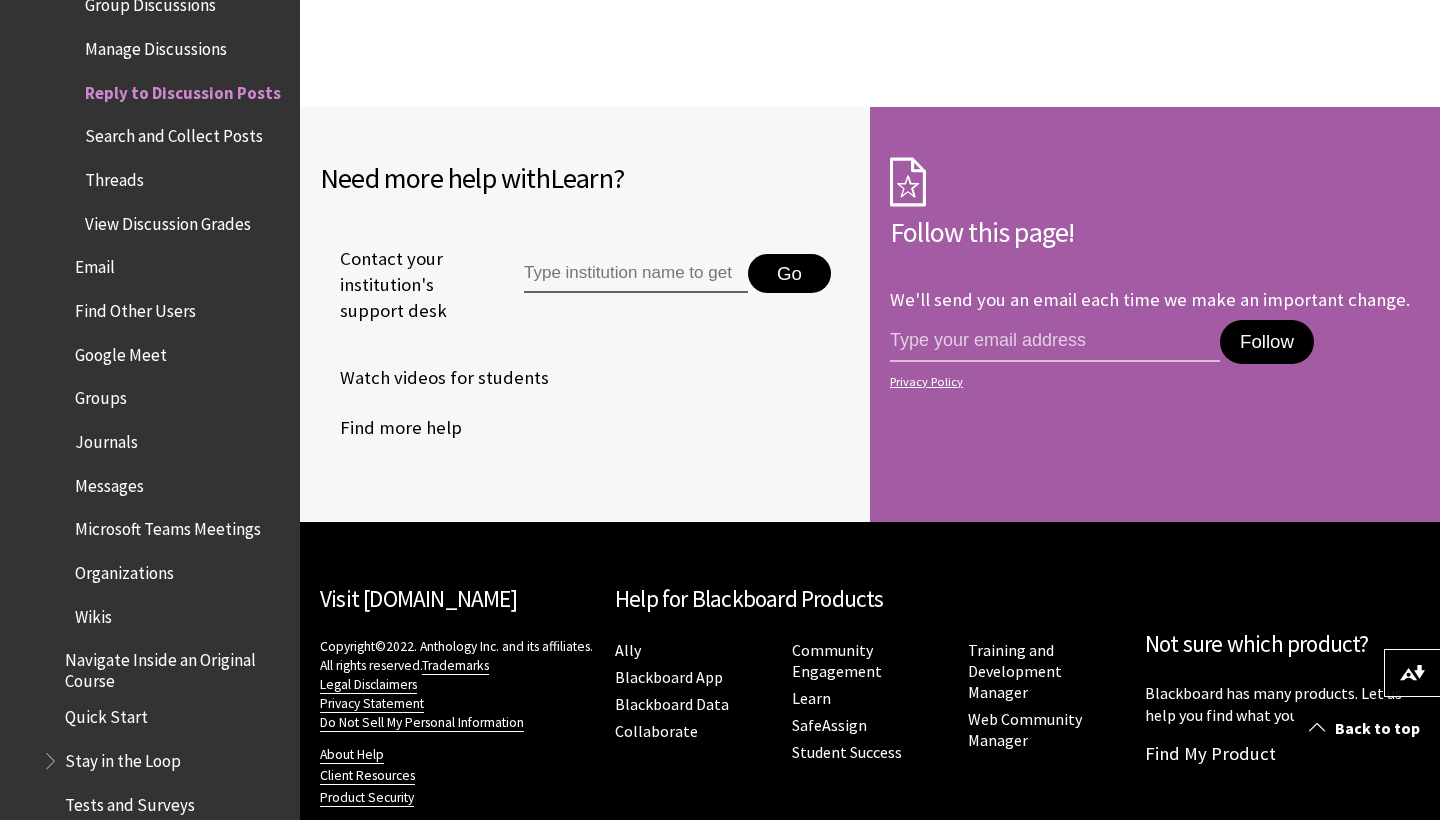 scroll, scrollTop: 3750, scrollLeft: 0, axis: vertical 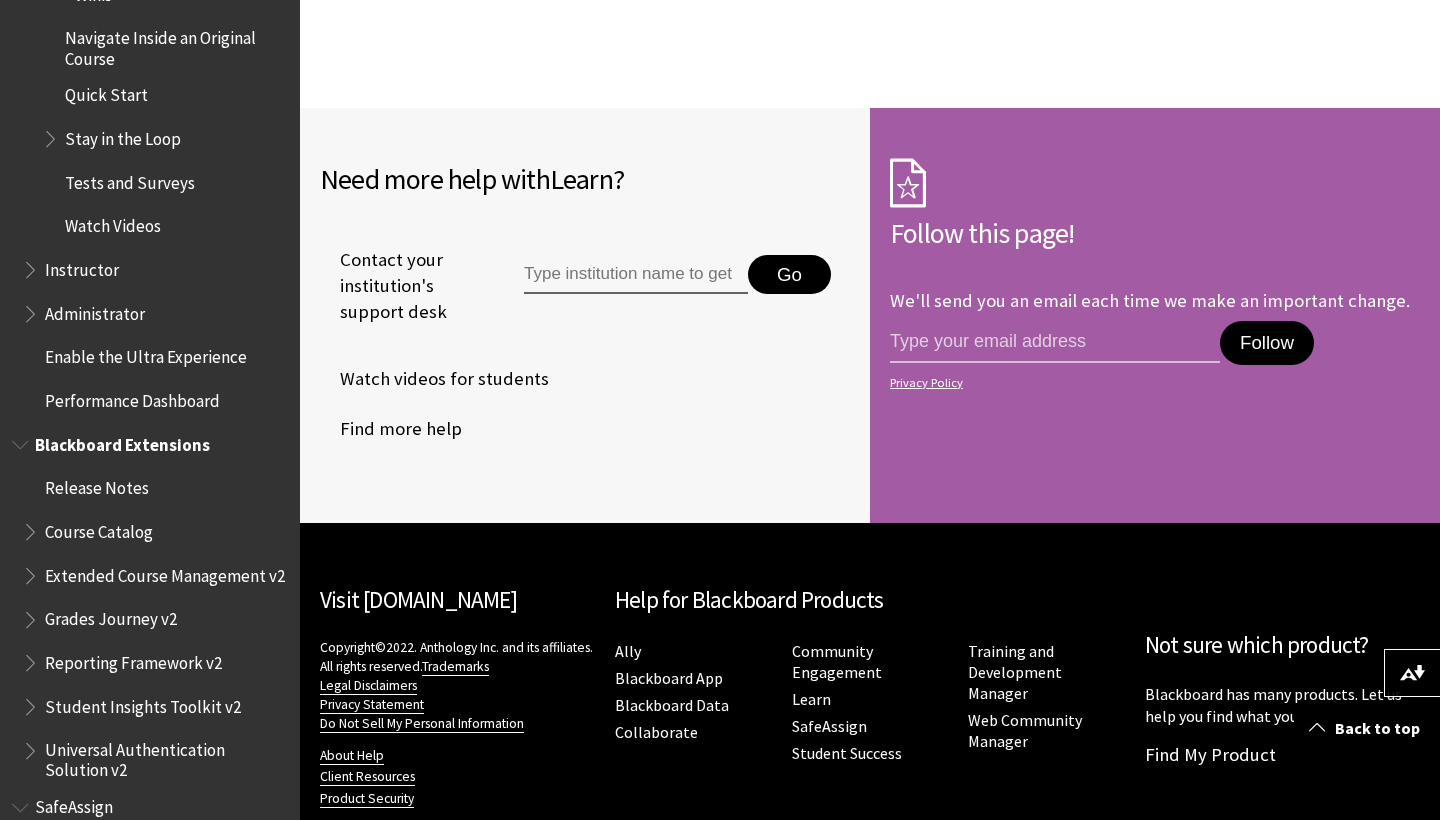 click on "Release Notes" at bounding box center [97, 485] 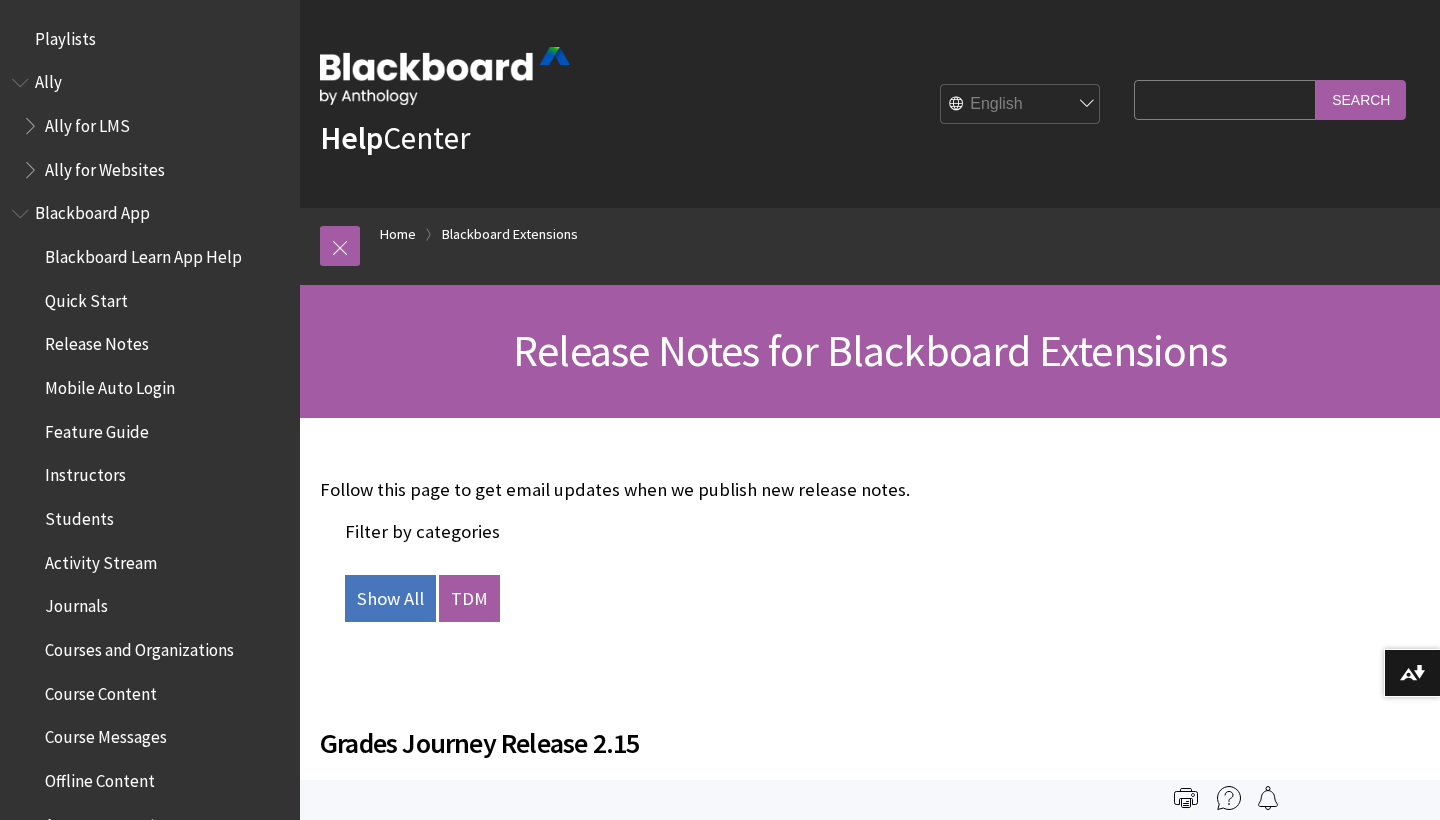 scroll, scrollTop: 0, scrollLeft: 0, axis: both 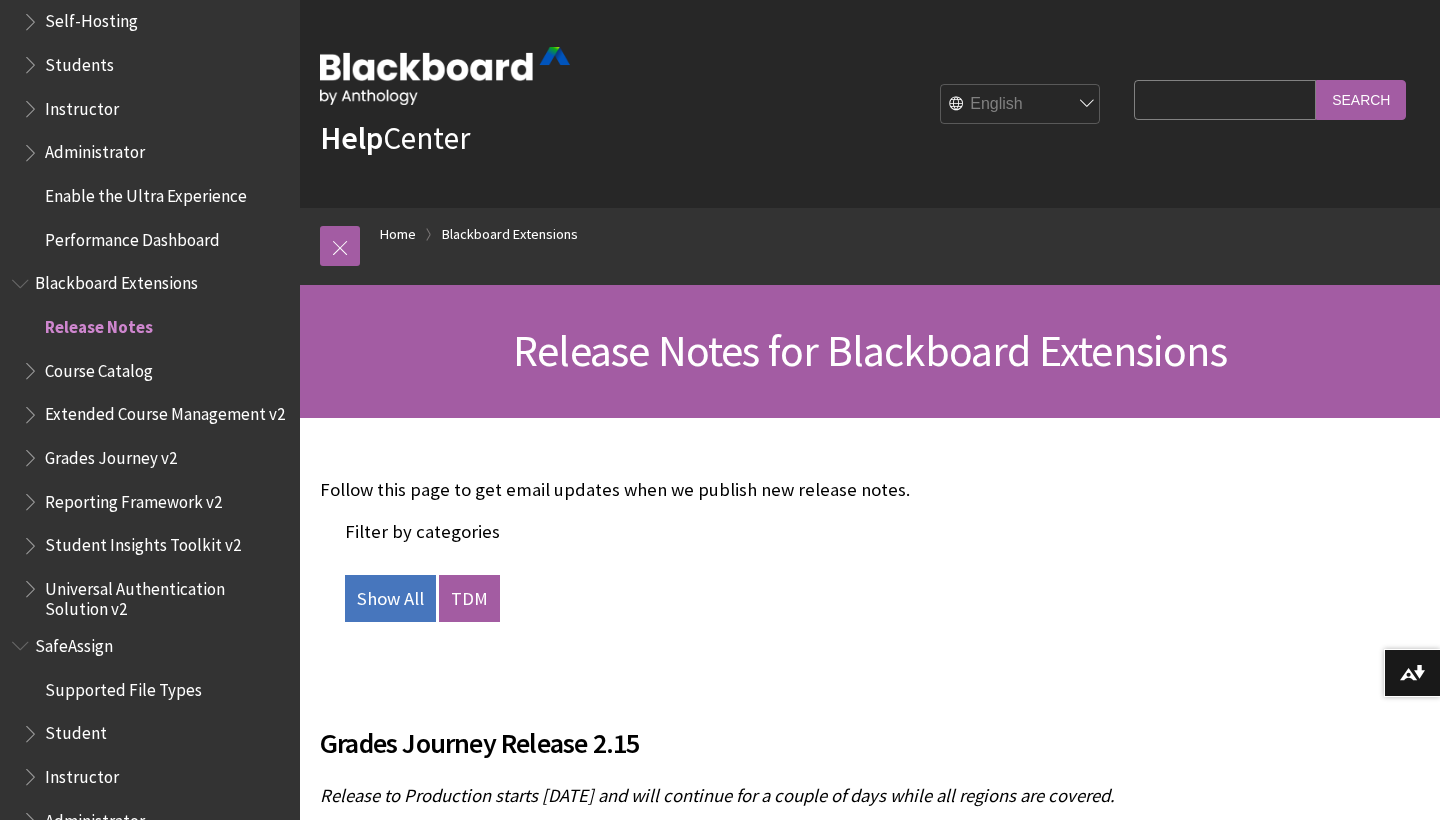 click on "Search Query" at bounding box center [1225, 99] 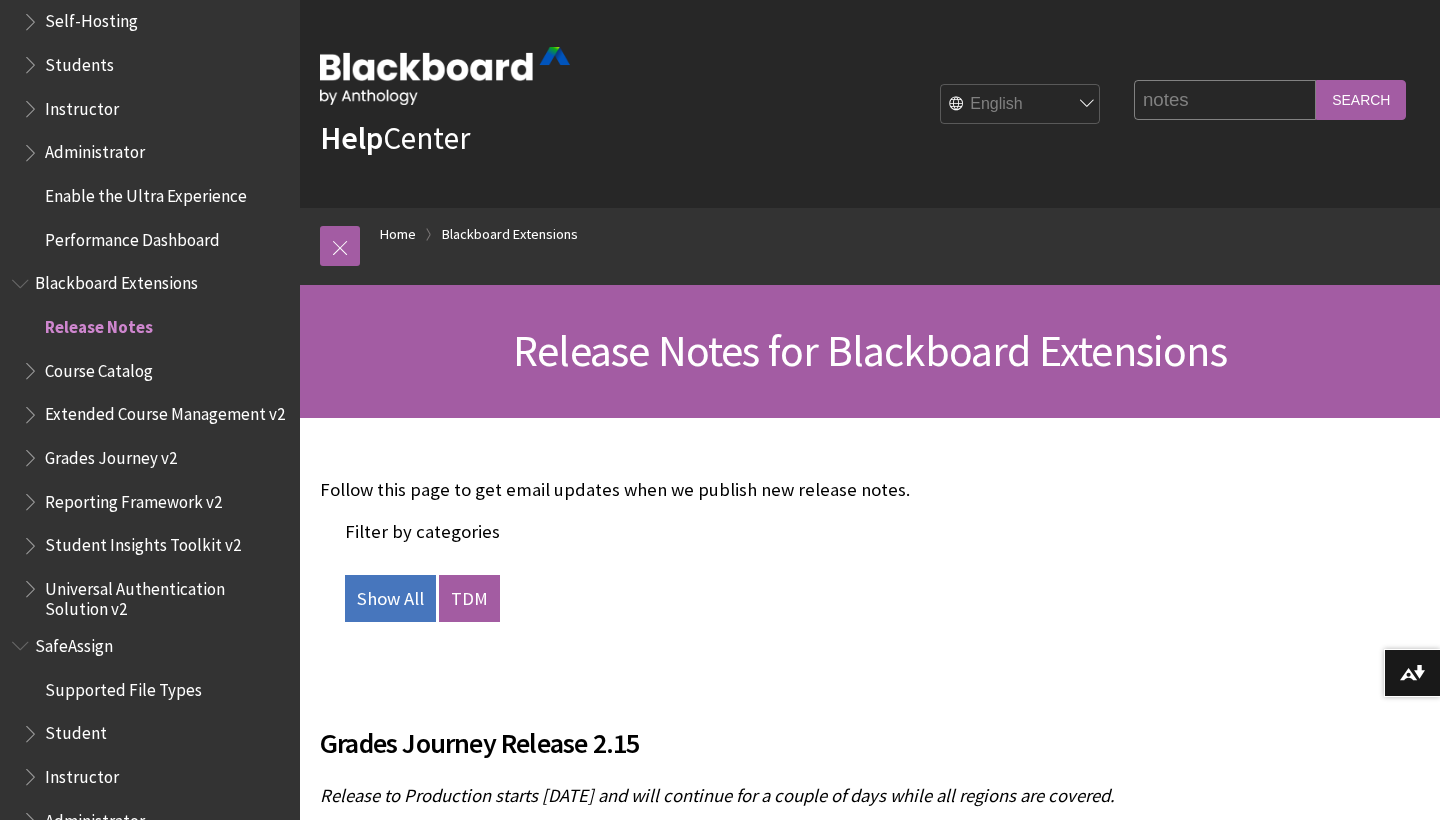 type on "notes" 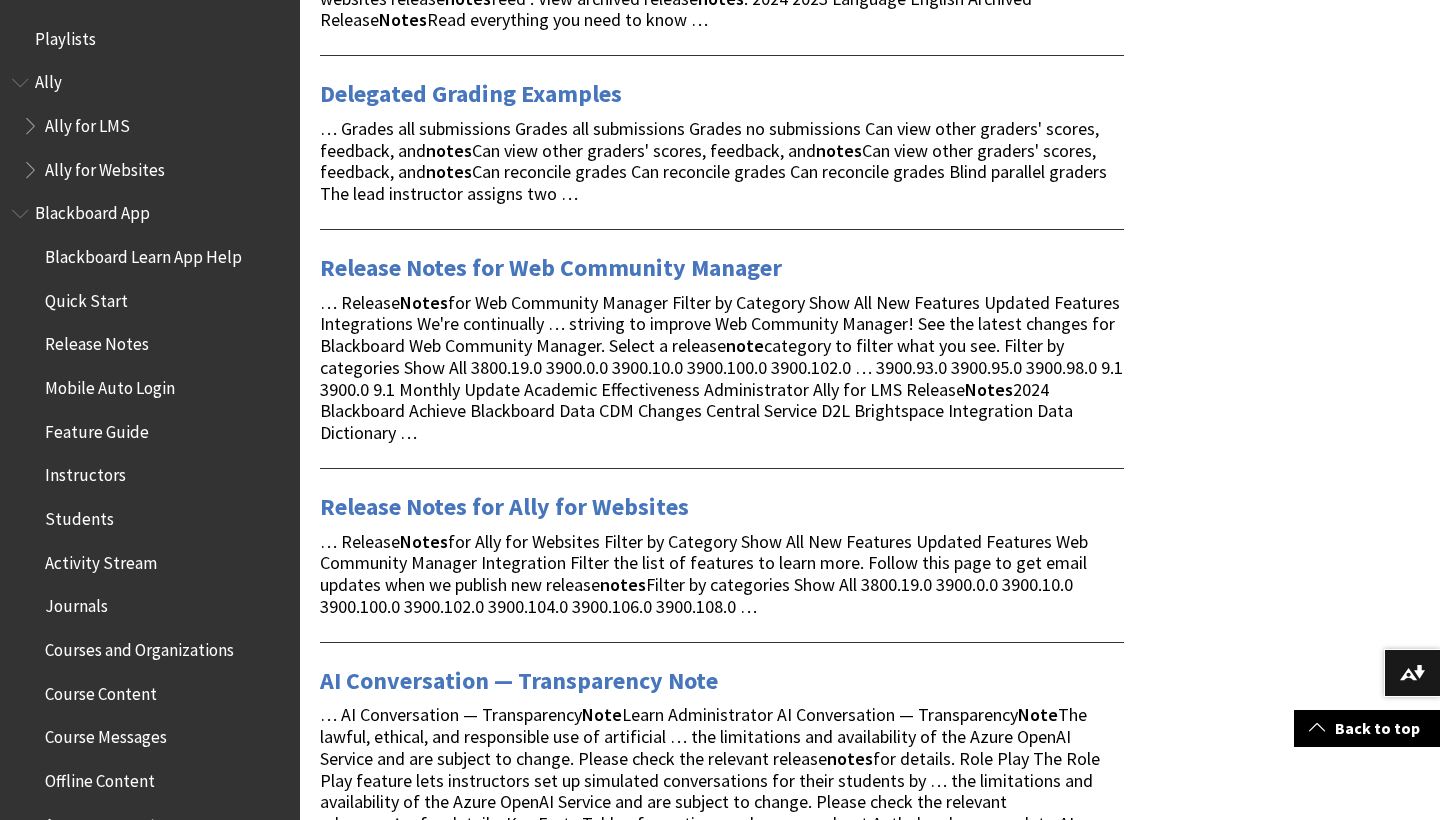 scroll, scrollTop: 848, scrollLeft: 0, axis: vertical 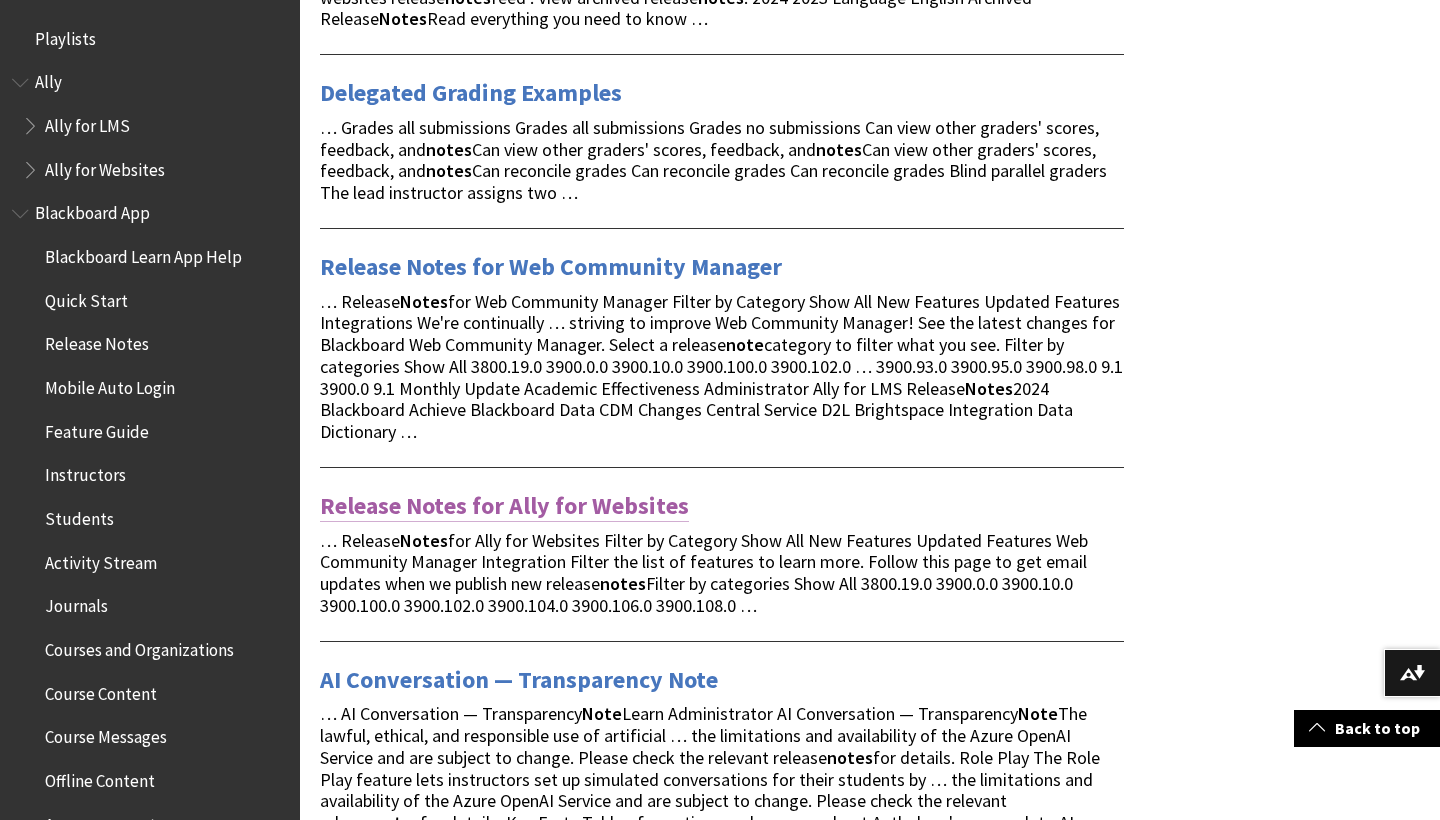 click on "Release Notes for Ally for Websites" at bounding box center [504, 506] 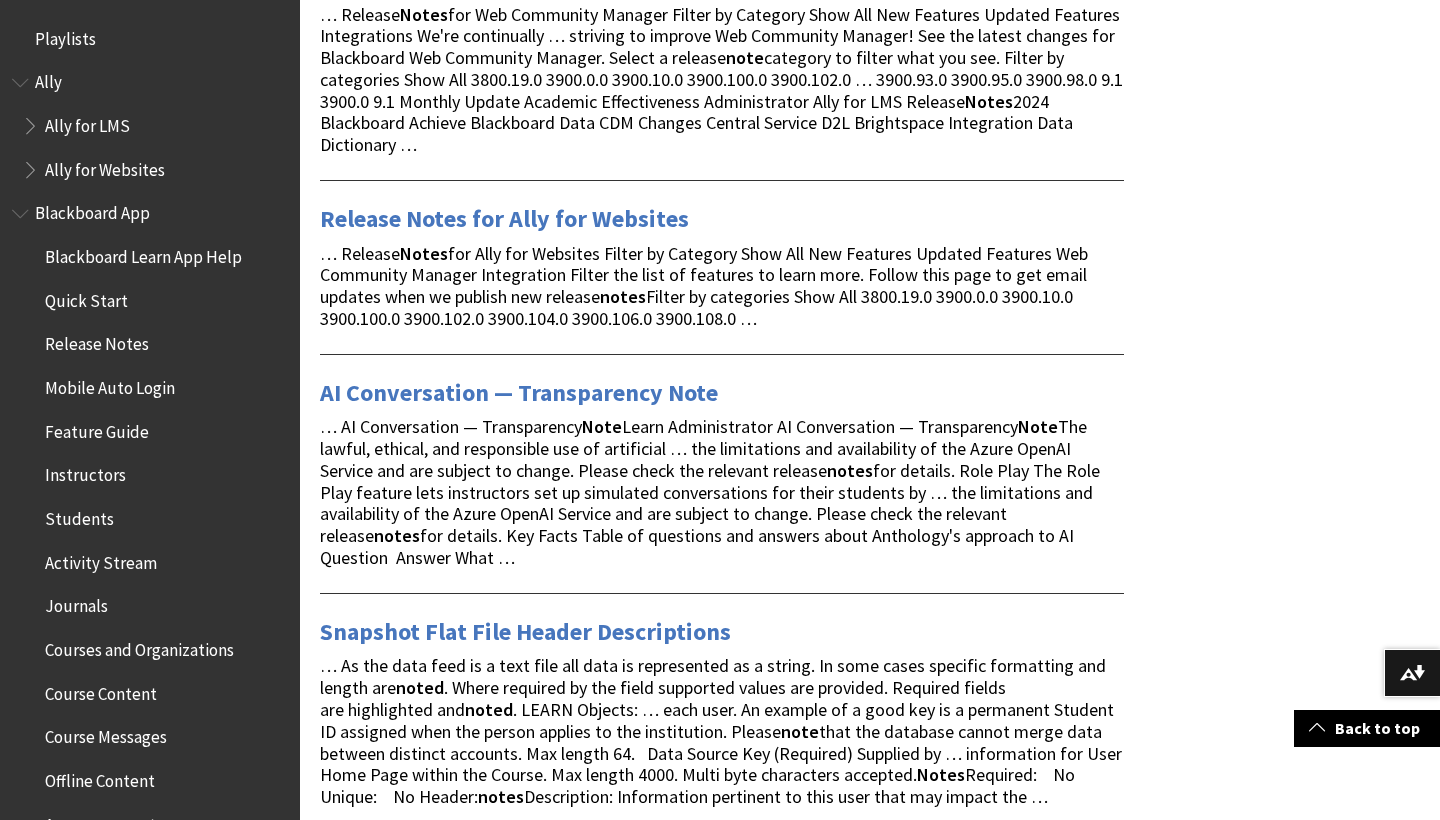 scroll, scrollTop: 1138, scrollLeft: 0, axis: vertical 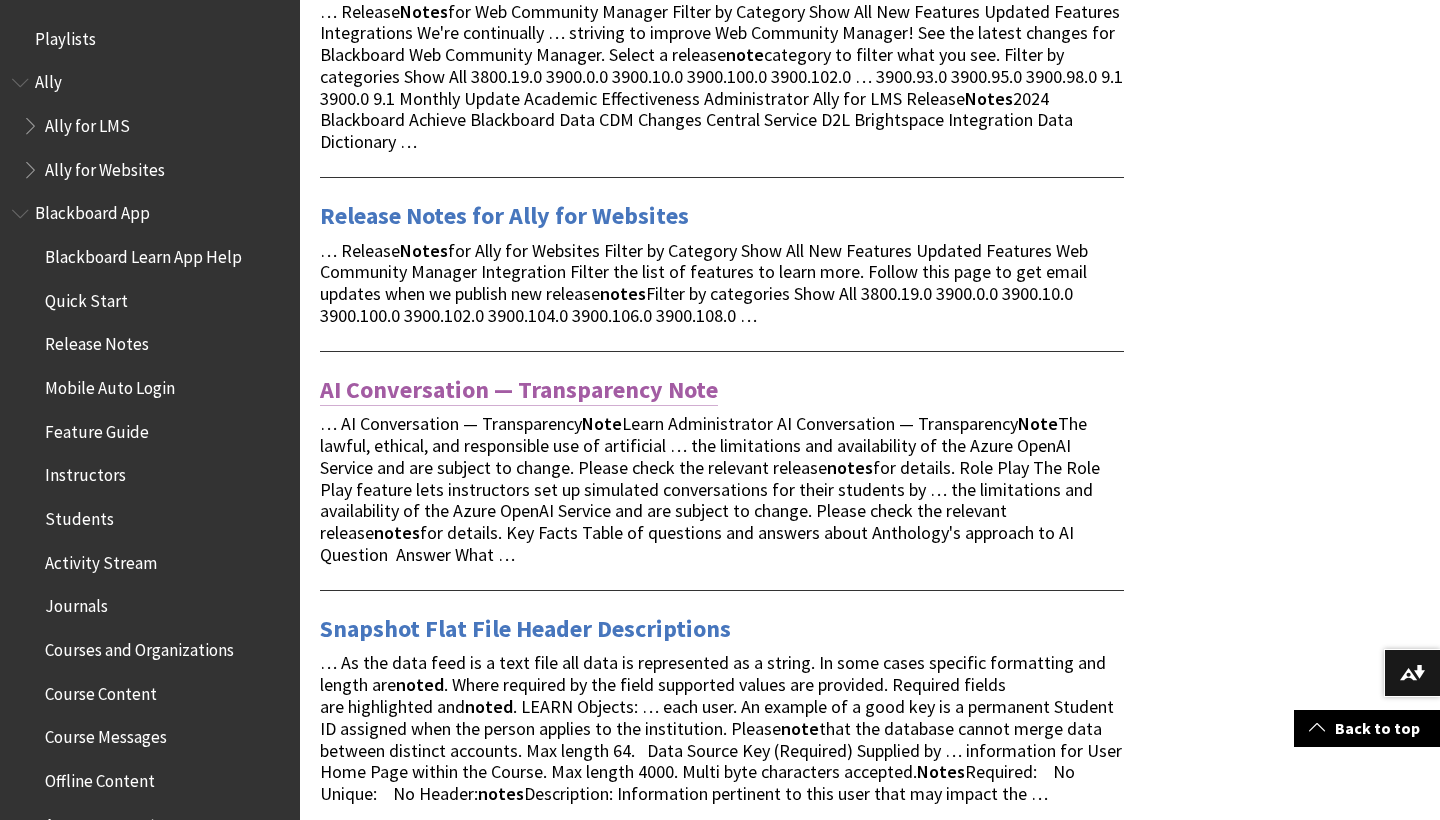 click on "AI Conversation — Transparency Note" at bounding box center [519, 390] 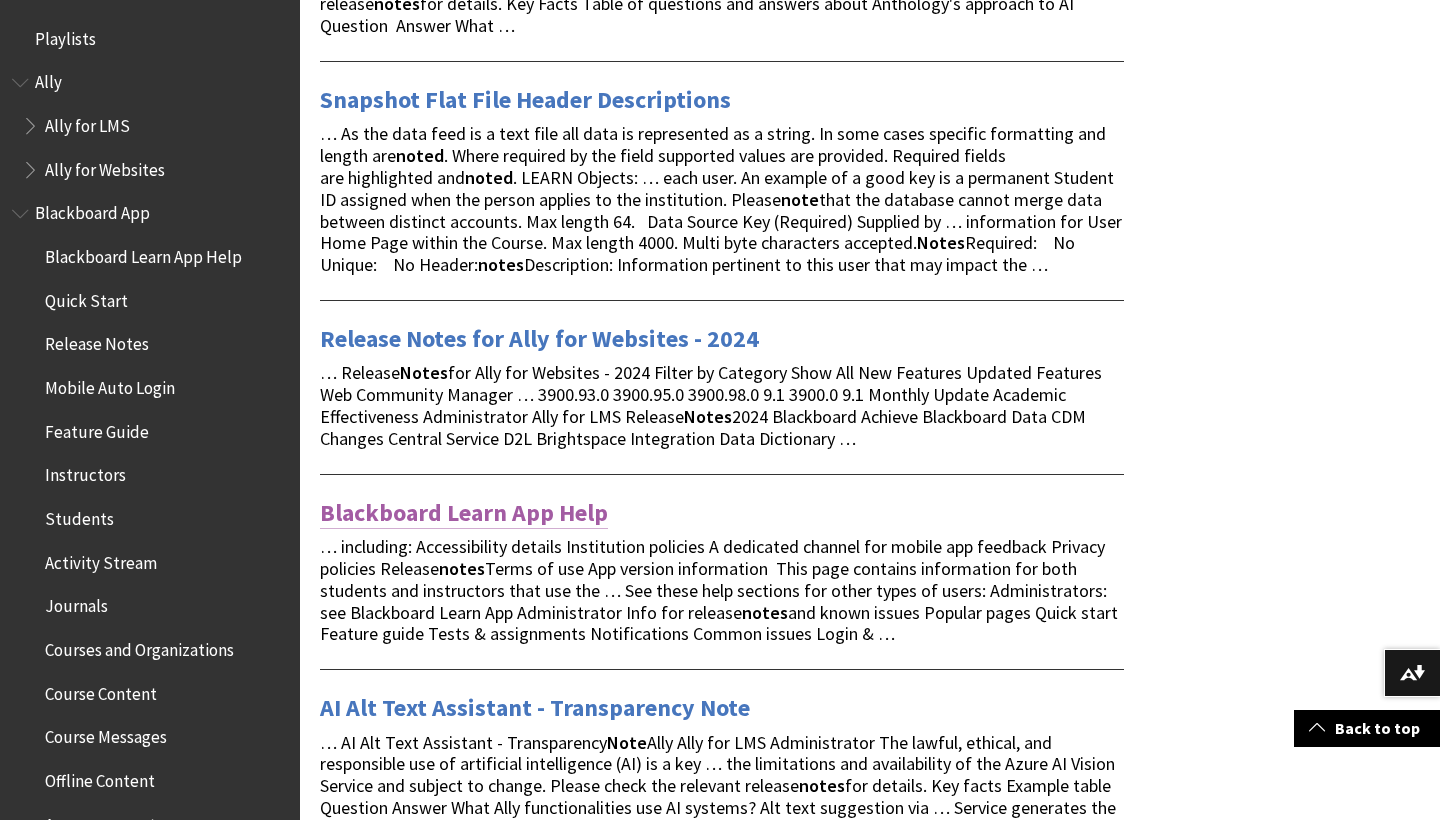 scroll, scrollTop: 1666, scrollLeft: 0, axis: vertical 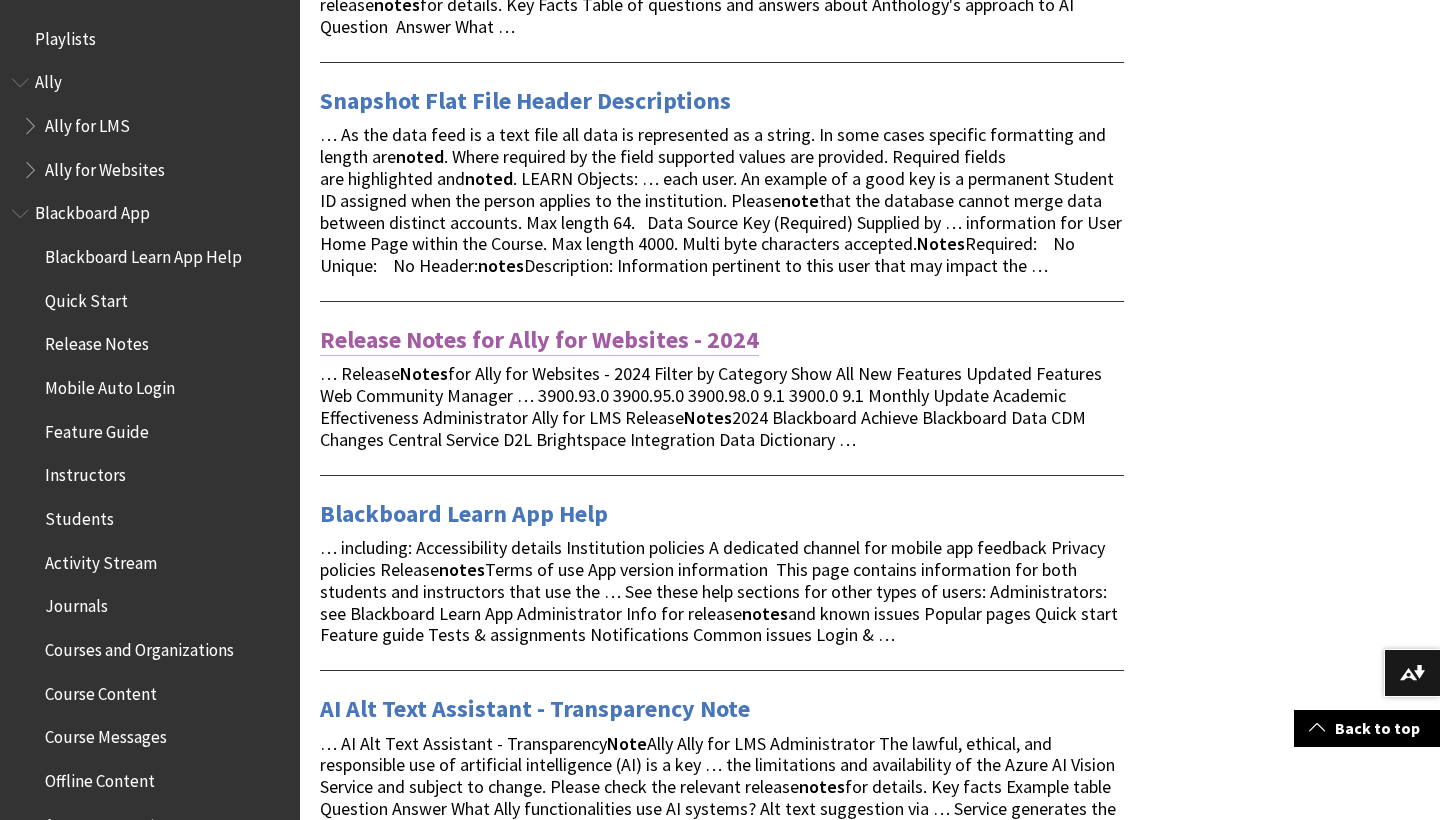 click on "Release Notes for Ally for Websites - 2024" at bounding box center [539, 340] 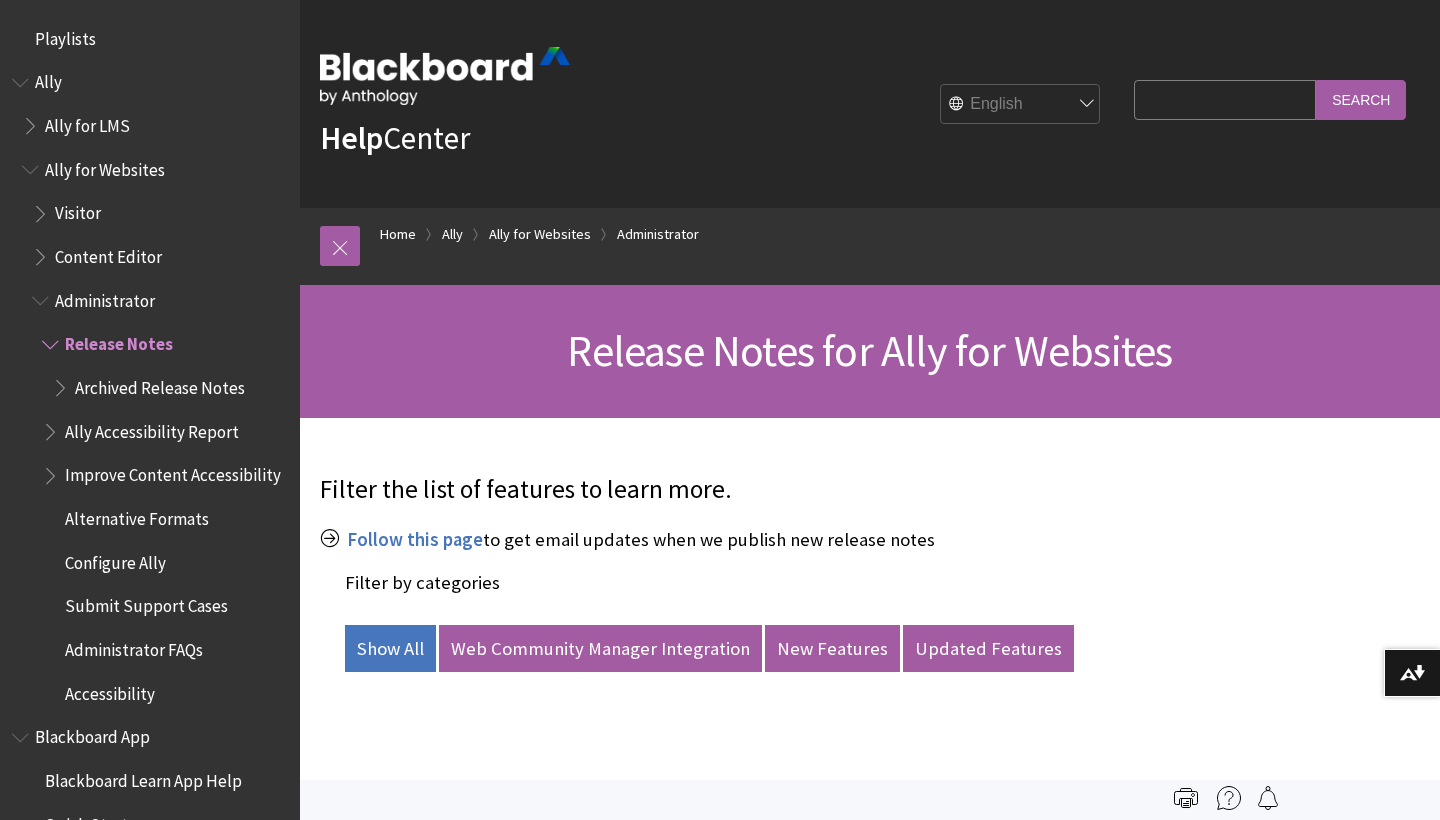 scroll, scrollTop: 0, scrollLeft: 0, axis: both 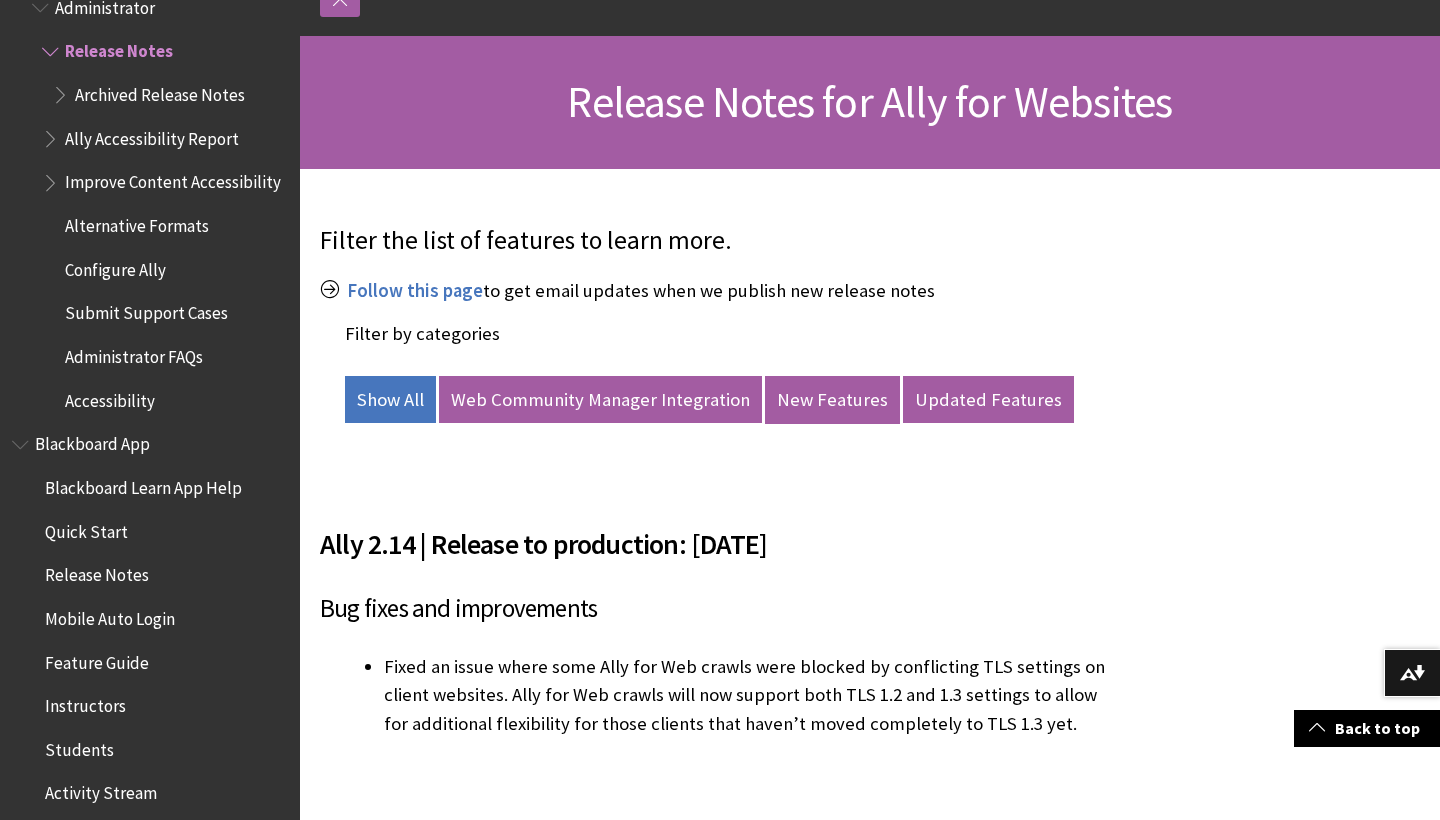 click on "New Features" at bounding box center (832, 400) 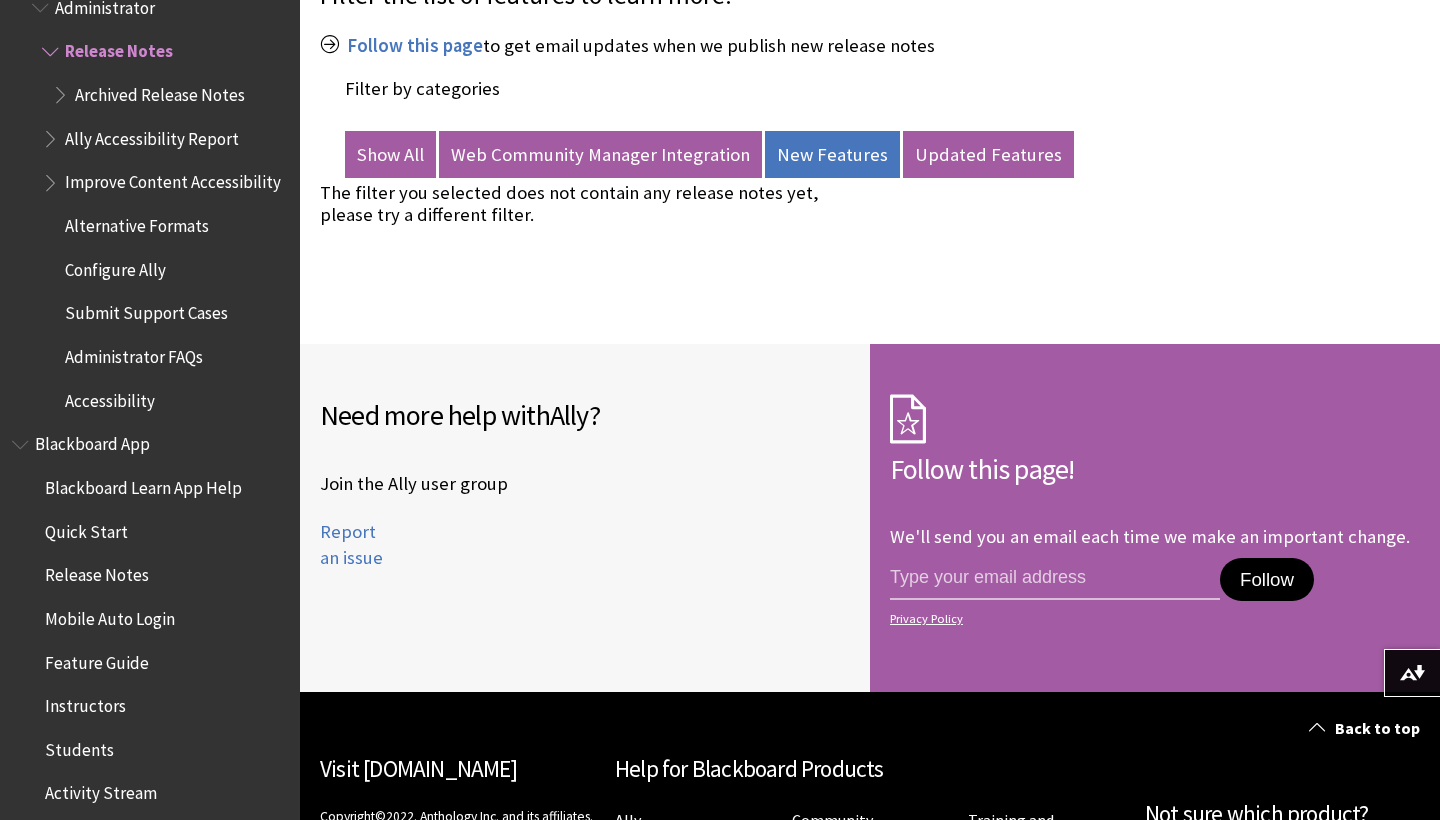 scroll, scrollTop: 496, scrollLeft: 0, axis: vertical 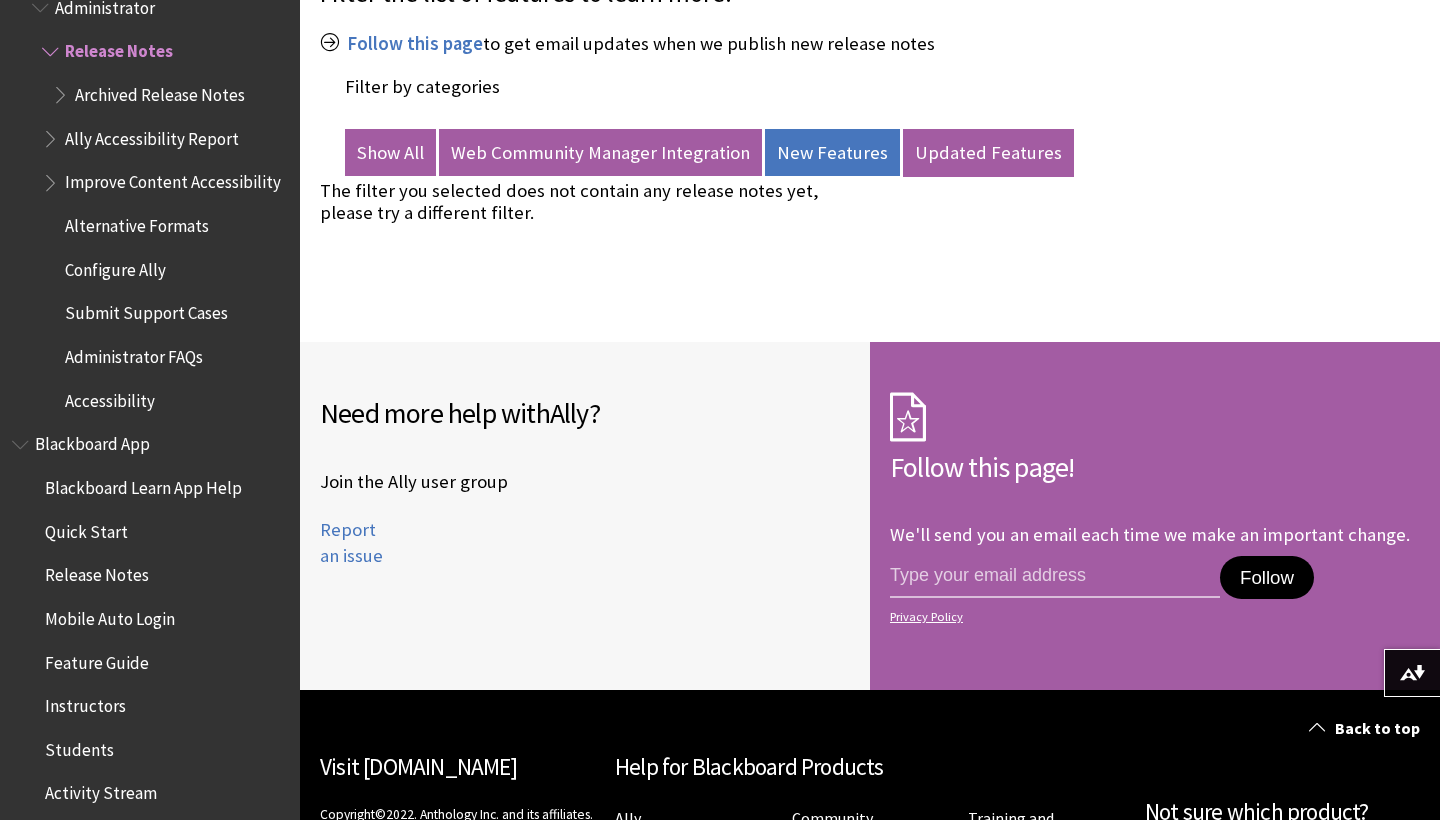 click on "Updated Features" at bounding box center [988, 153] 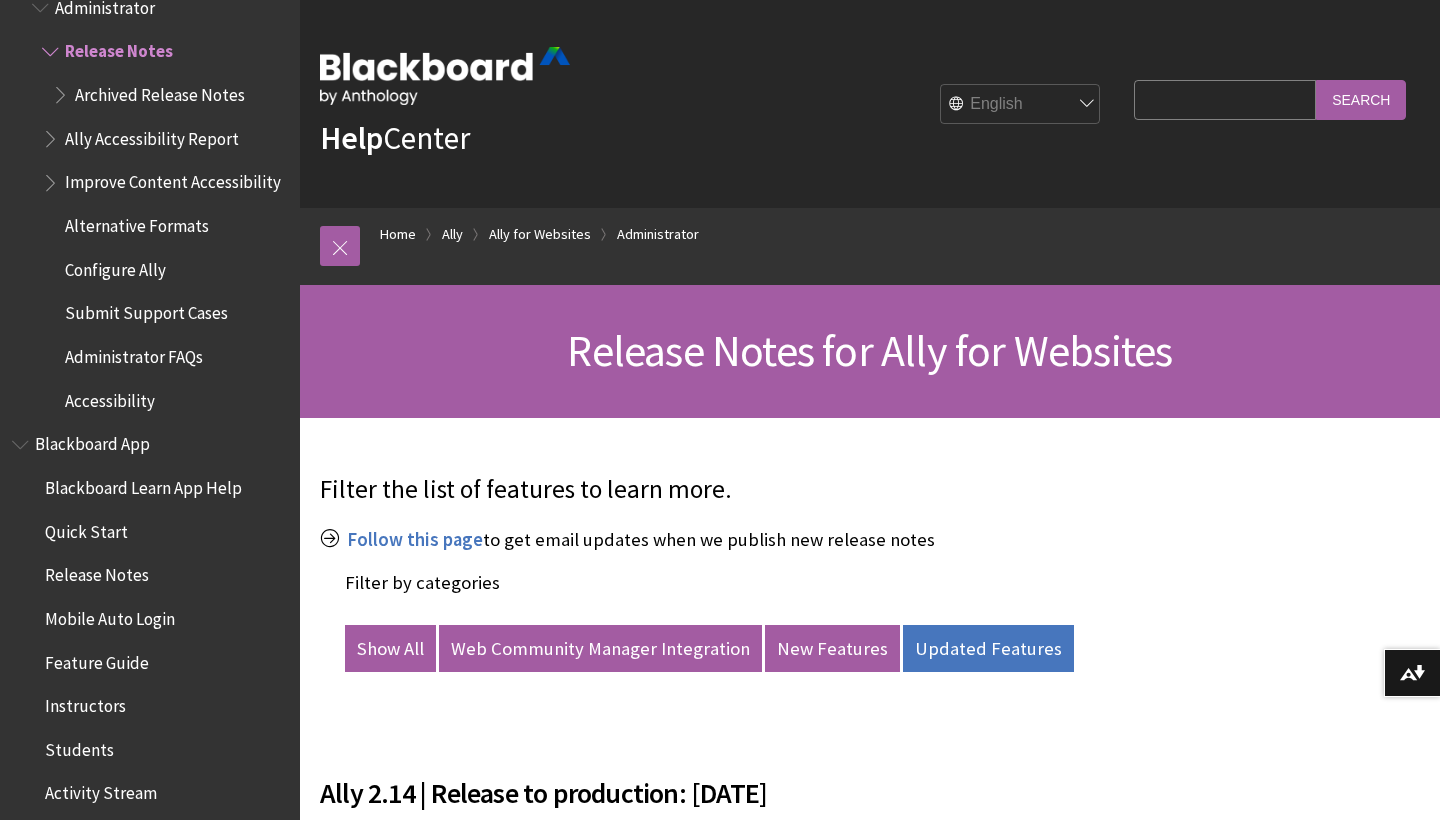 scroll, scrollTop: 0, scrollLeft: 0, axis: both 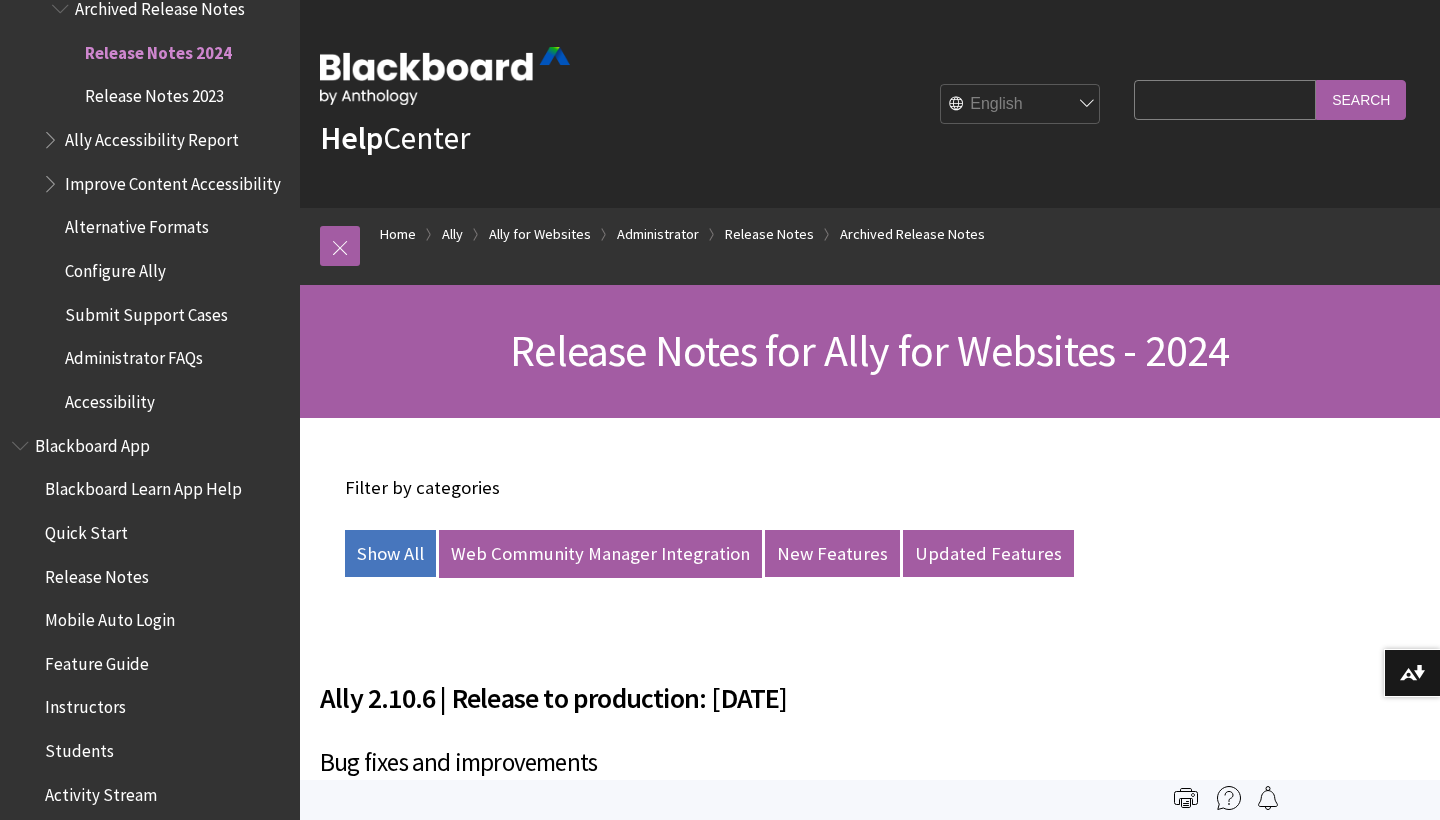 click on "Web Community Manager Integration" at bounding box center [600, 554] 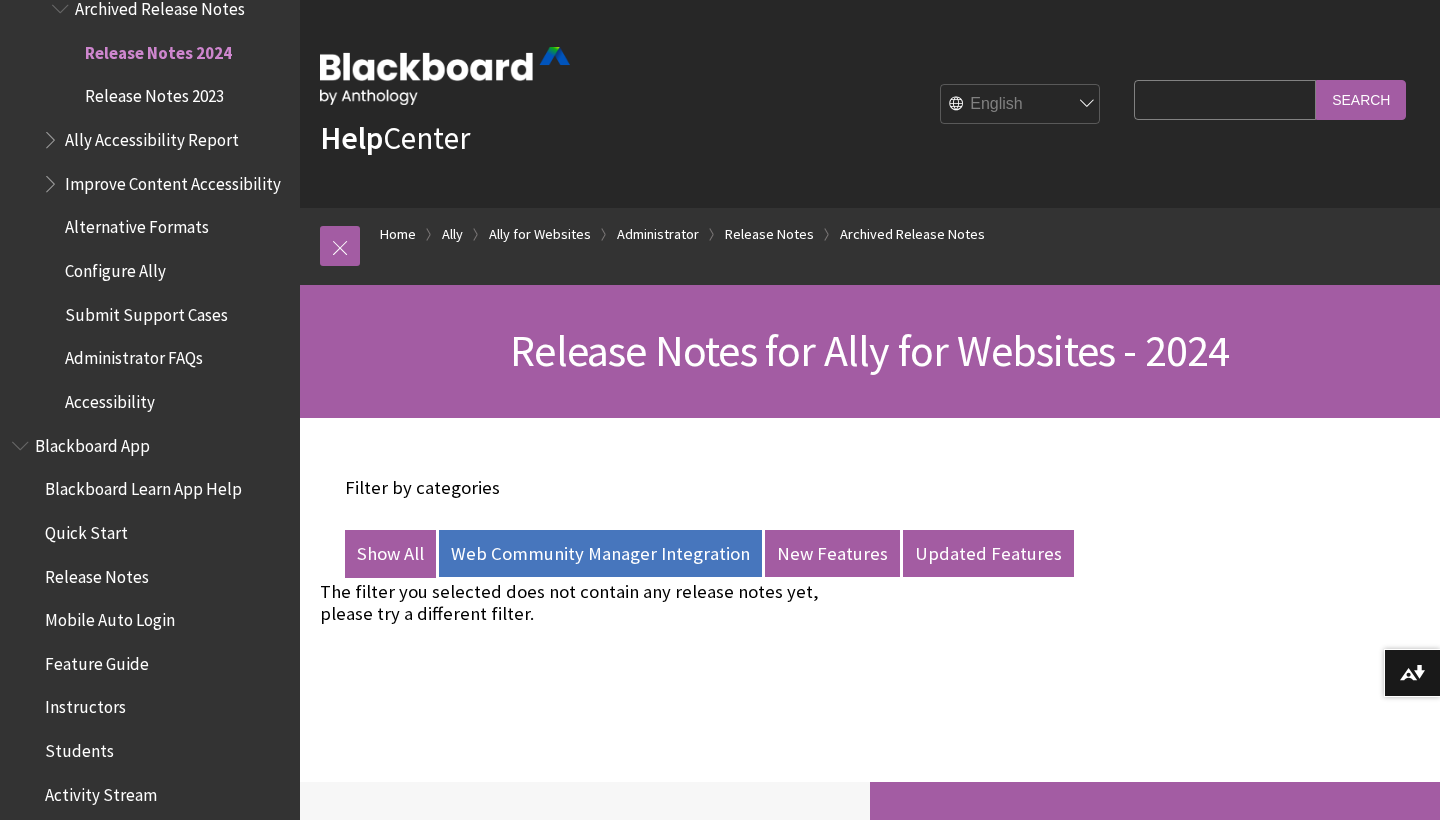 scroll, scrollTop: -1, scrollLeft: 0, axis: vertical 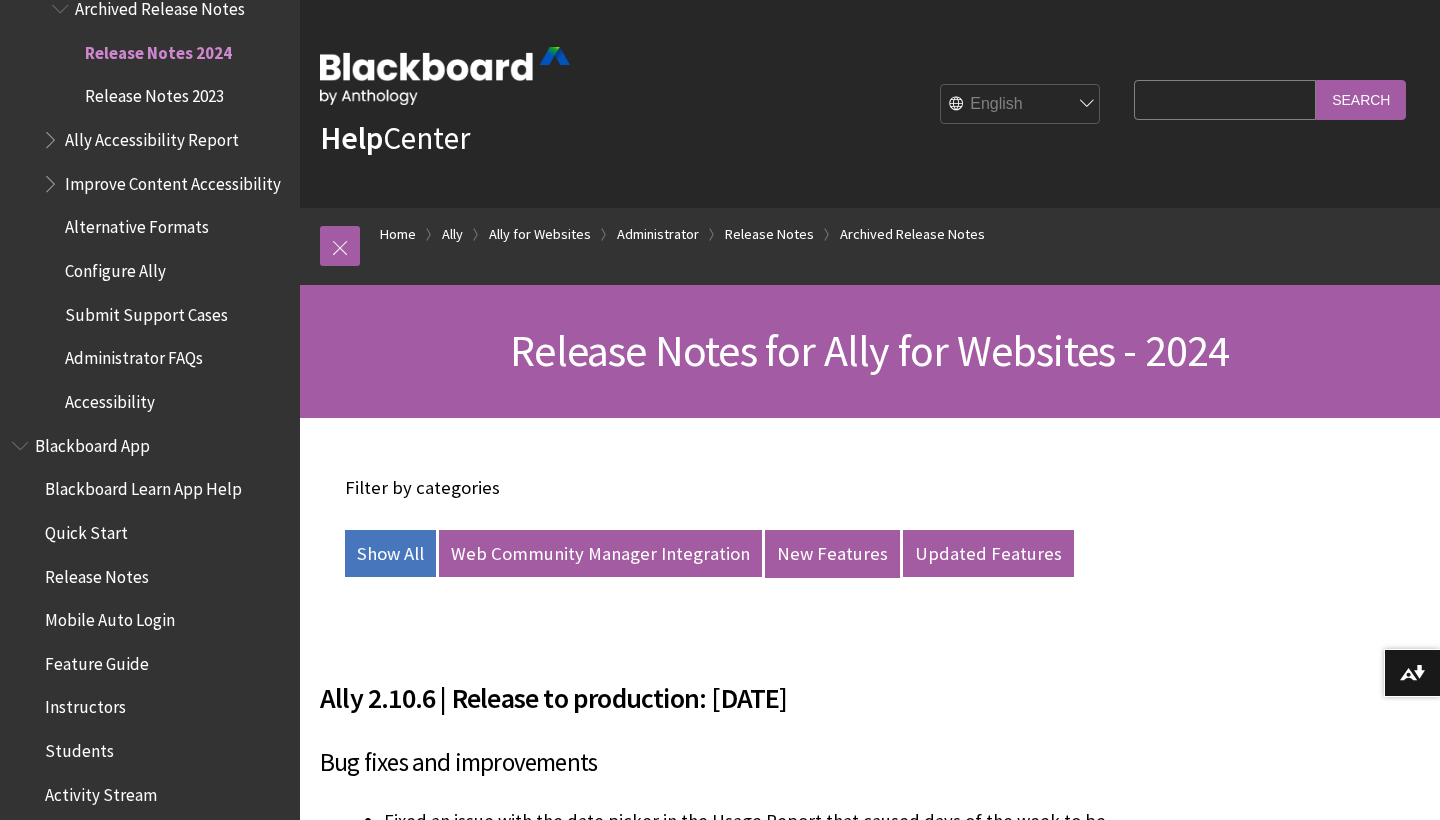 click on "New Features" at bounding box center [832, 554] 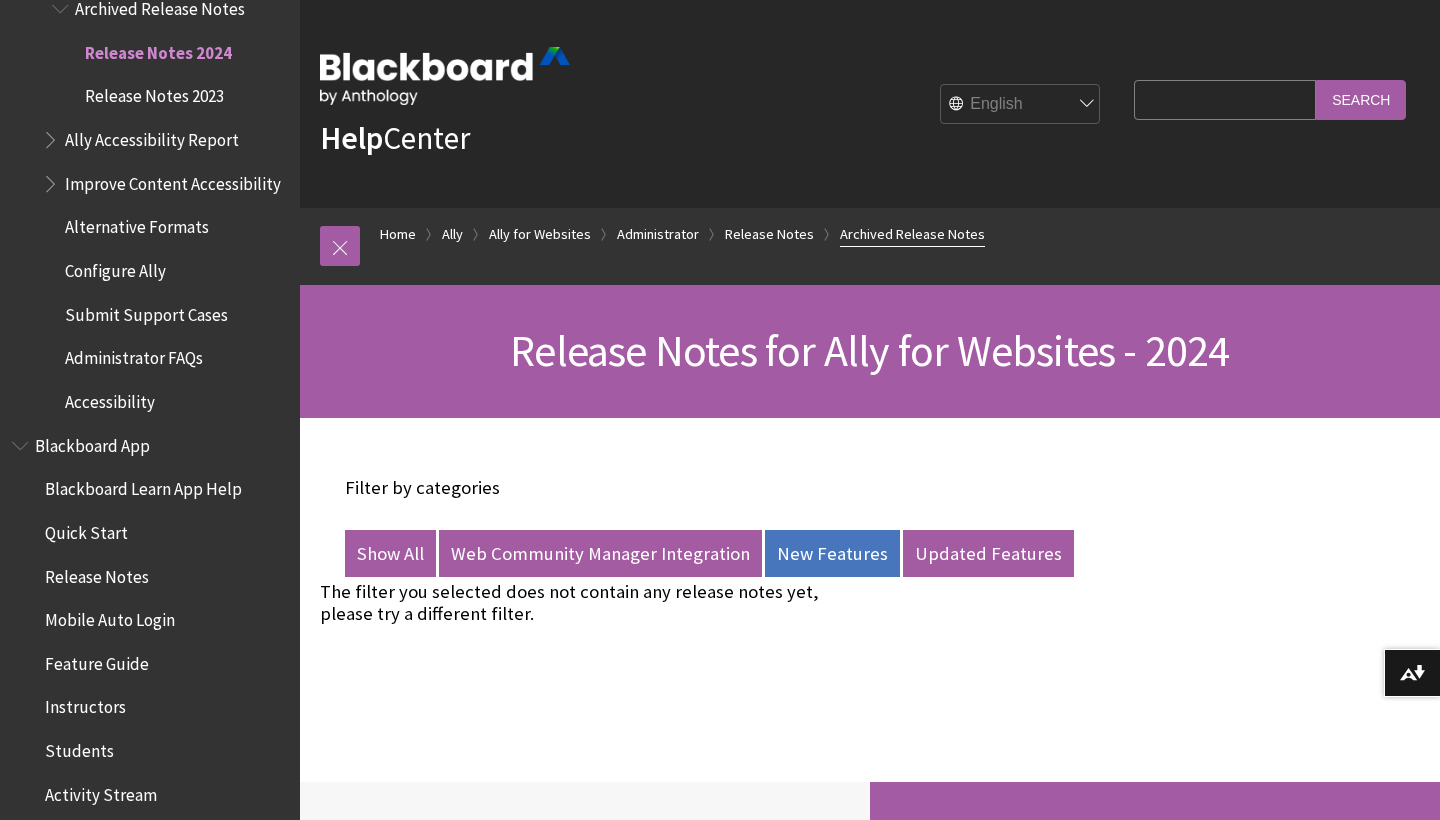 click on "Archived Release Notes" at bounding box center [912, 234] 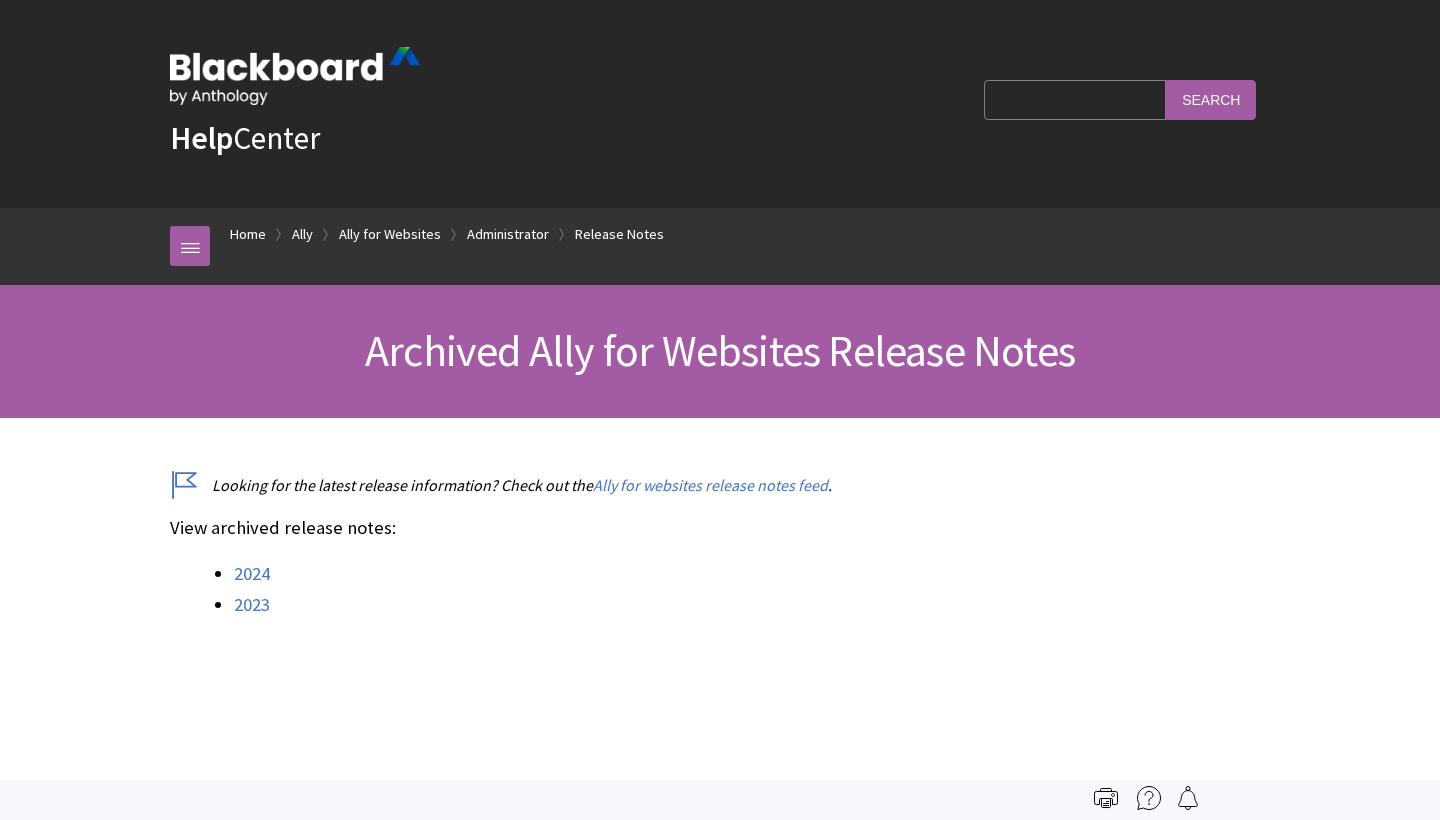 scroll, scrollTop: 0, scrollLeft: 0, axis: both 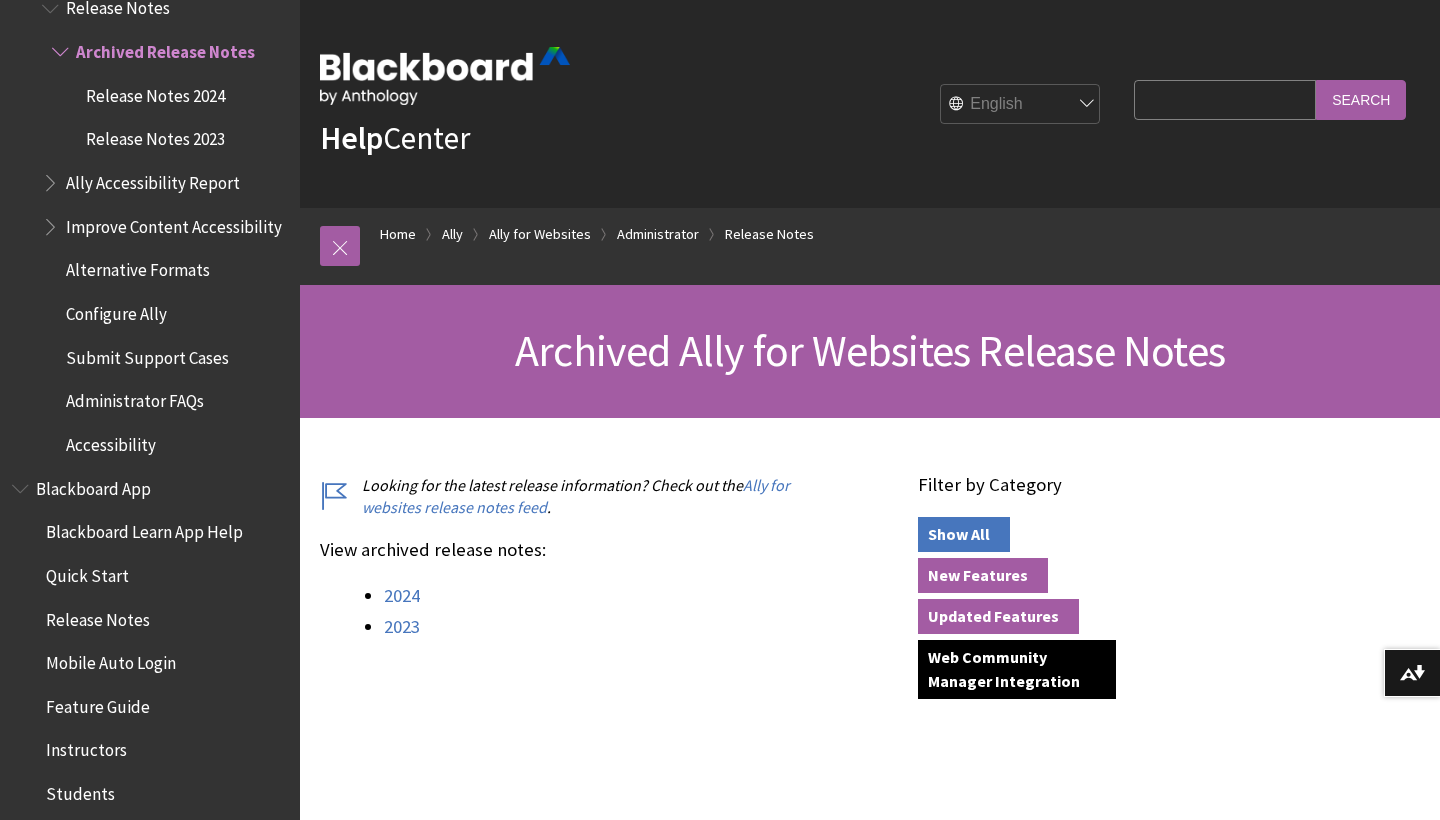 click on "Web Community Manager Integration" at bounding box center (1017, 669) 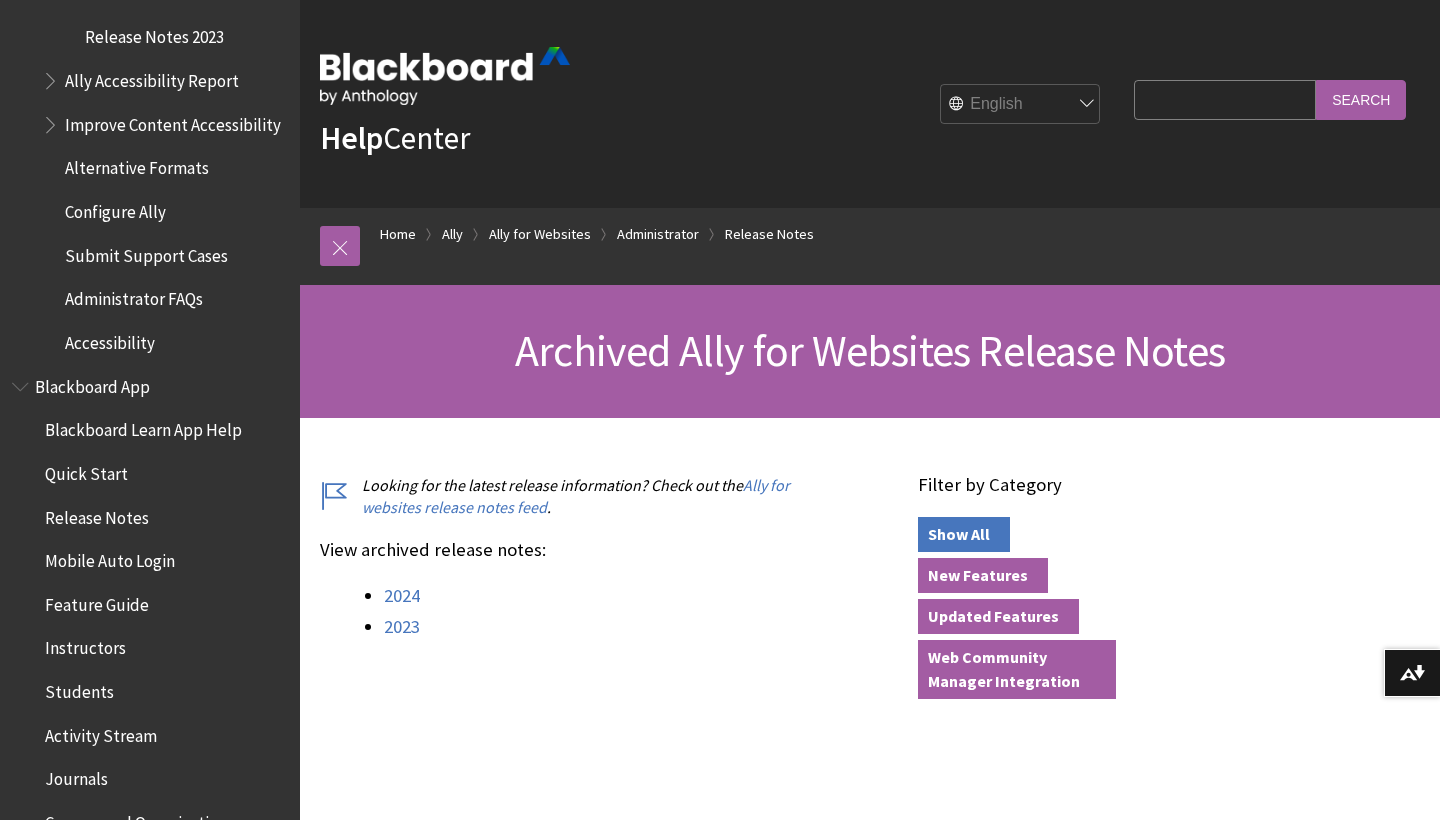 scroll, scrollTop: 469, scrollLeft: 0, axis: vertical 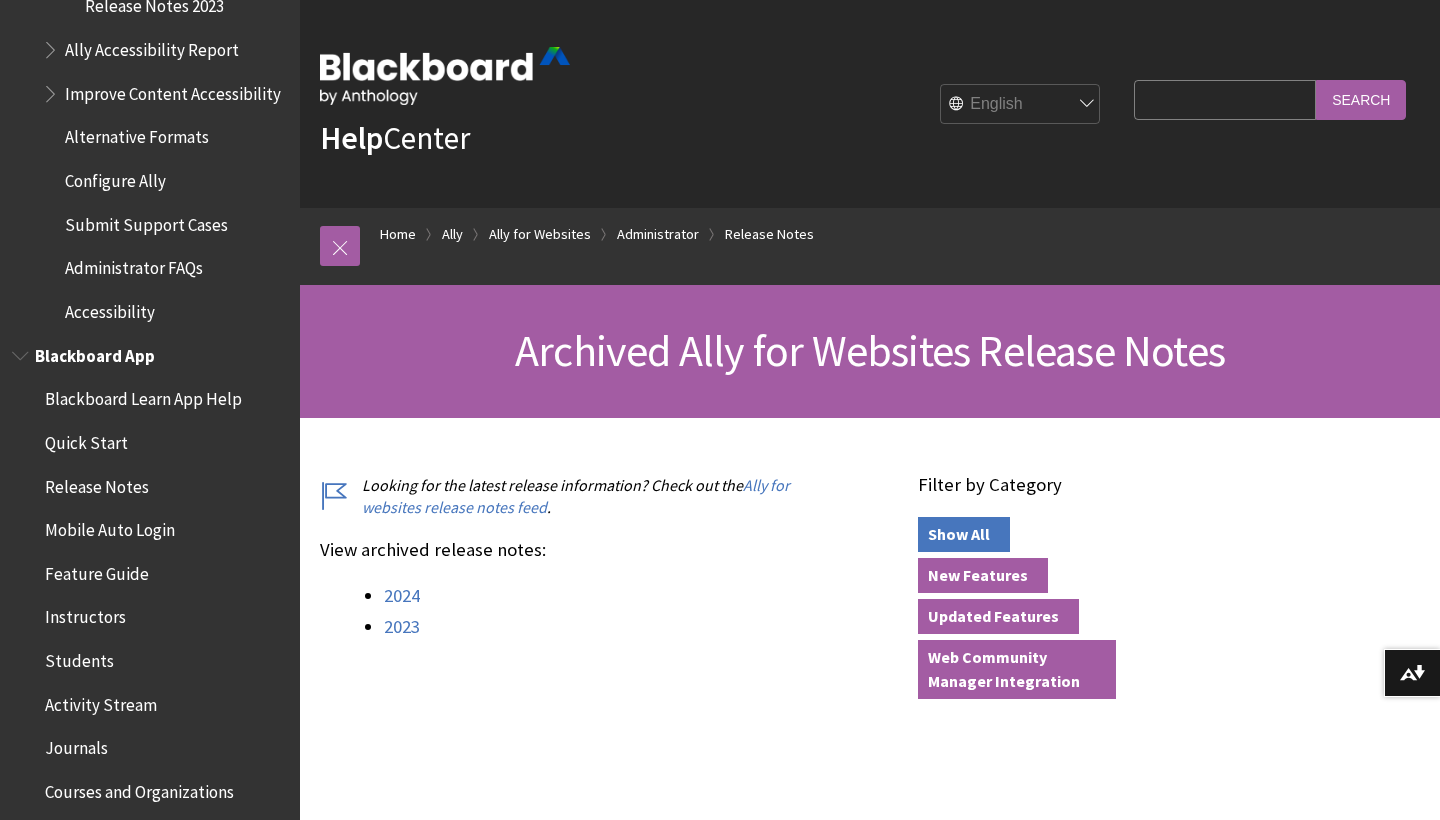click on "Instructors" at bounding box center (85, 614) 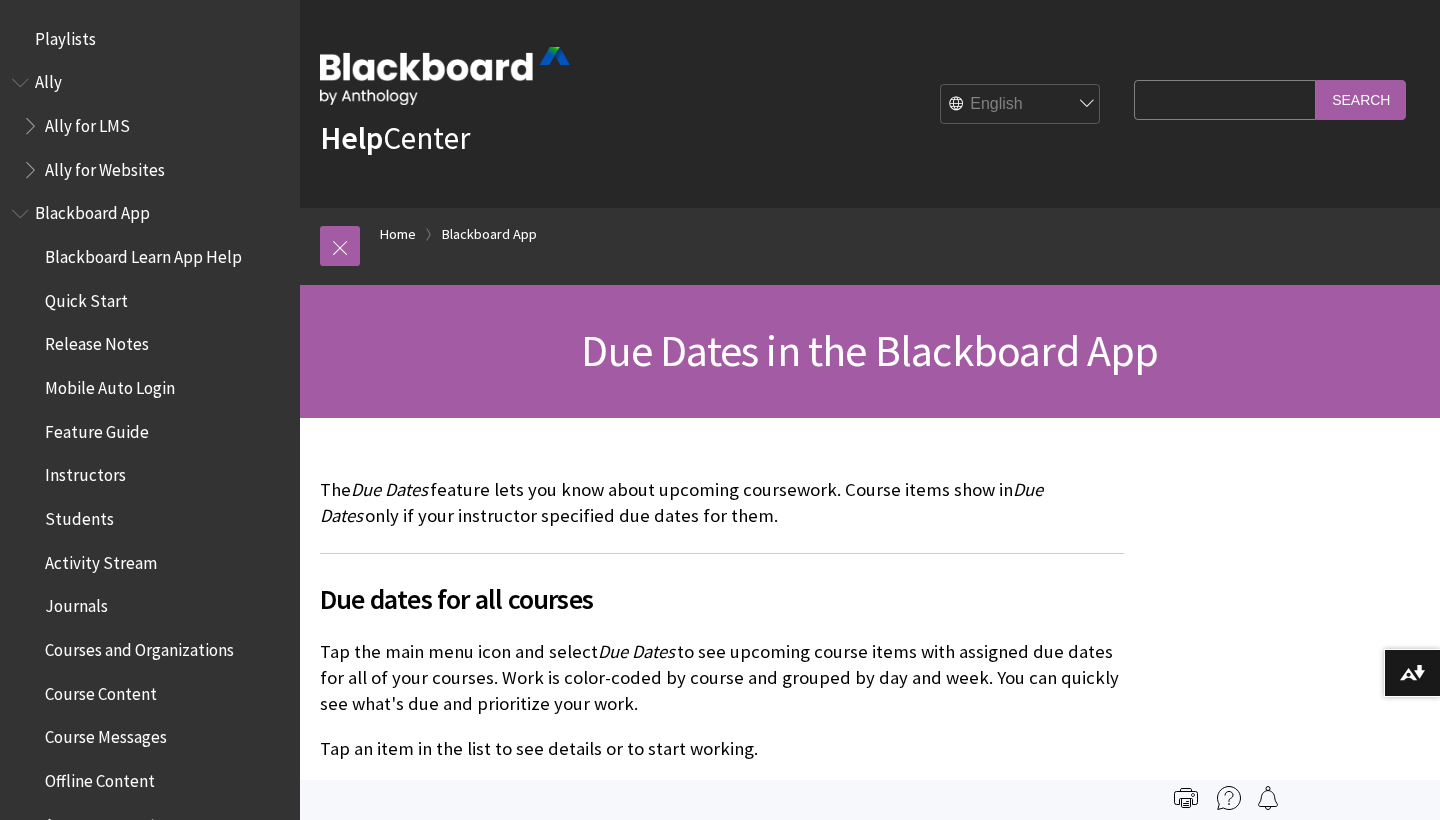 scroll, scrollTop: 0, scrollLeft: 0, axis: both 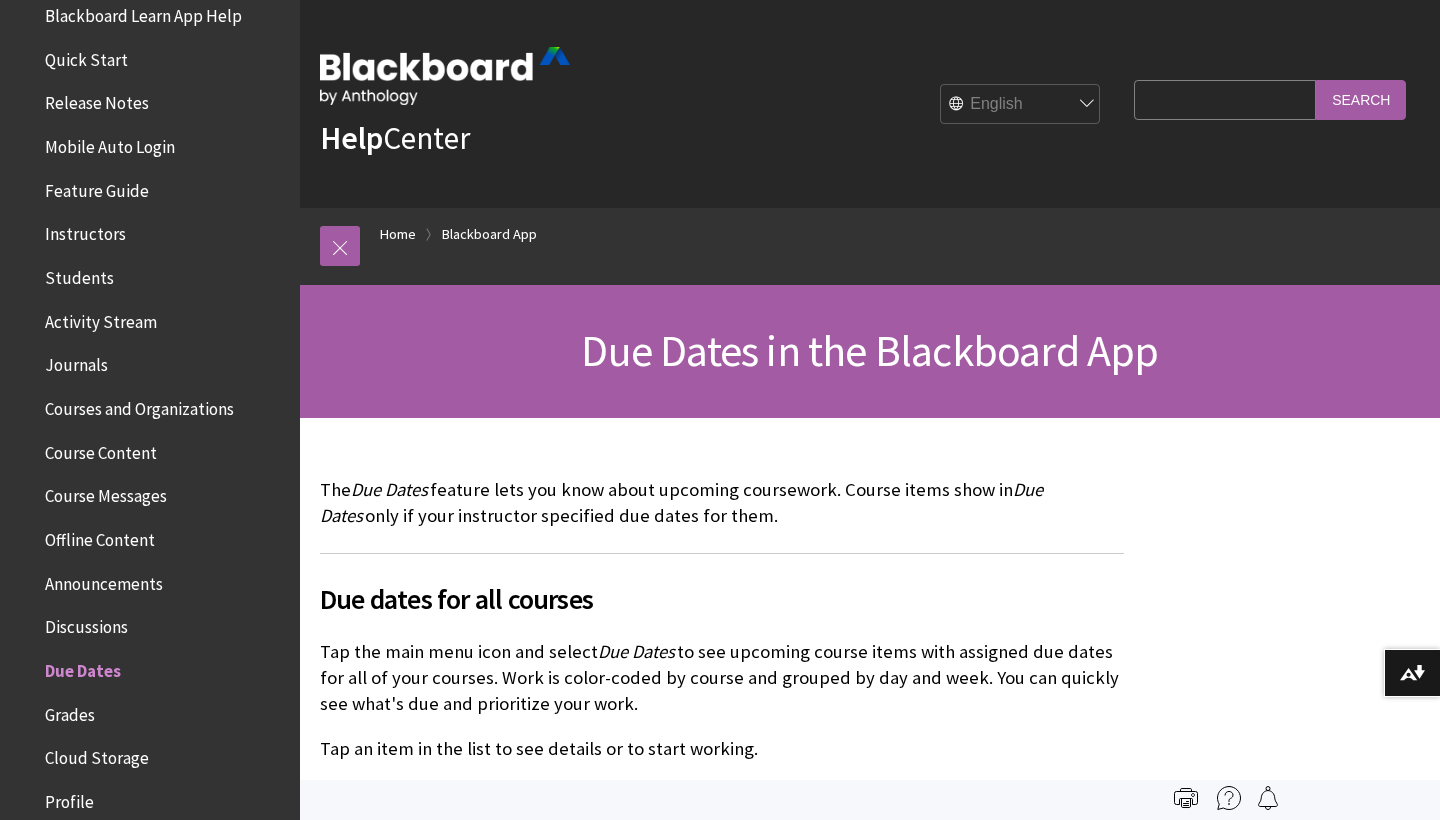 click on "Discussions" at bounding box center (86, 623) 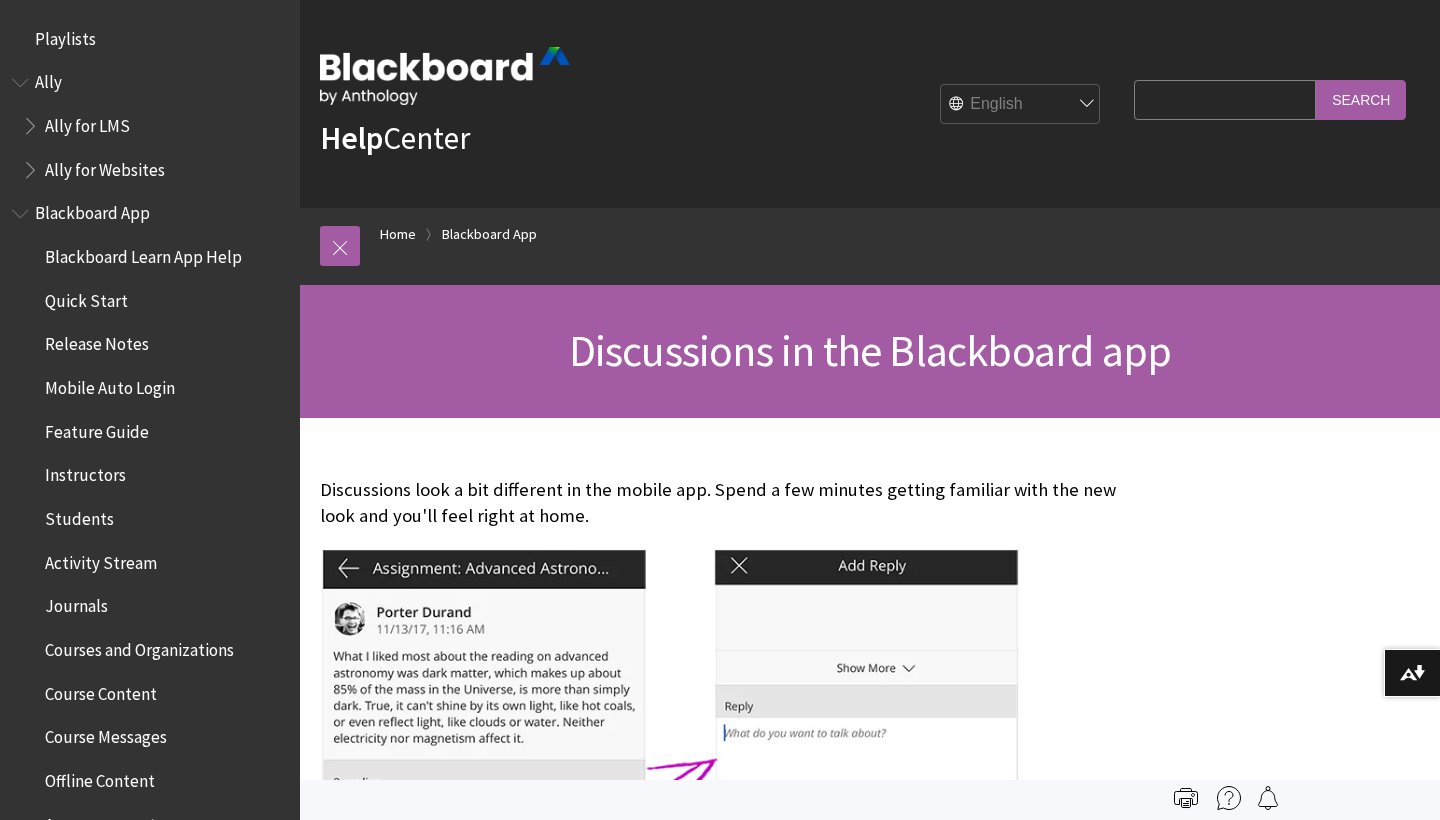 scroll, scrollTop: 0, scrollLeft: 0, axis: both 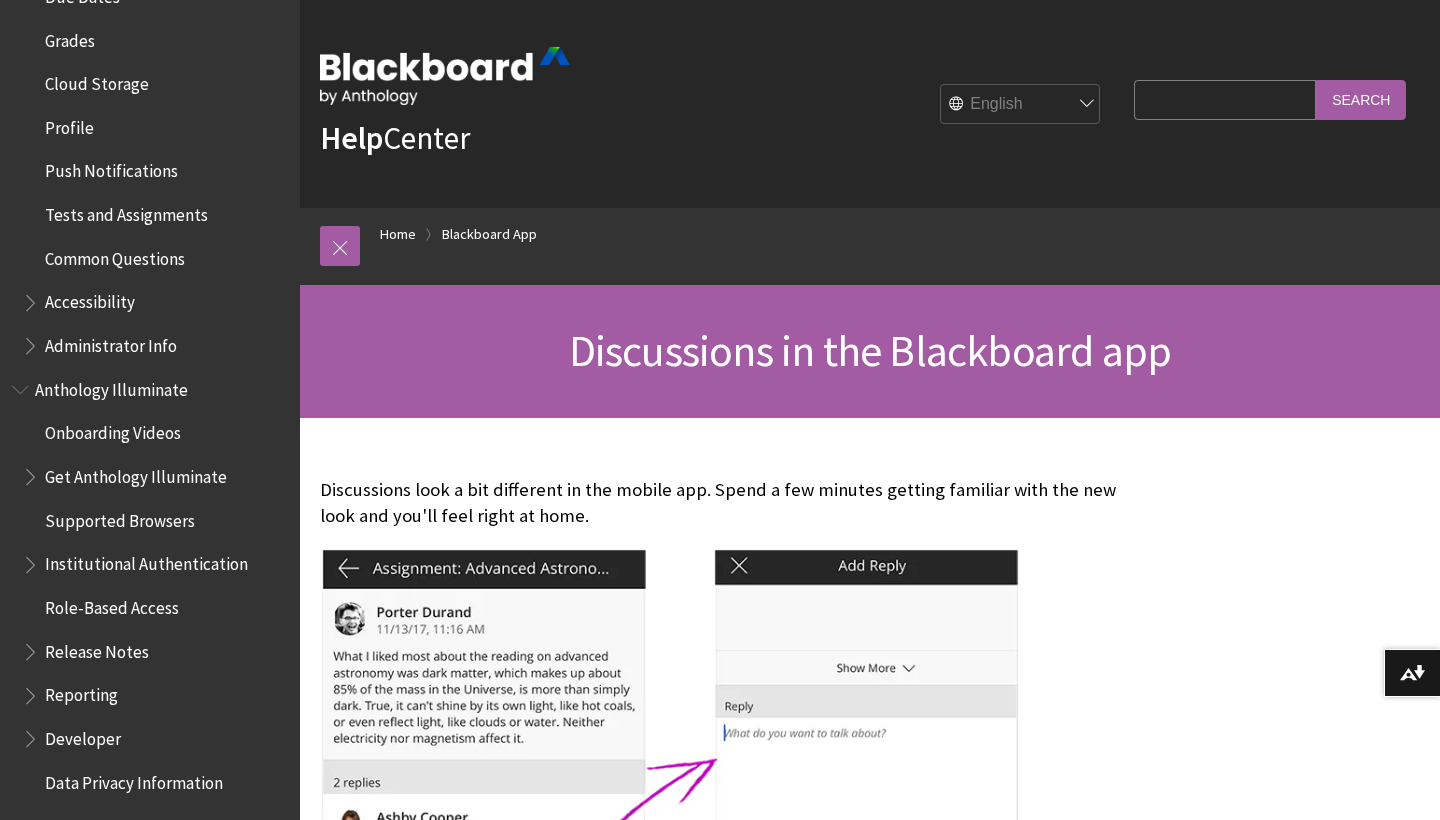 click on "Profile" at bounding box center [69, 124] 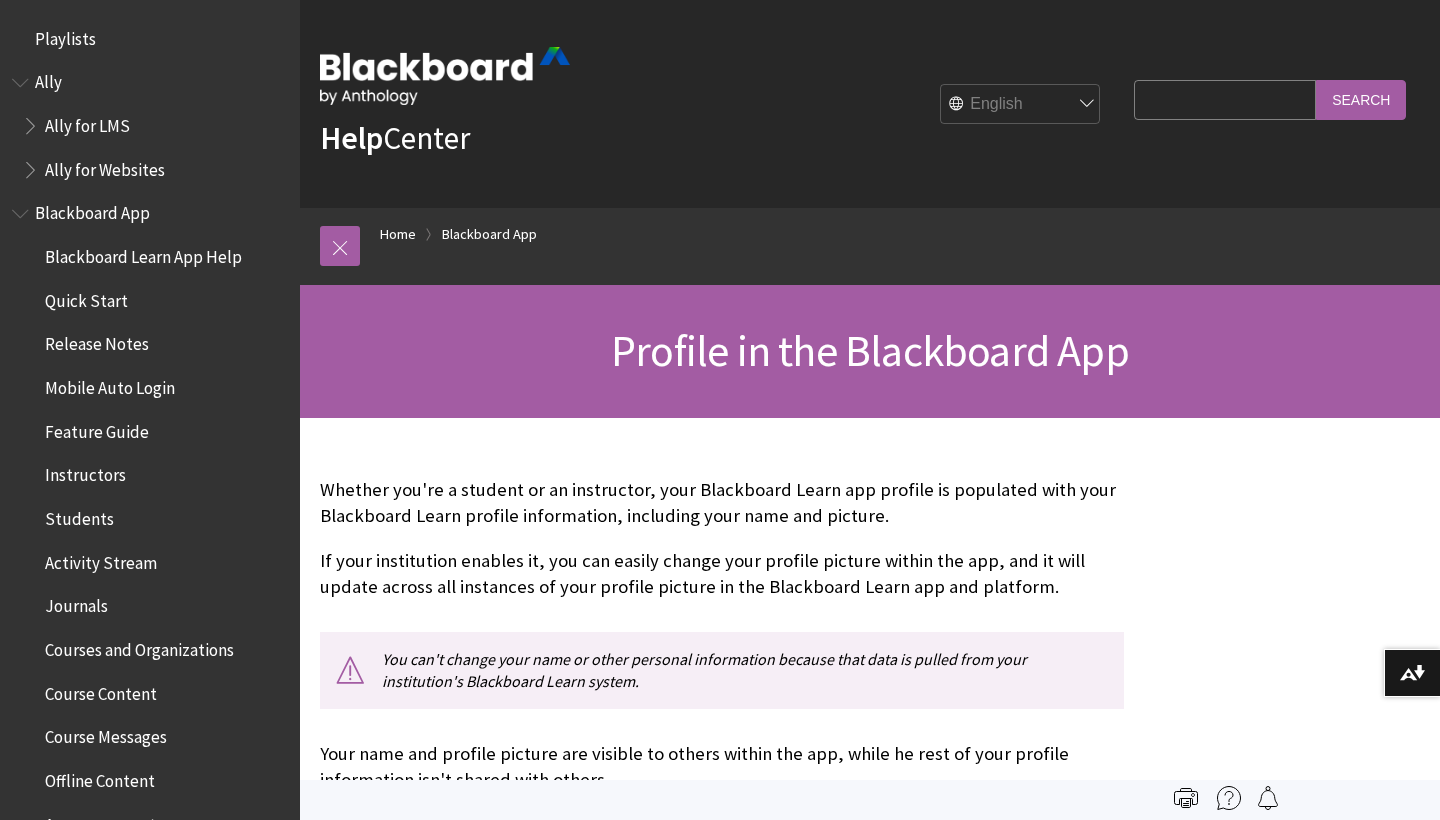 scroll, scrollTop: 0, scrollLeft: 0, axis: both 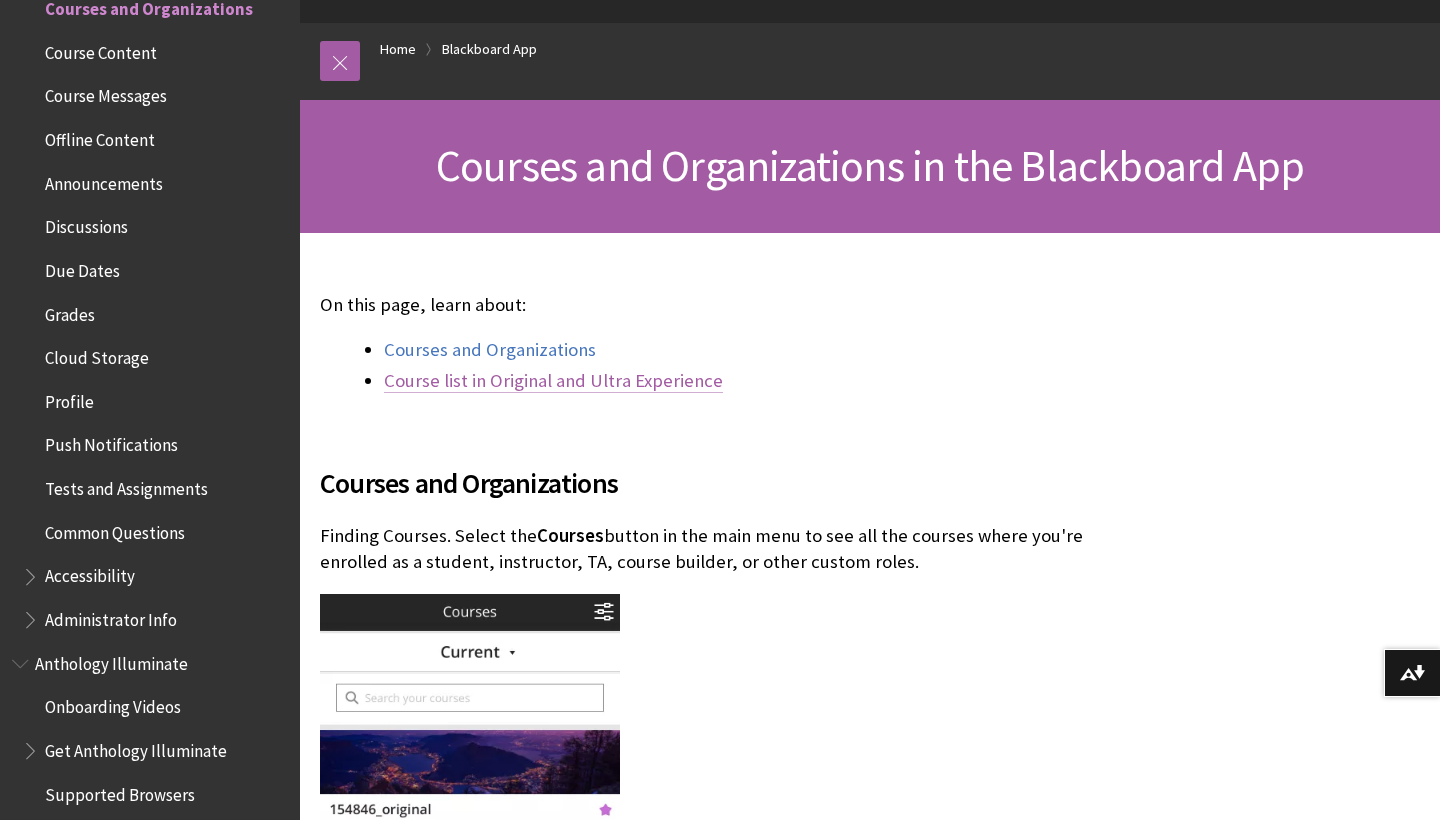 click on "Course list in Original and Ultra Experience" at bounding box center (553, 381) 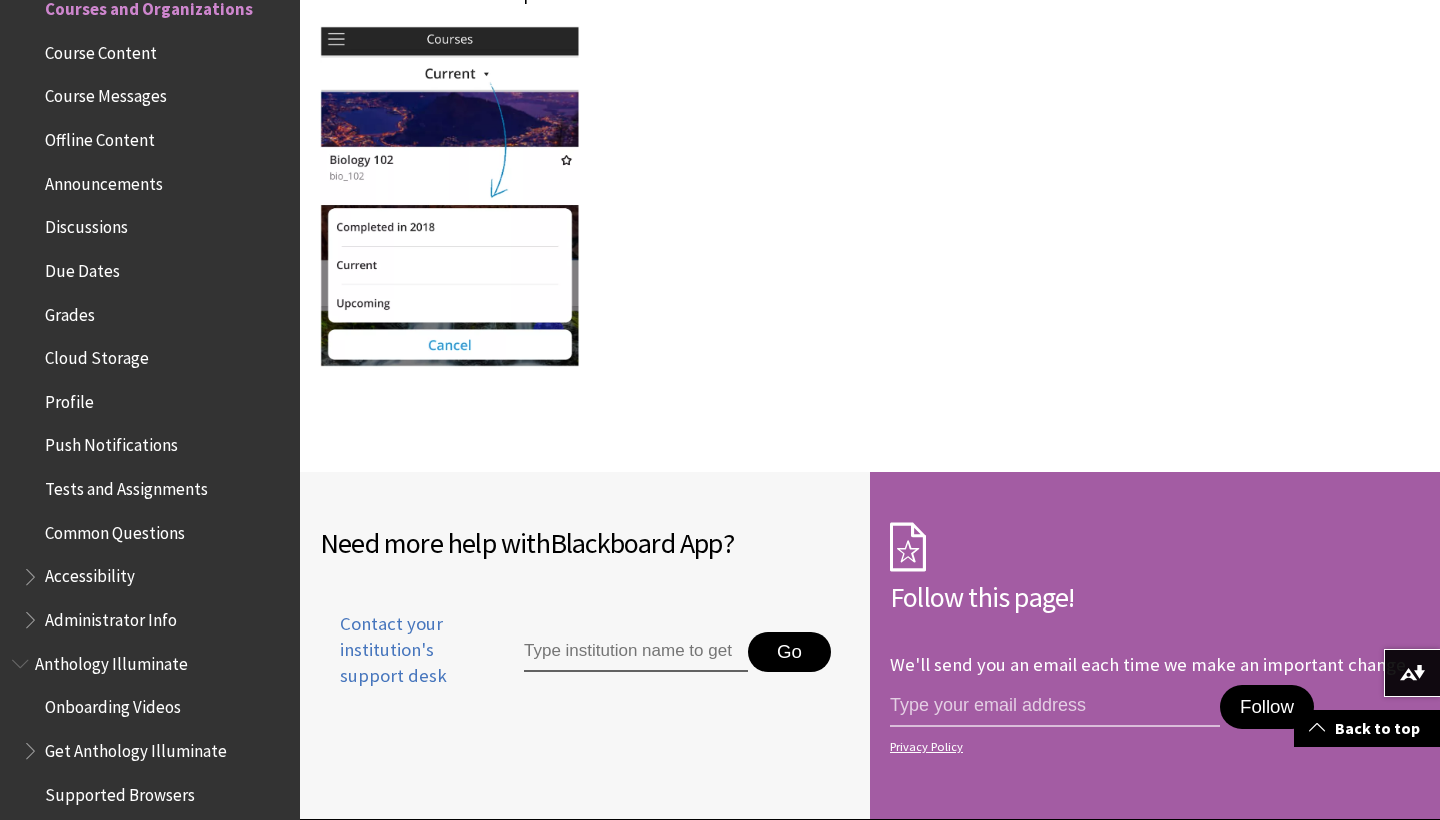 scroll, scrollTop: 3538, scrollLeft: 0, axis: vertical 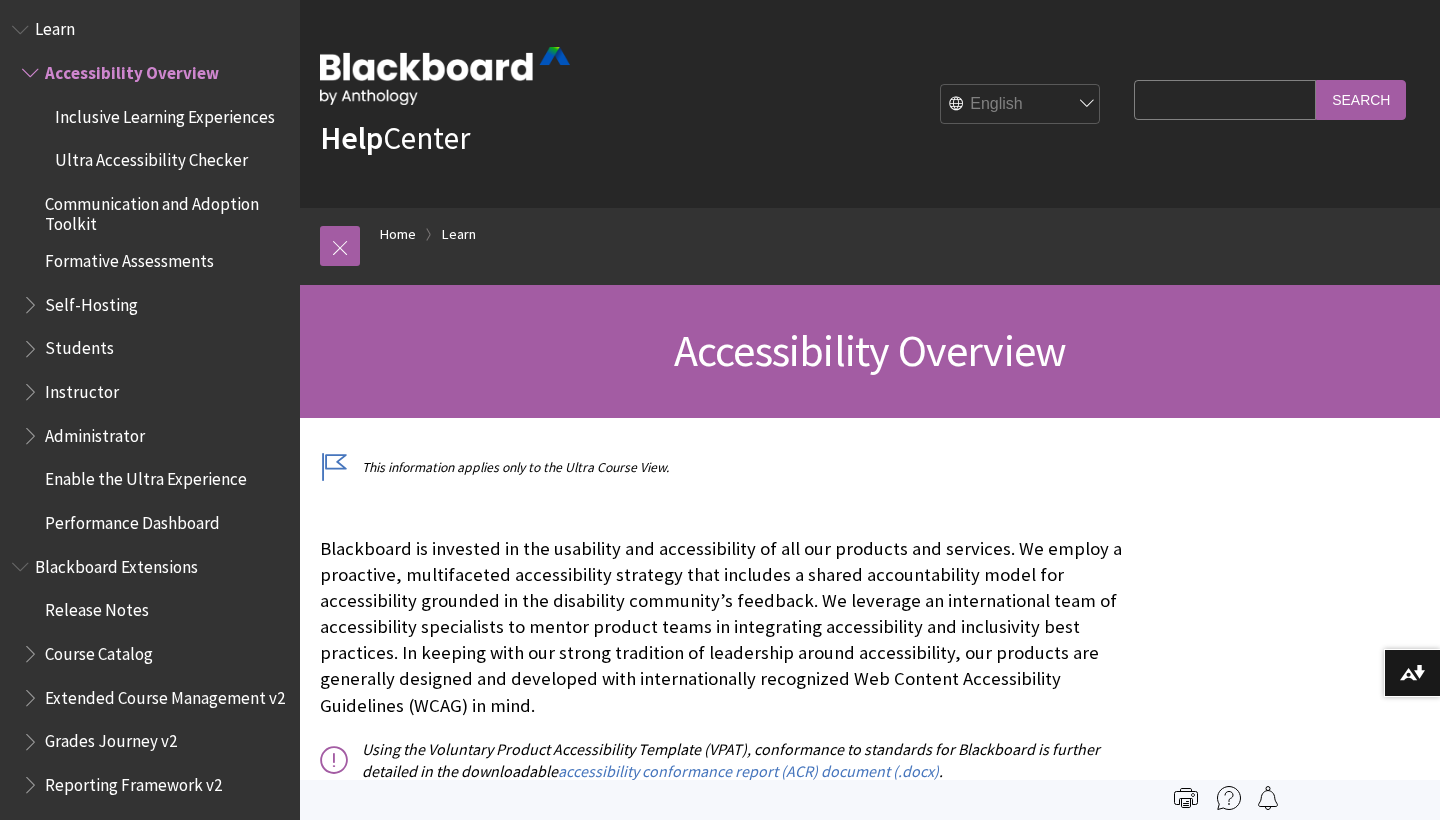 click on "Search Query" at bounding box center [1225, 99] 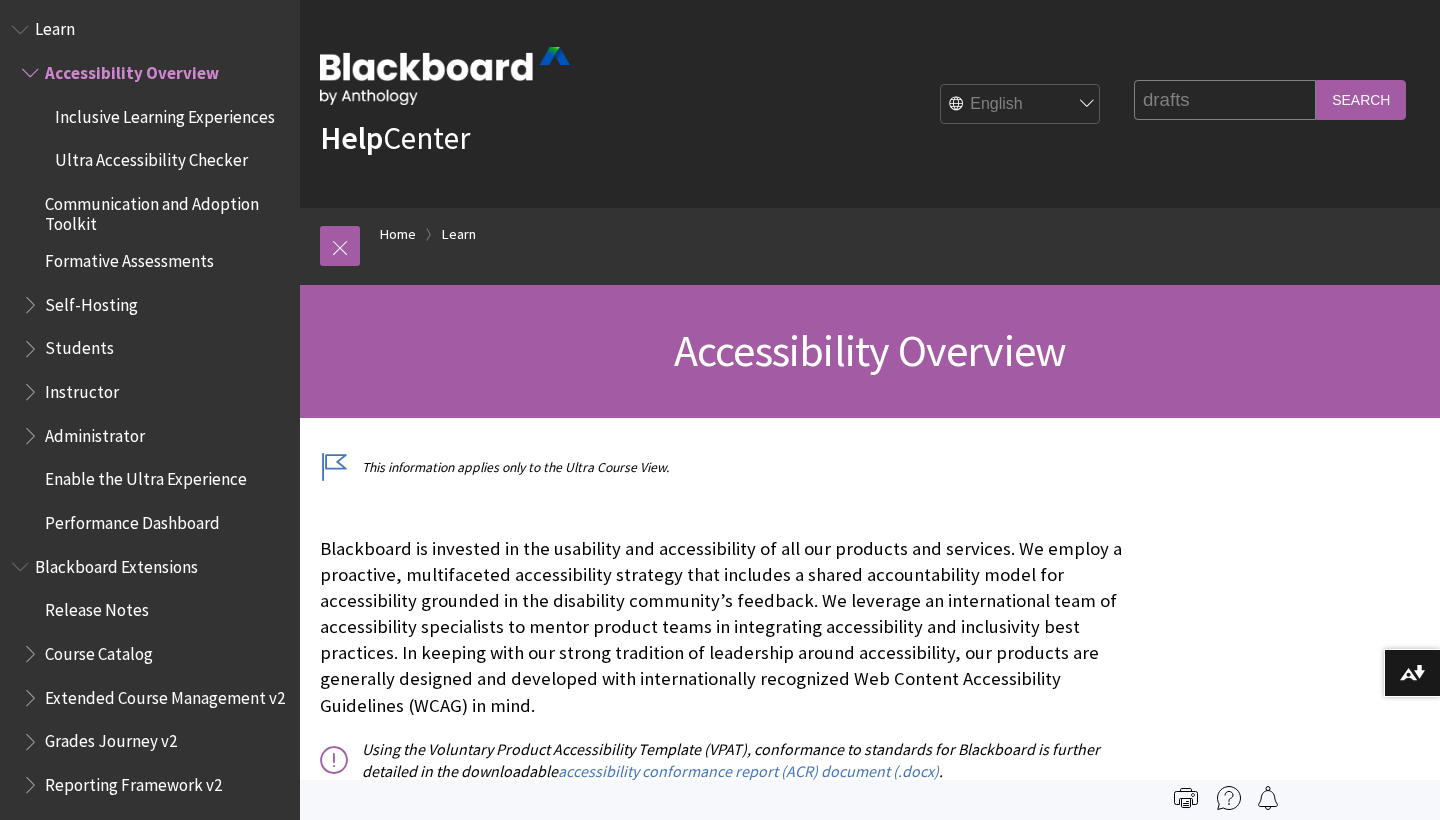 type on "drafts" 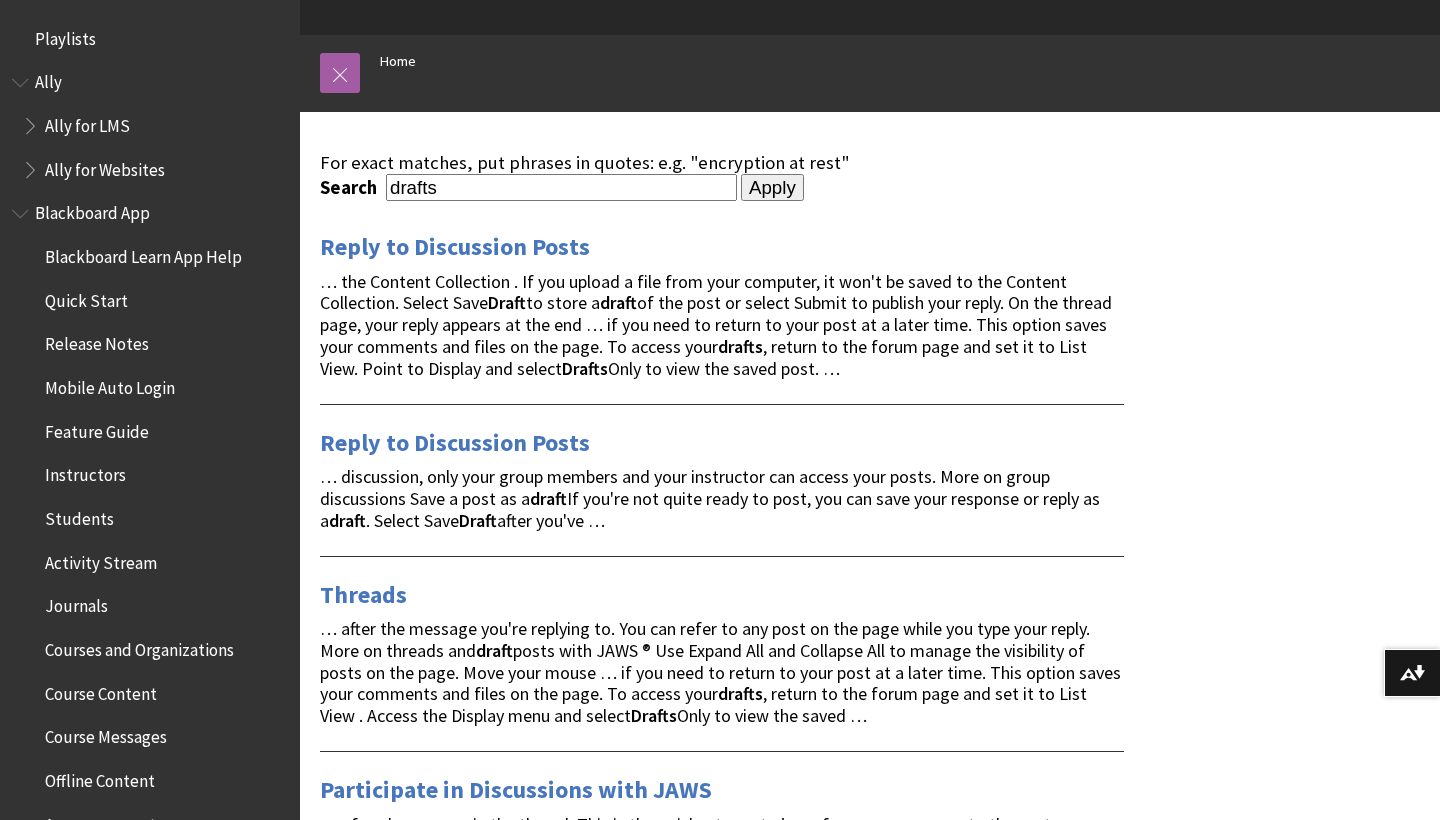 scroll, scrollTop: 179, scrollLeft: 0, axis: vertical 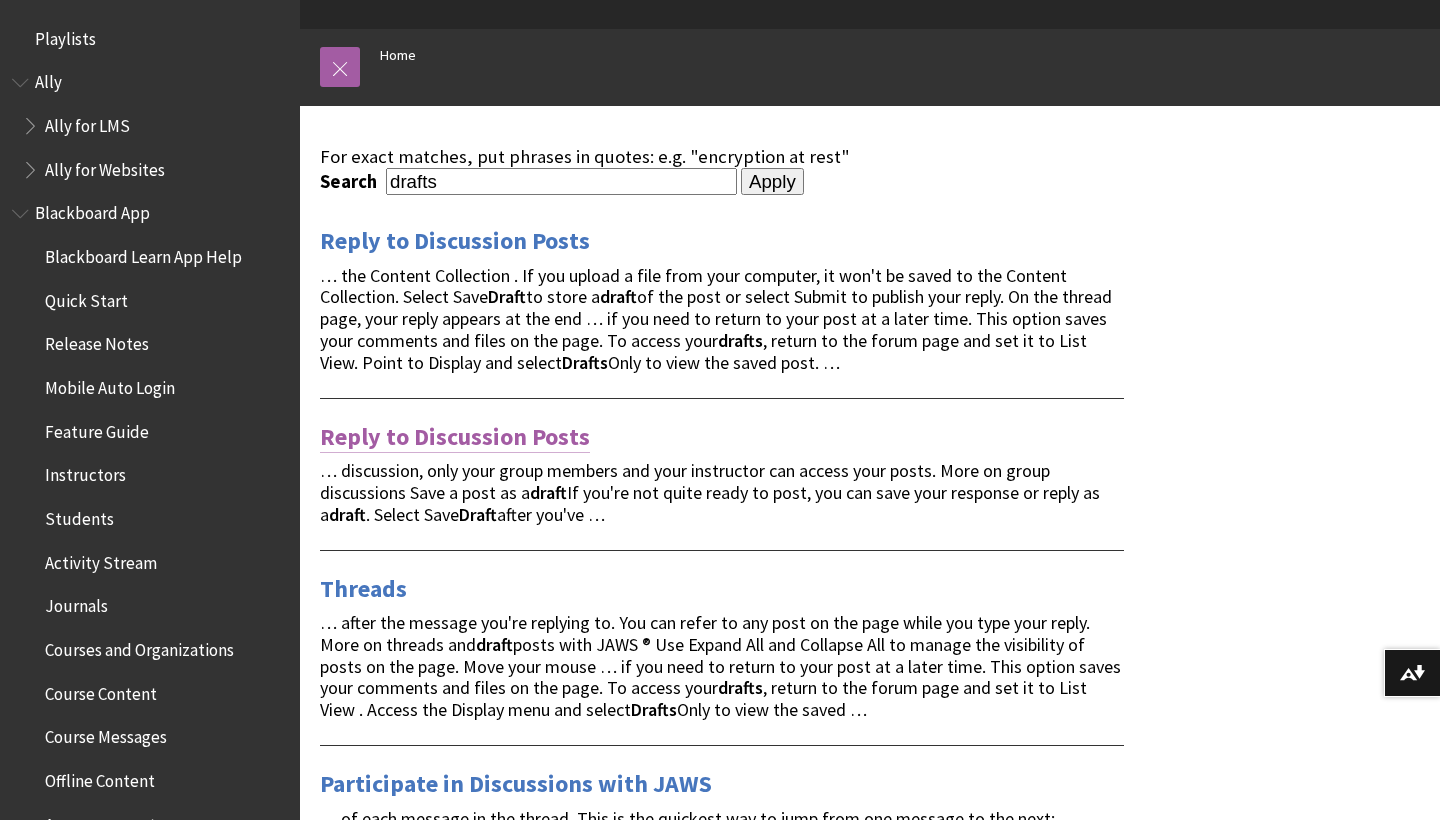 click on "Reply to Discussion Posts" at bounding box center [455, 437] 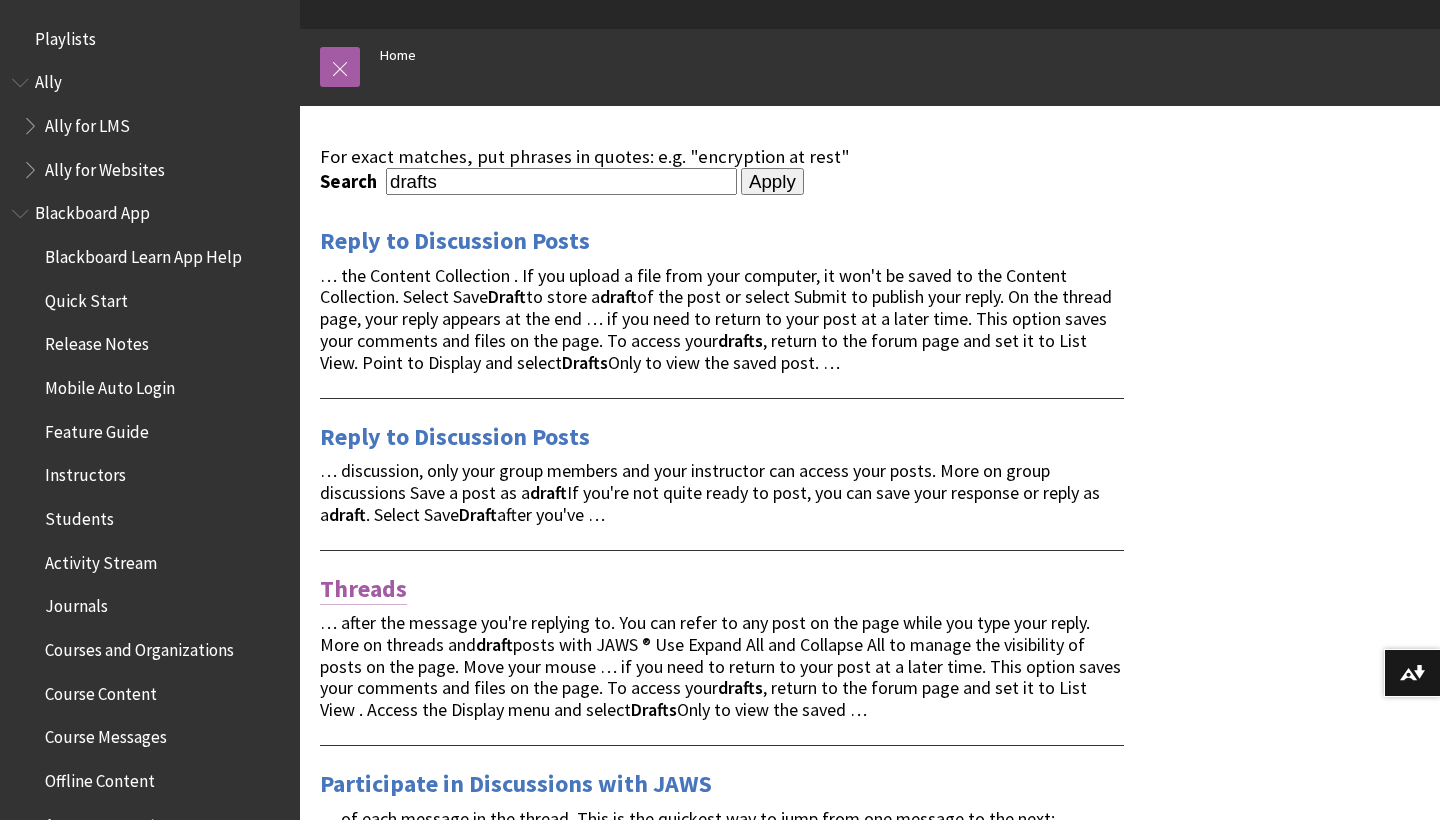 click on "Threads" at bounding box center (363, 589) 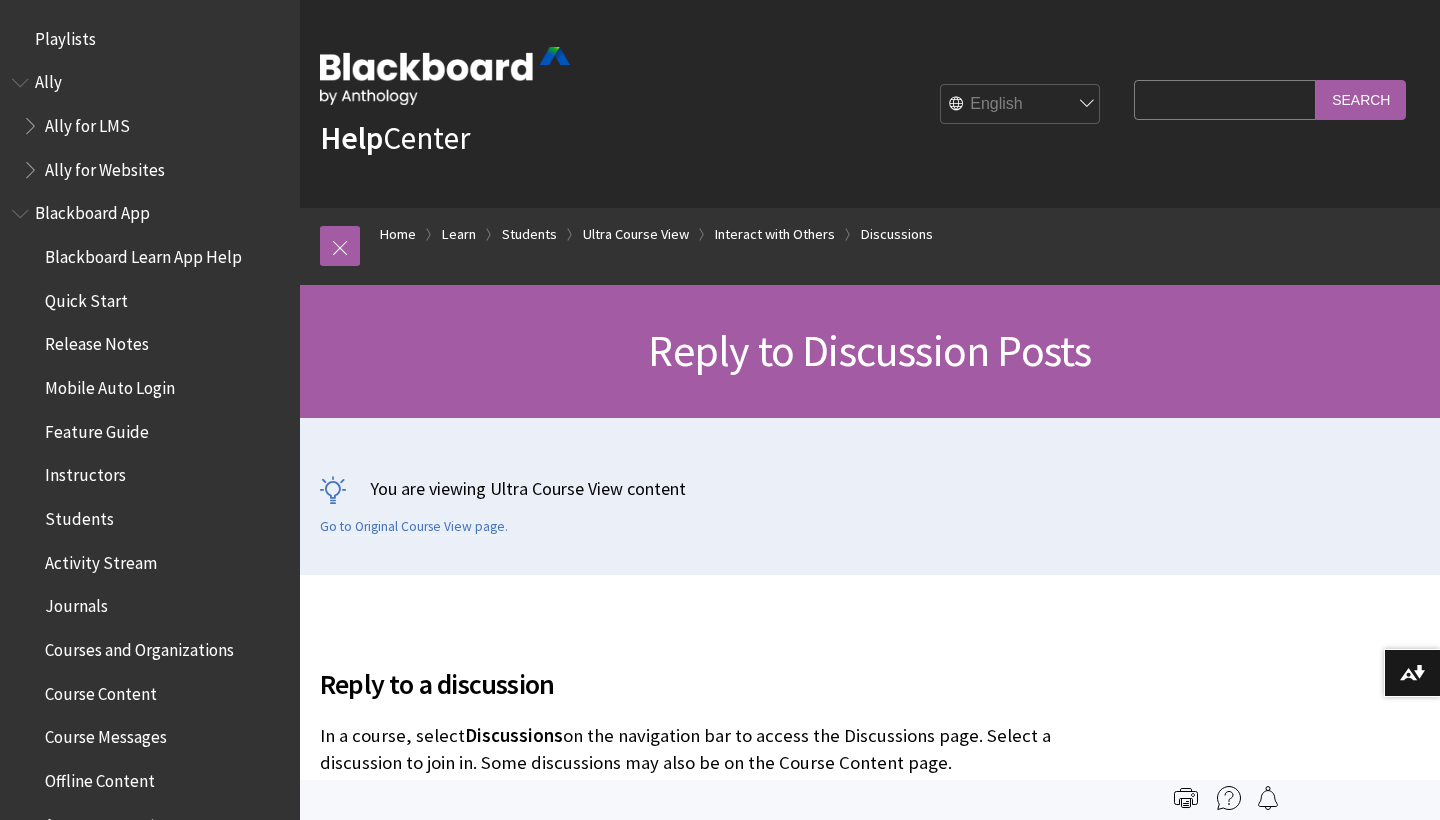 scroll, scrollTop: 0, scrollLeft: 0, axis: both 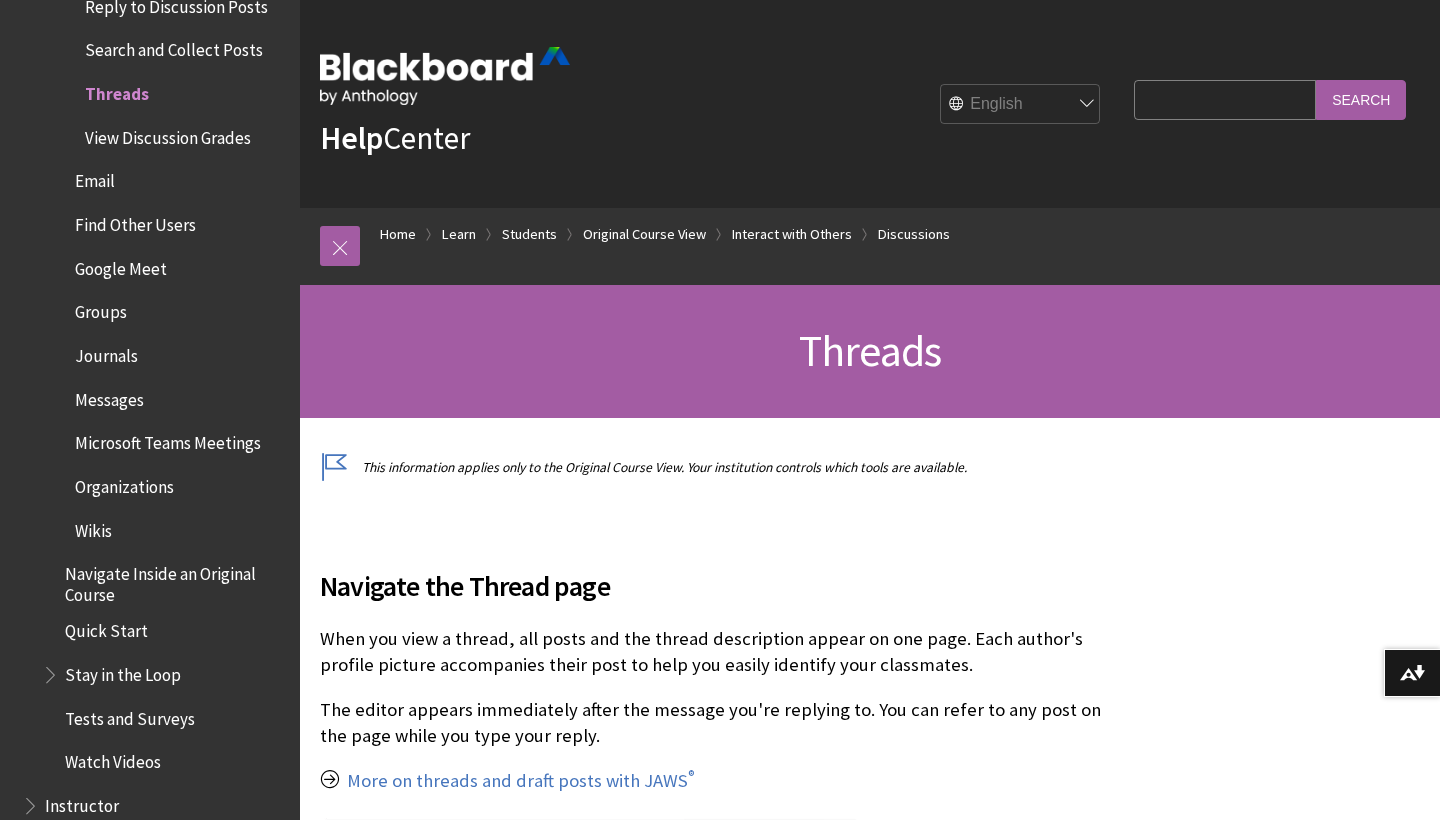 click on "Search Query" at bounding box center [1225, 99] 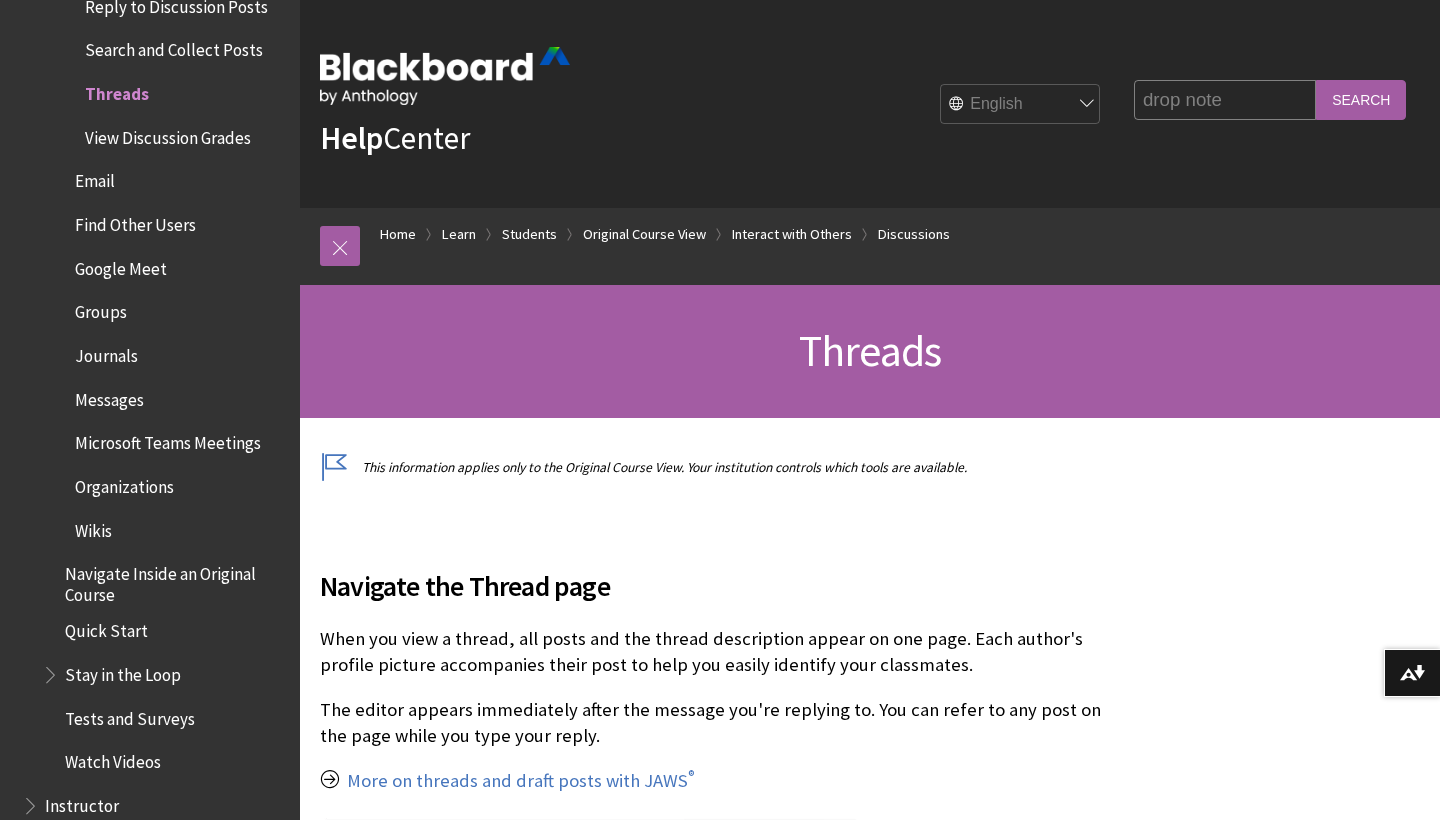type on "drop note" 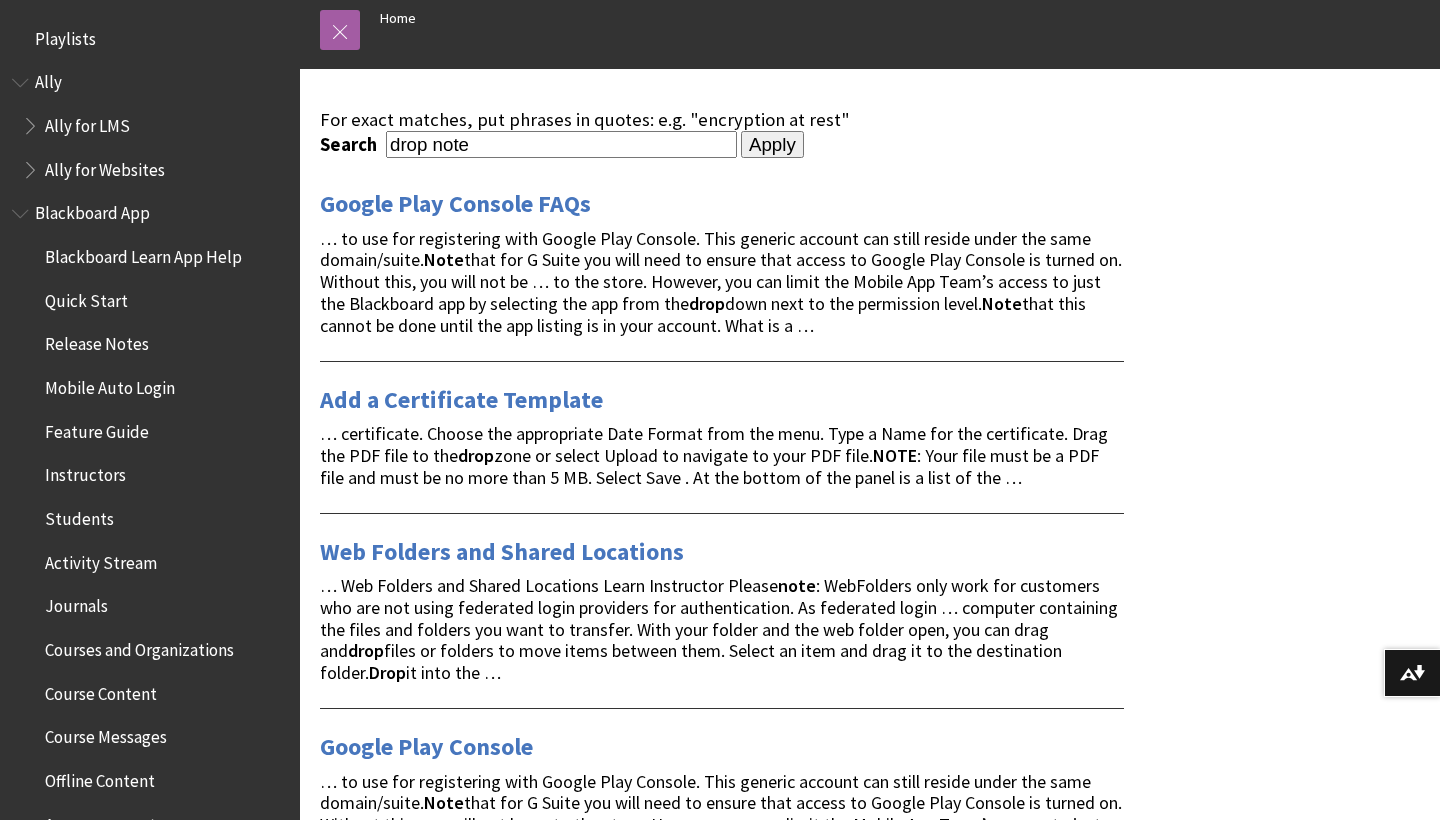 scroll, scrollTop: 222, scrollLeft: 0, axis: vertical 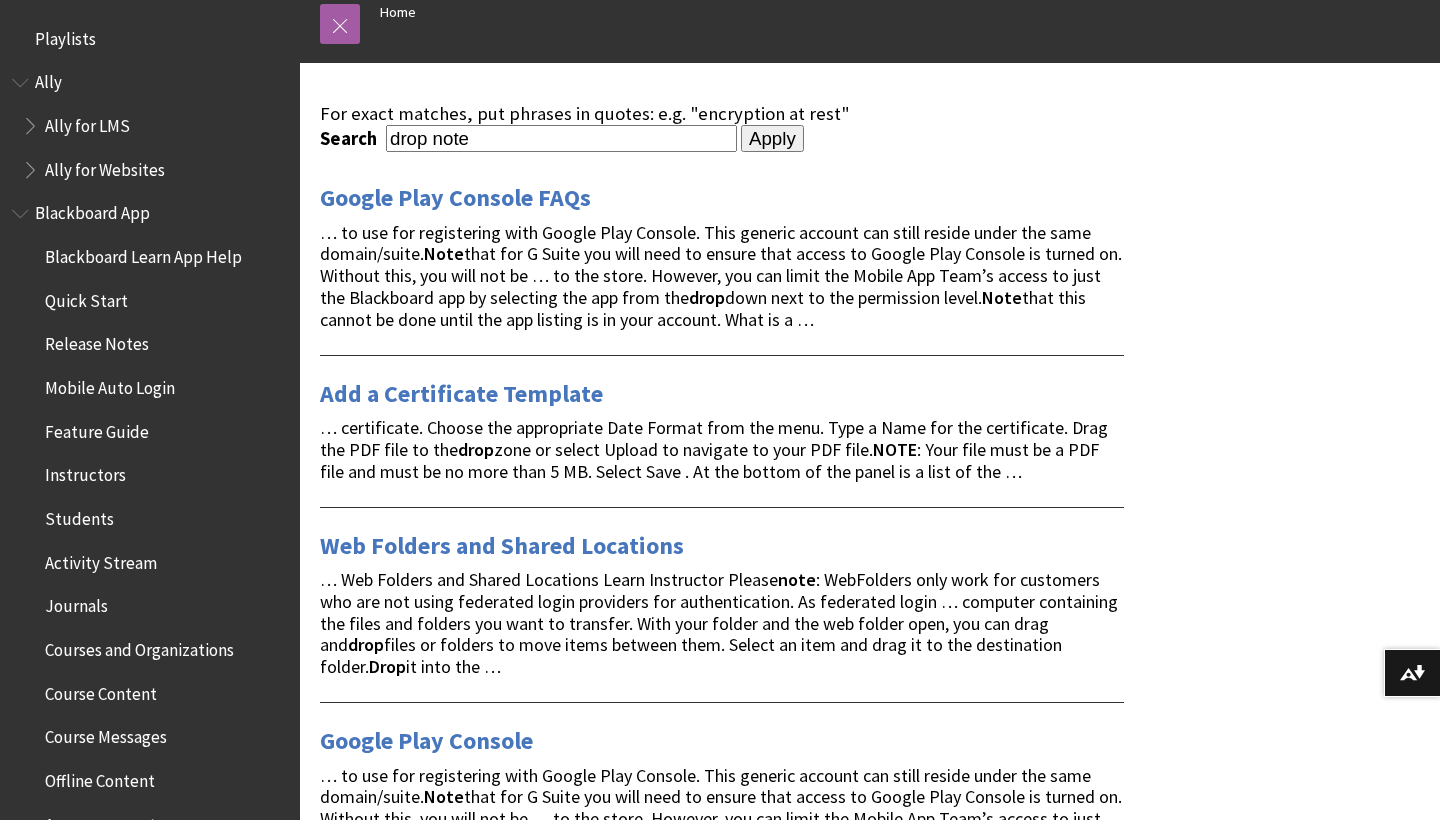 drag, startPoint x: 533, startPoint y: 542, endPoint x: 534, endPoint y: 495, distance: 47.010635 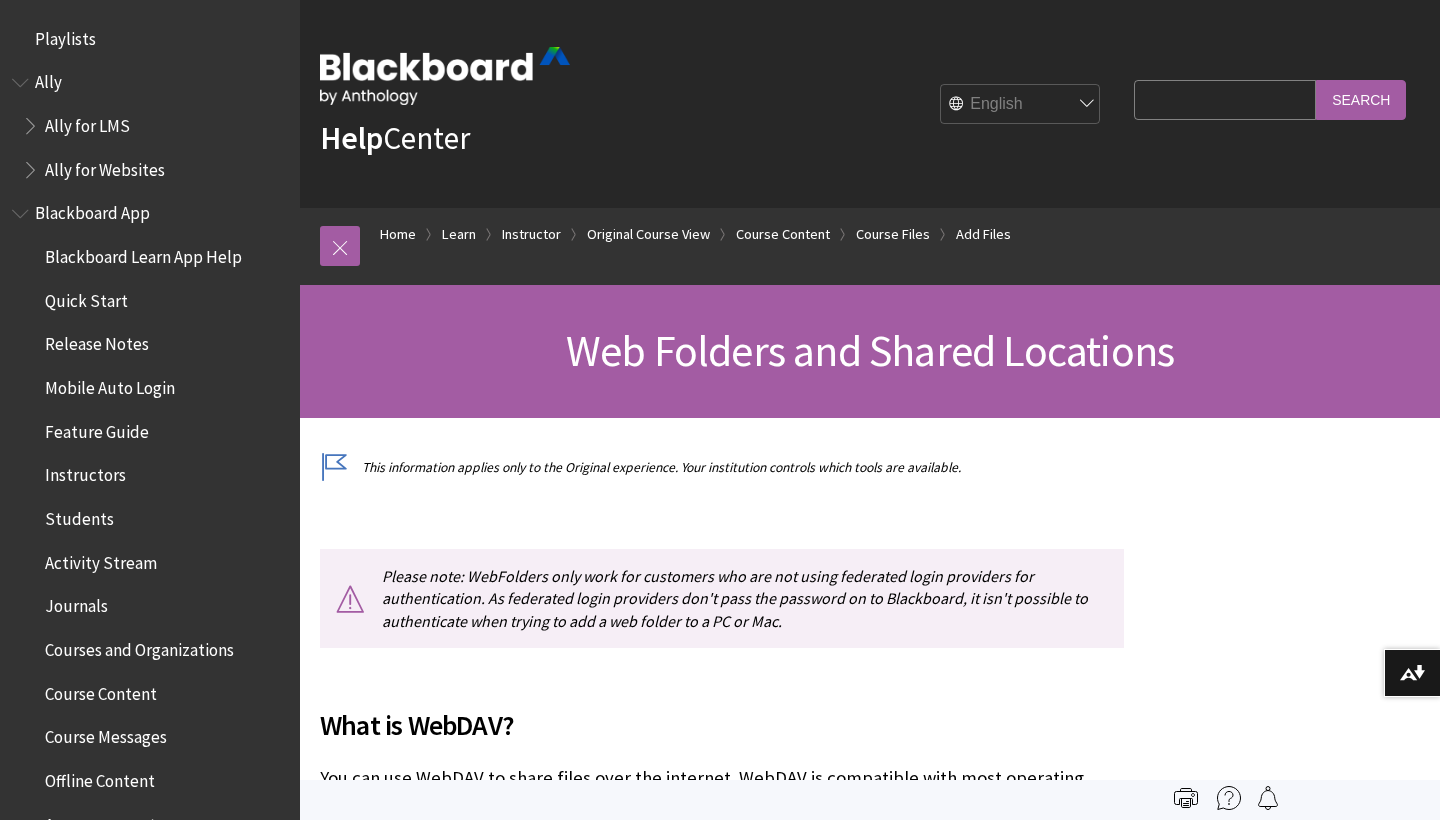 scroll, scrollTop: 70, scrollLeft: 0, axis: vertical 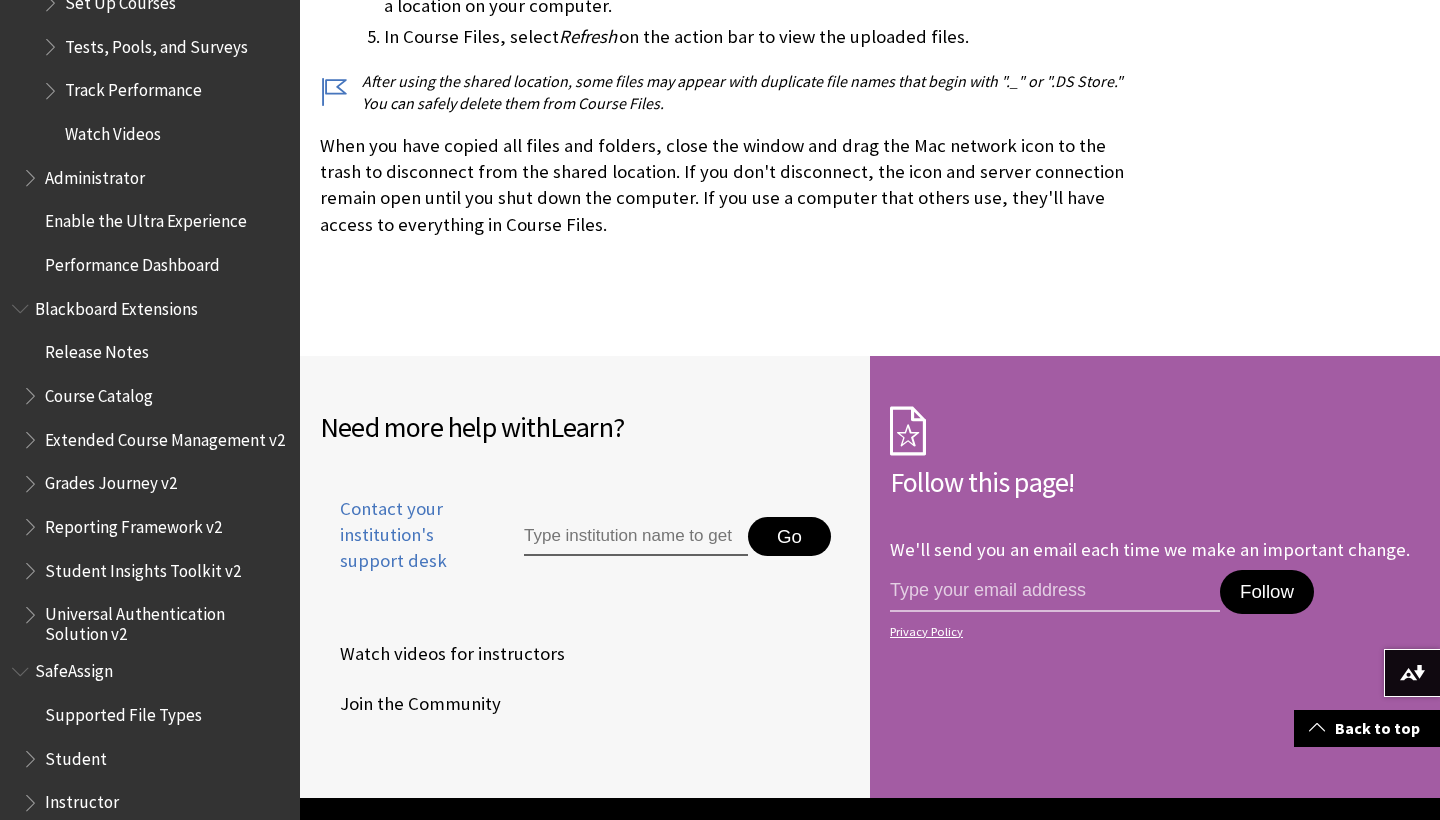 click on "Administrator" at bounding box center (95, 842) 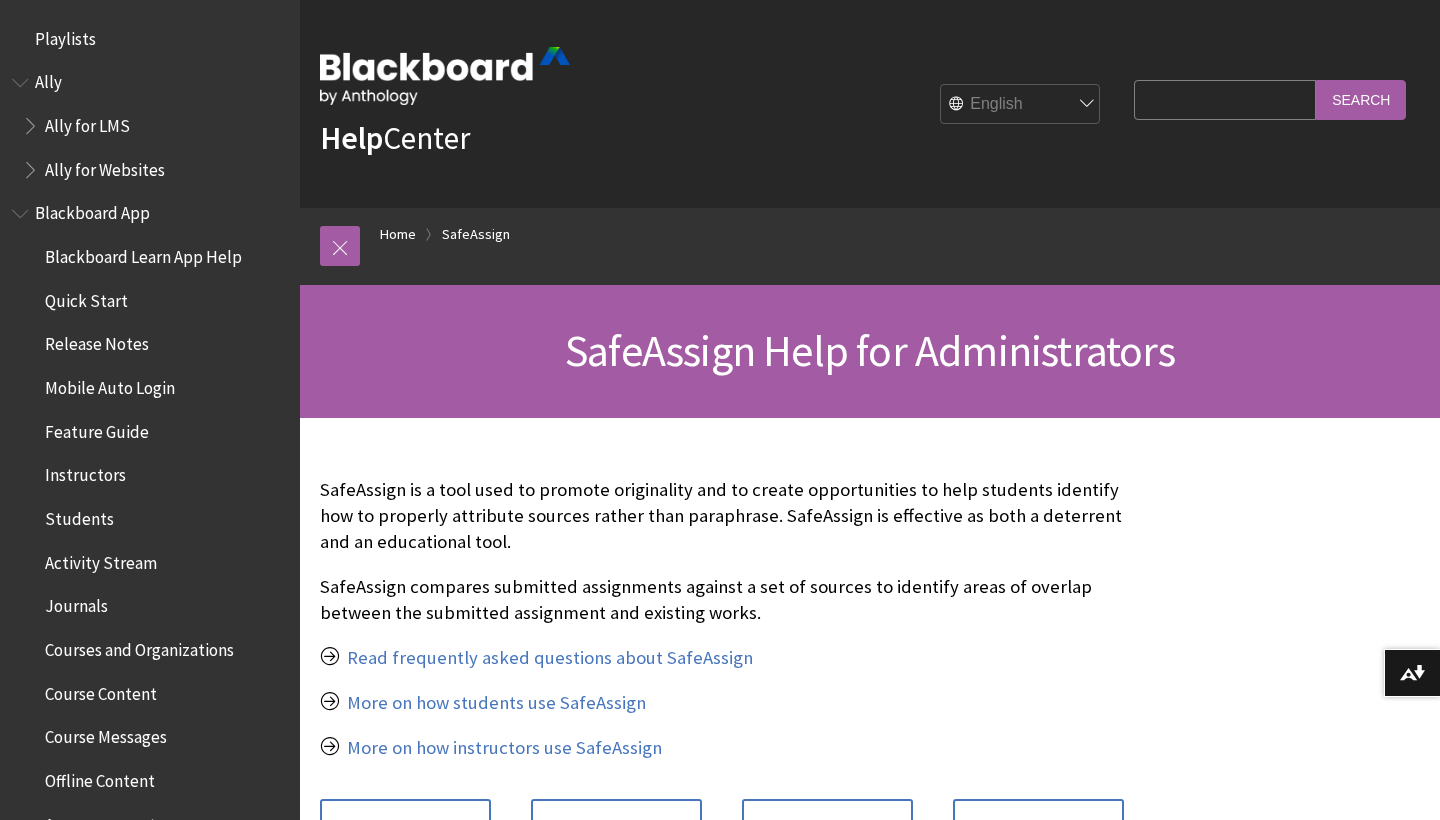 scroll, scrollTop: 0, scrollLeft: 0, axis: both 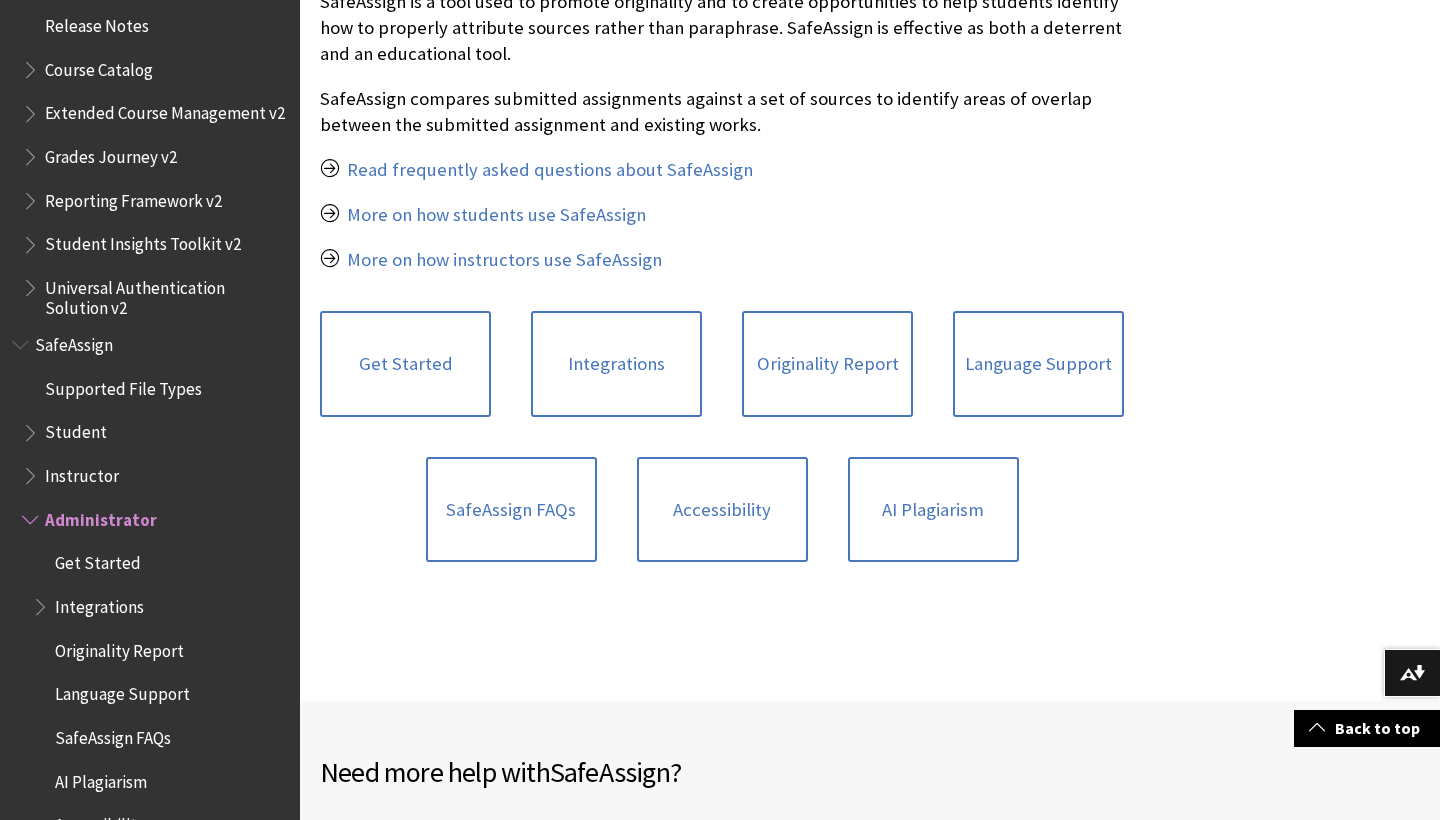 click on "AI Plagiarism" at bounding box center (101, 778) 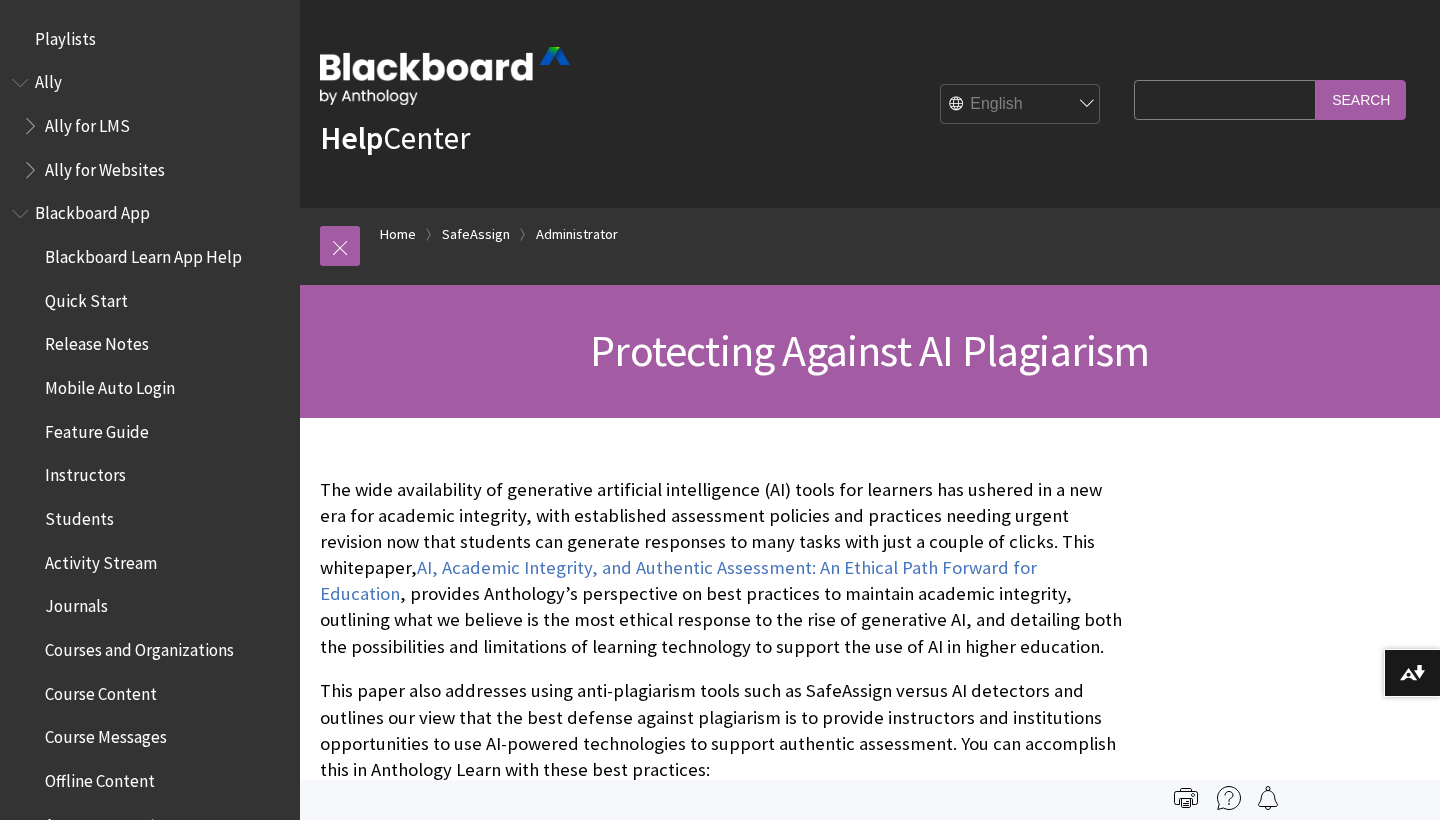 scroll, scrollTop: 0, scrollLeft: 0, axis: both 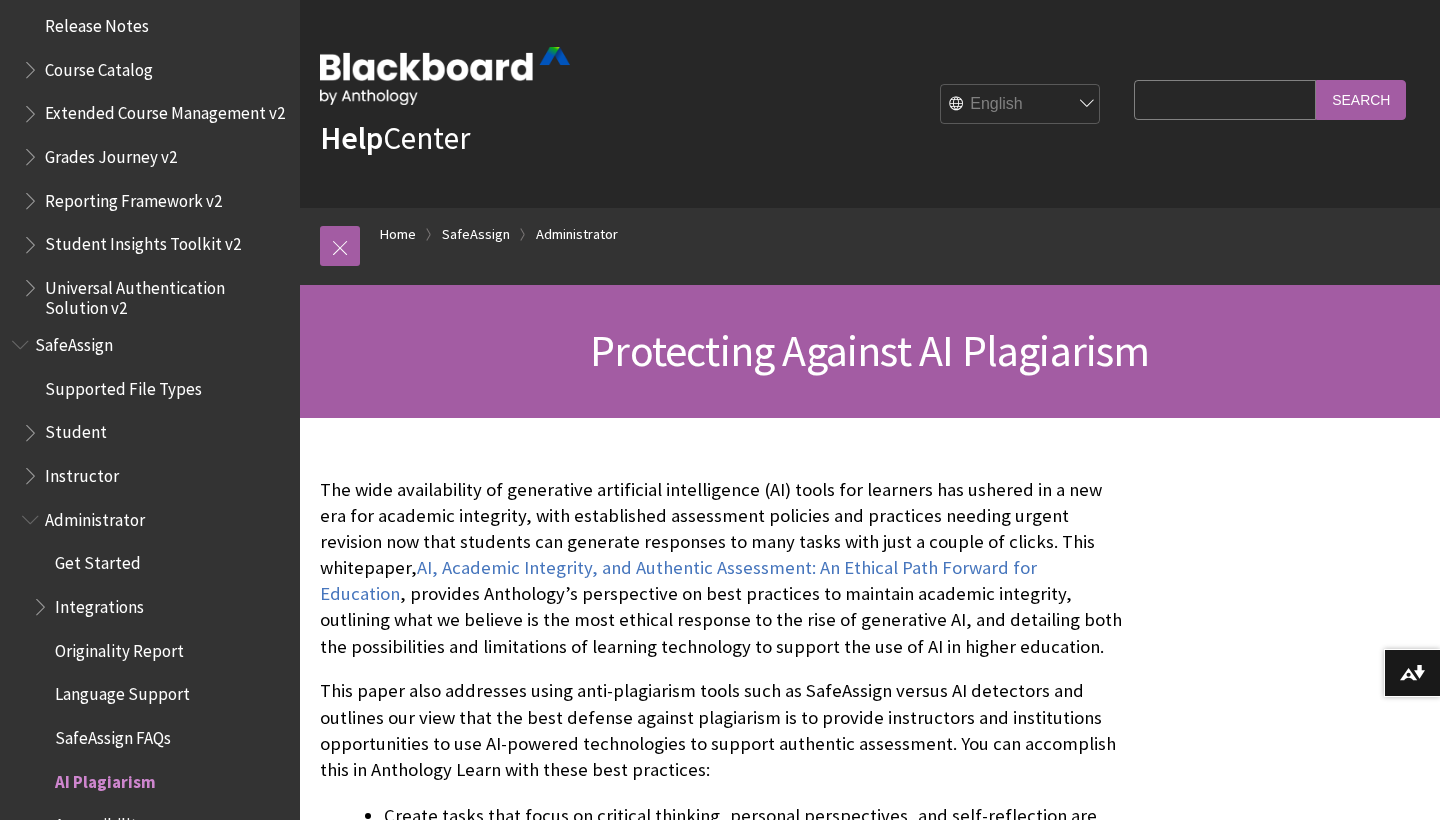 click on "SafeAssign FAQs" at bounding box center (113, 734) 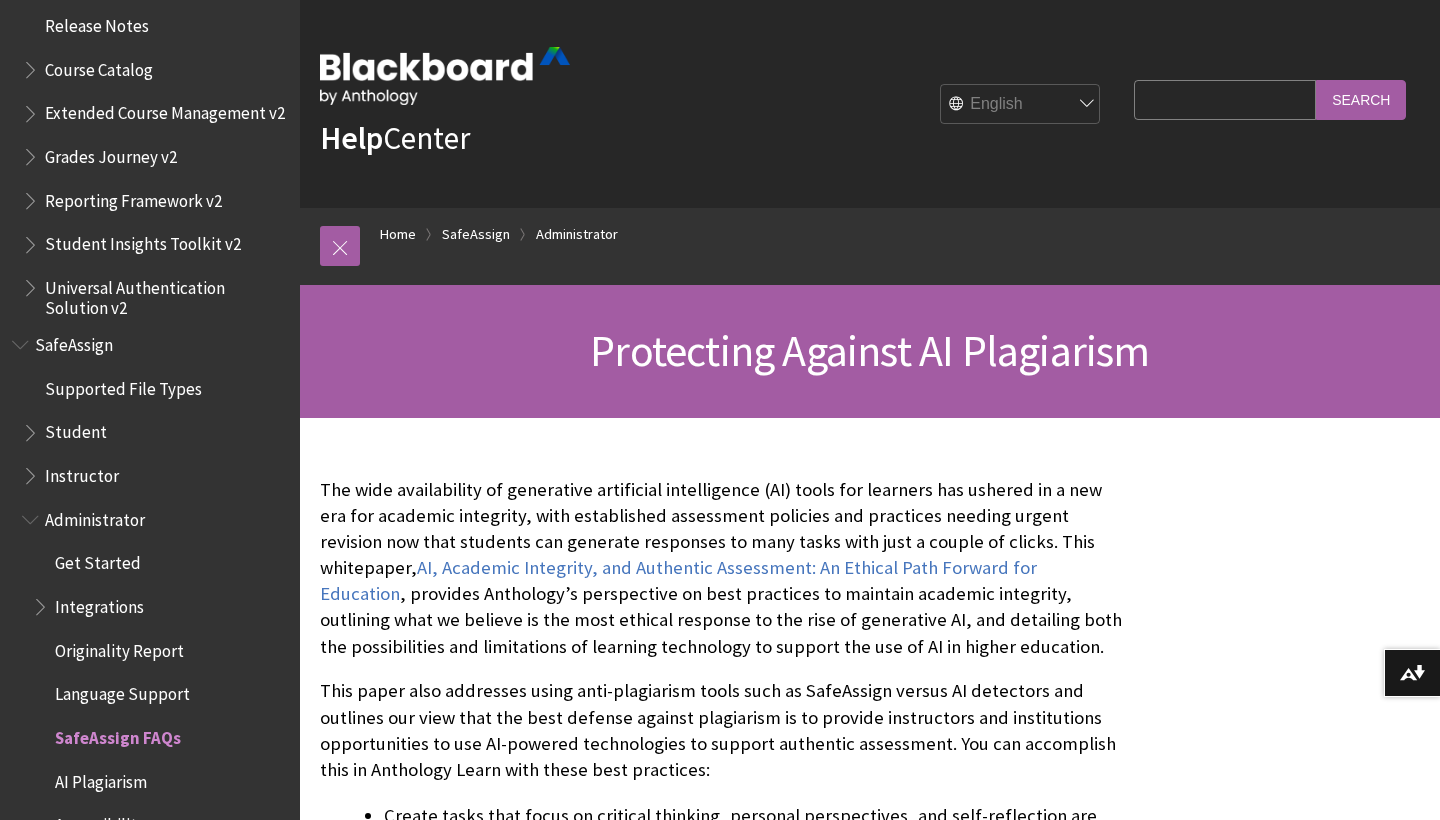 click on "Language Support" at bounding box center (122, 691) 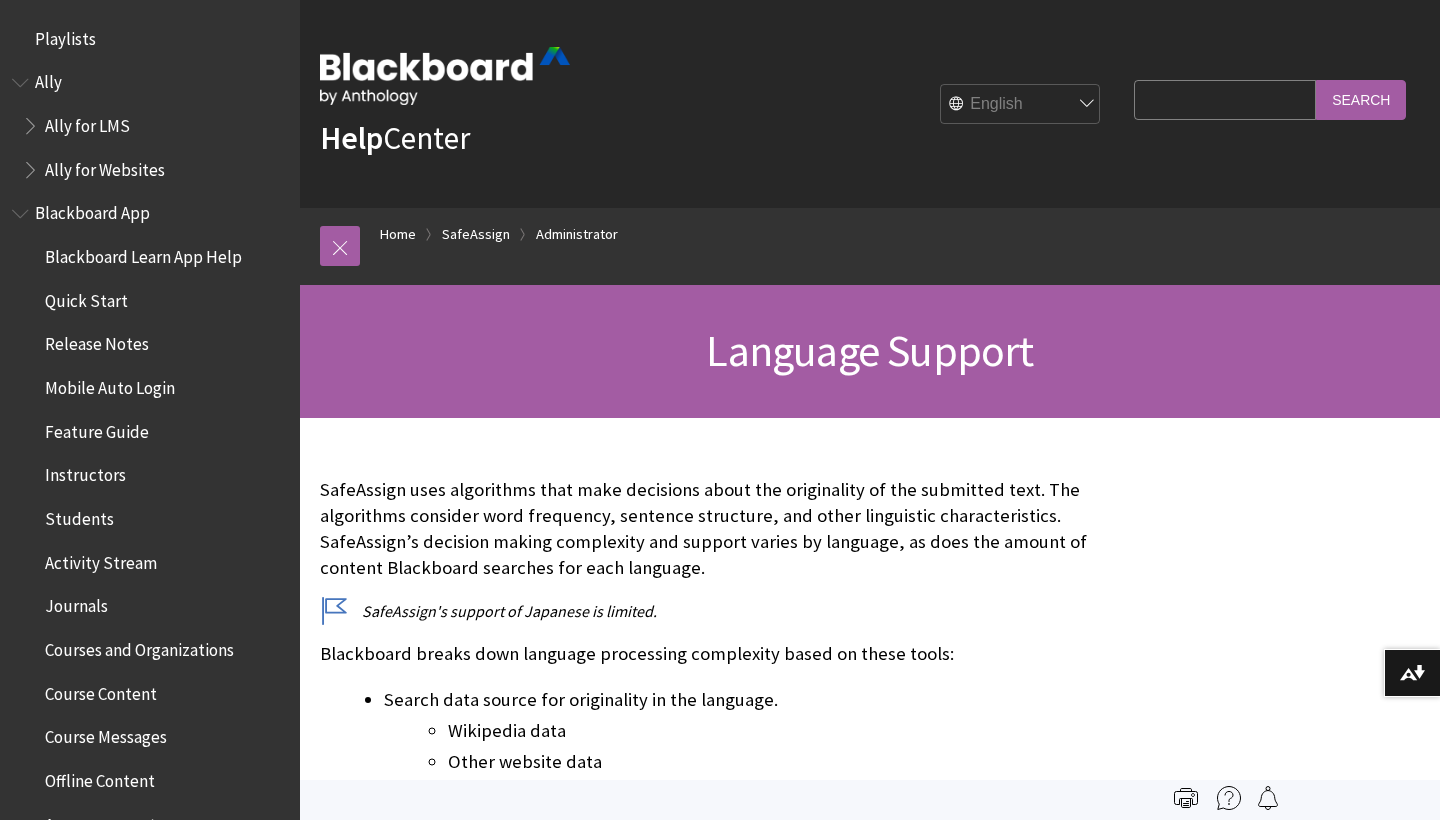 scroll, scrollTop: 0, scrollLeft: 0, axis: both 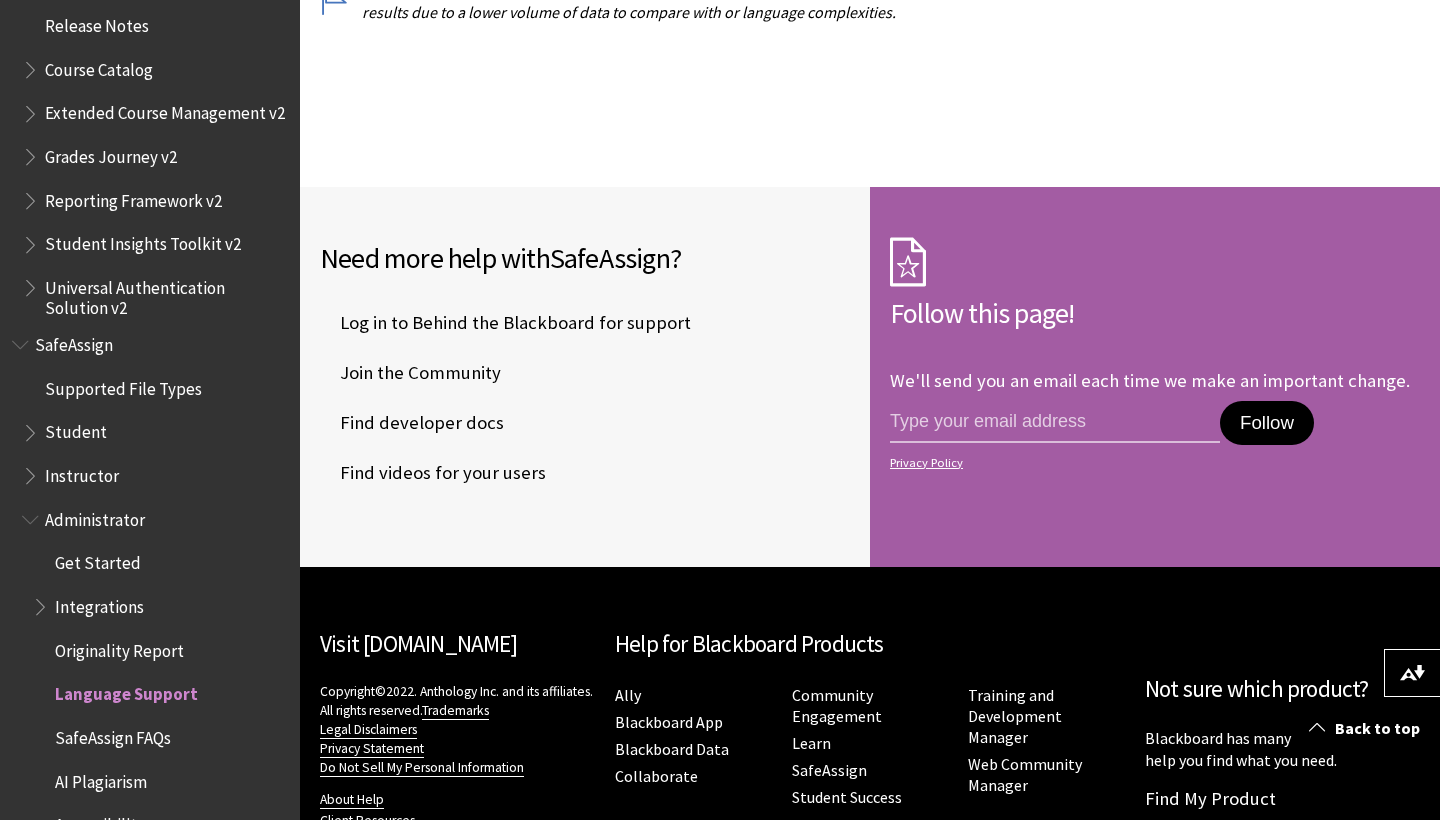click on "Find developer docs" at bounding box center (412, 423) 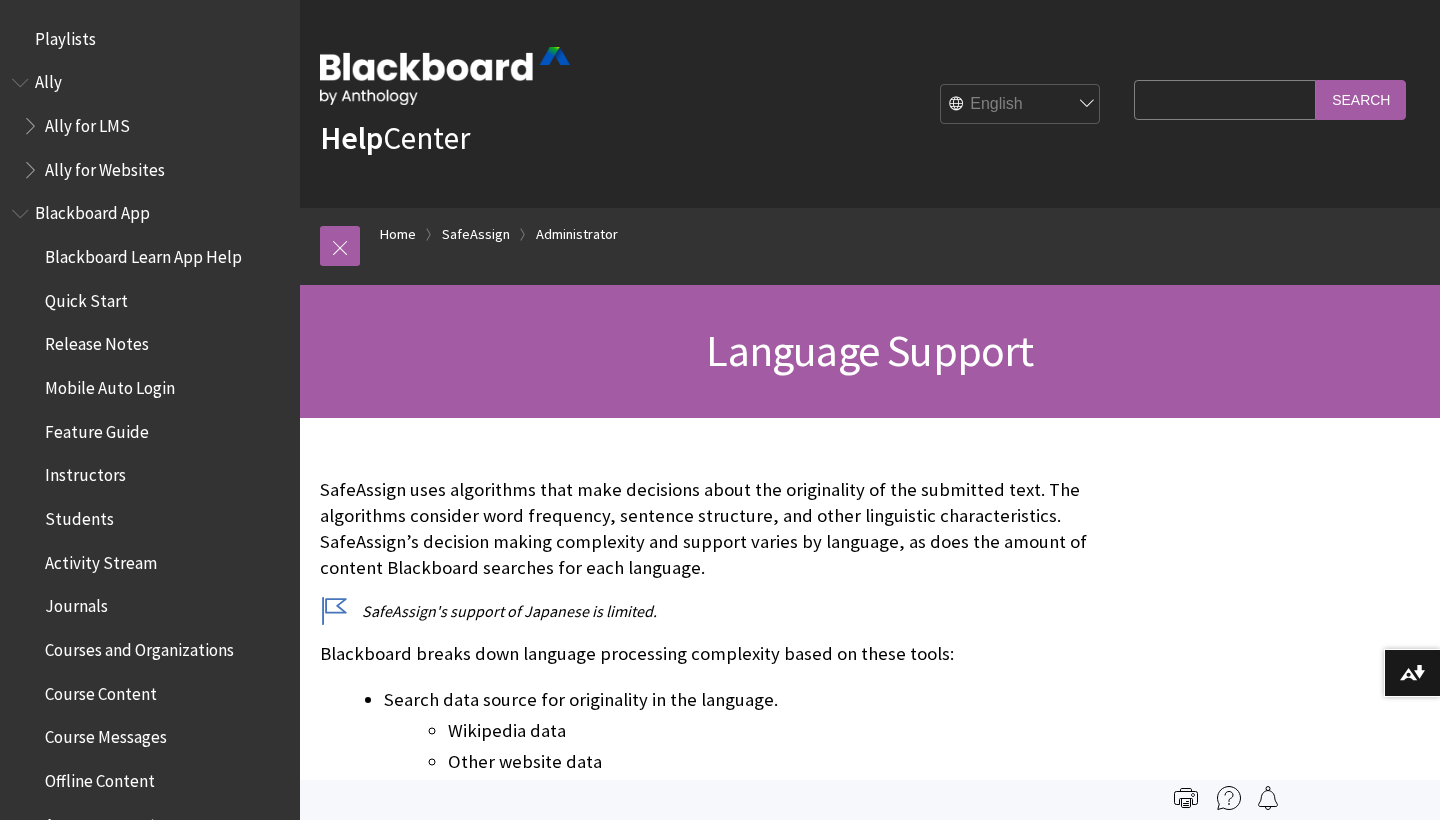 scroll, scrollTop: 1156, scrollLeft: 0, axis: vertical 